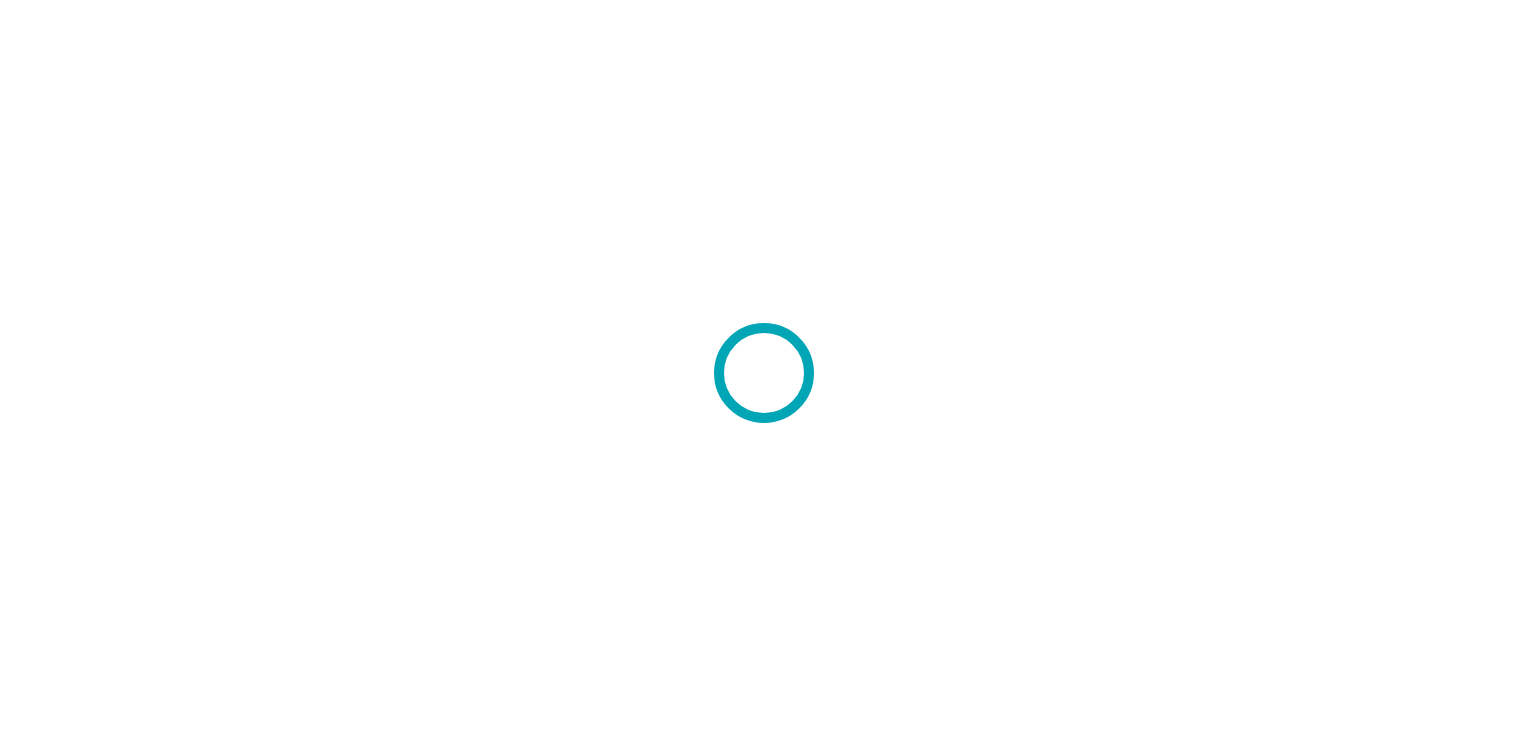scroll, scrollTop: 0, scrollLeft: 0, axis: both 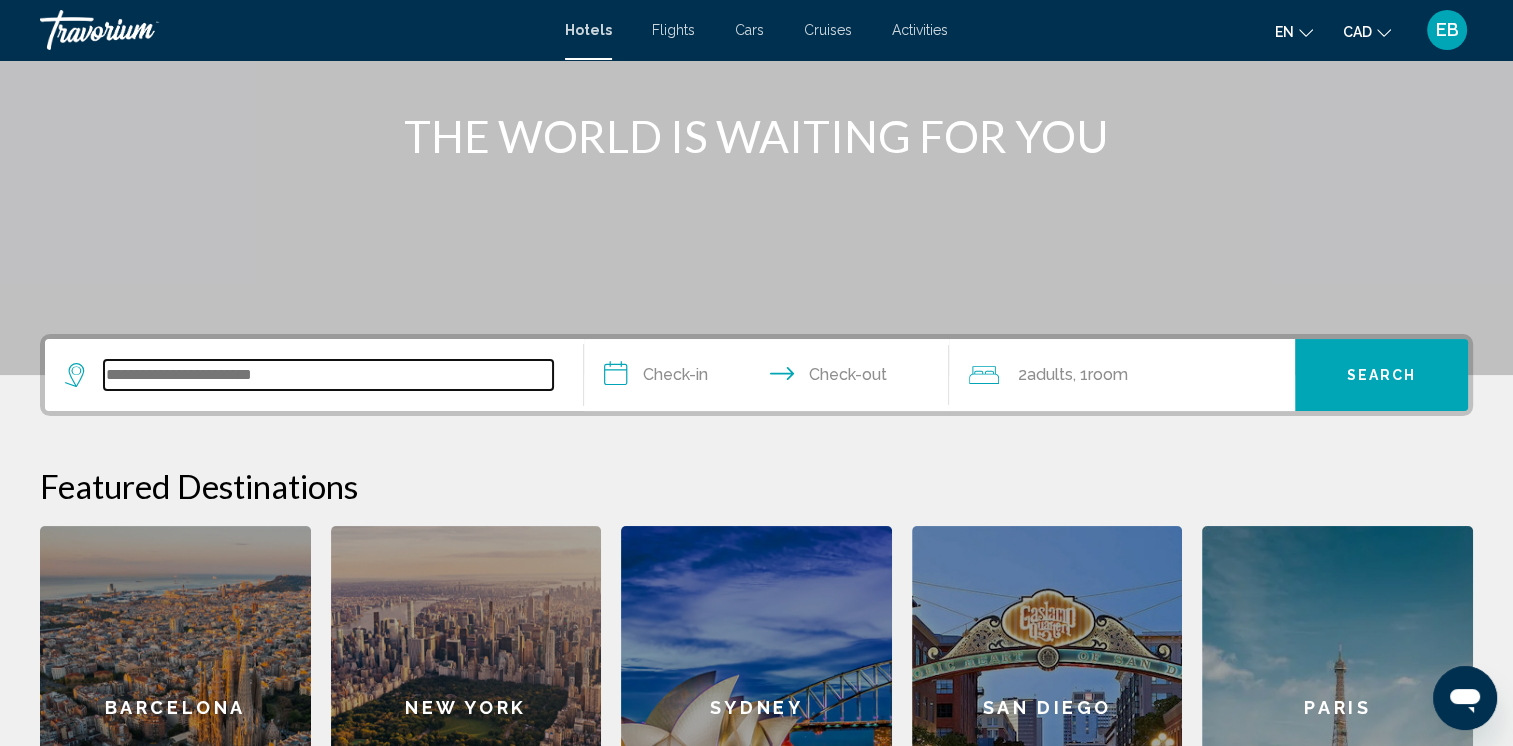 click at bounding box center [328, 375] 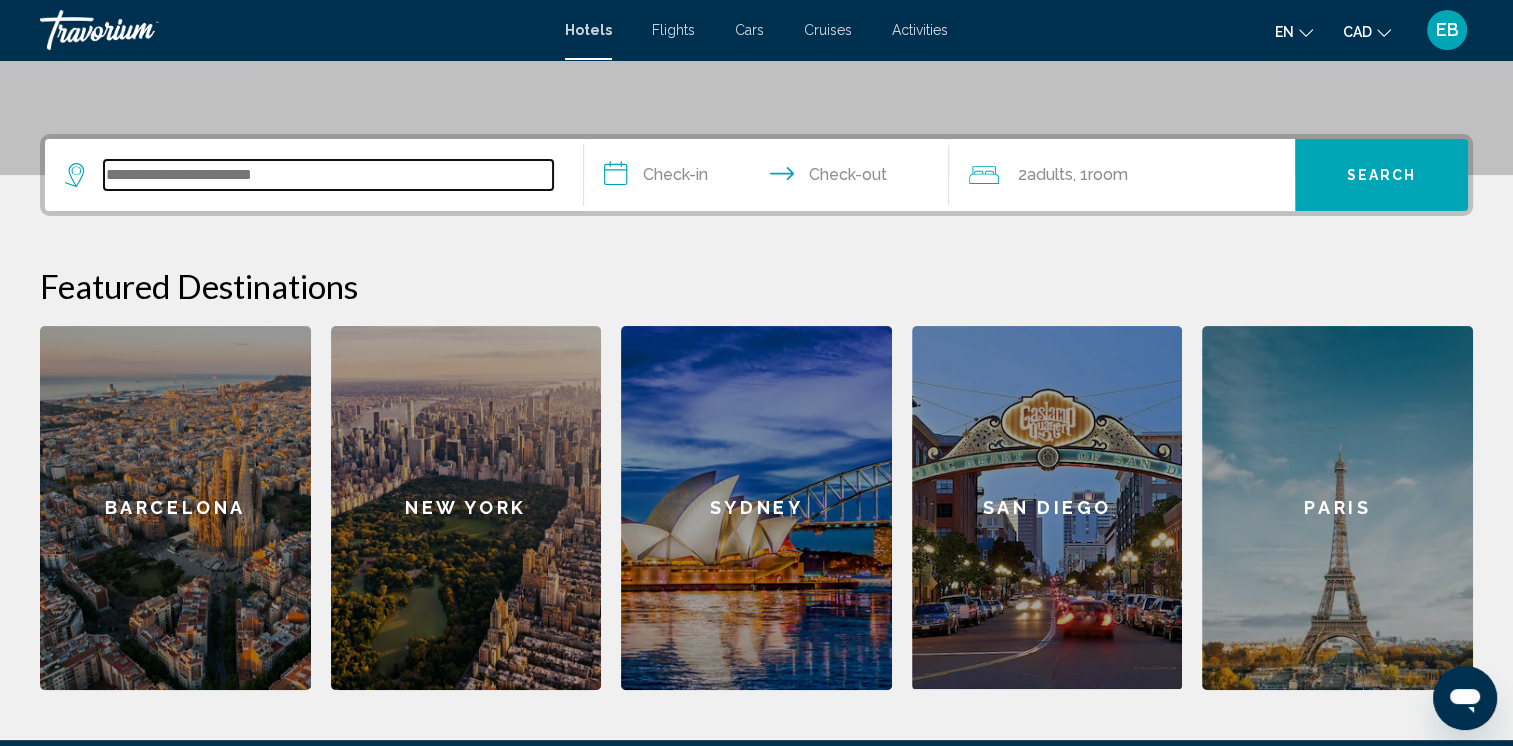 scroll, scrollTop: 493, scrollLeft: 0, axis: vertical 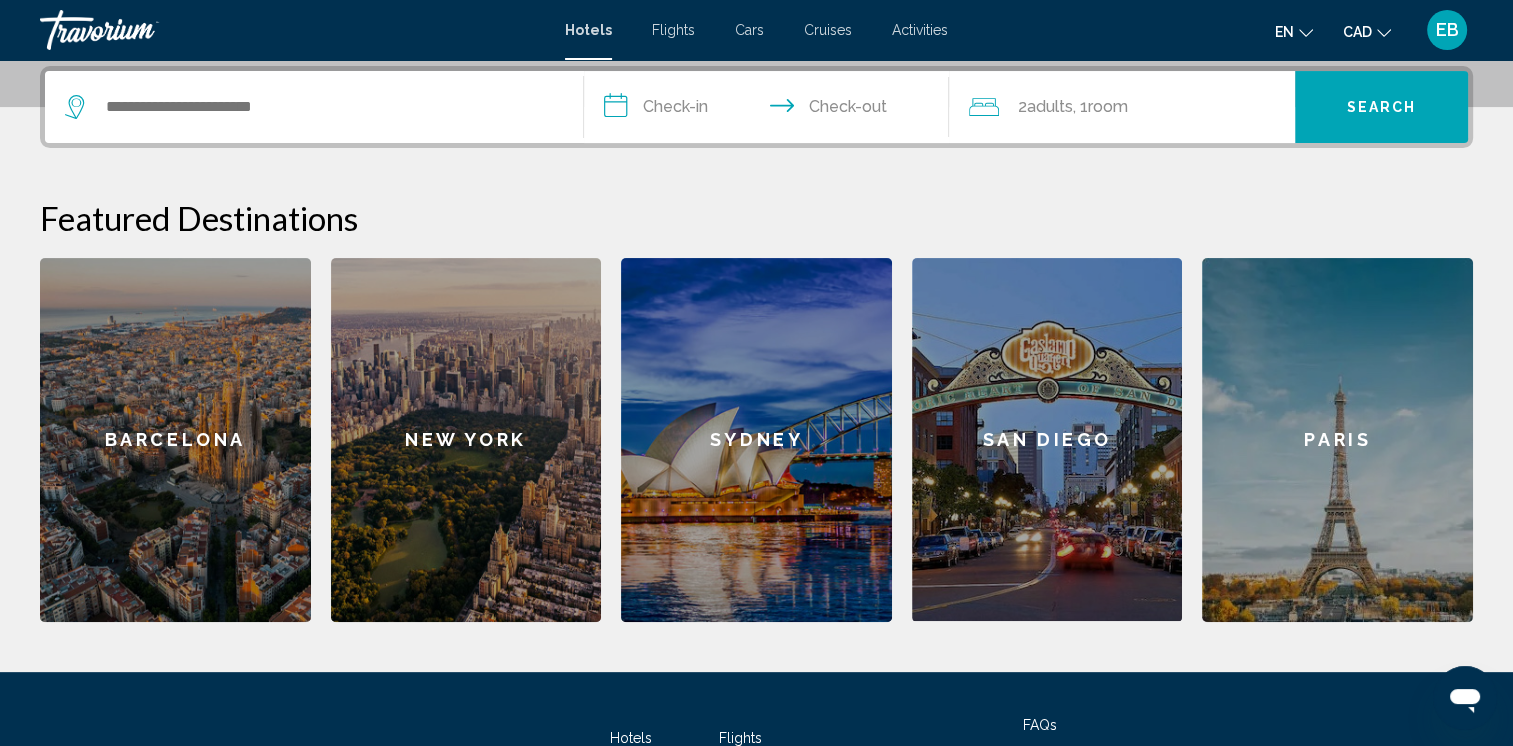 click on "**********" at bounding box center (771, 110) 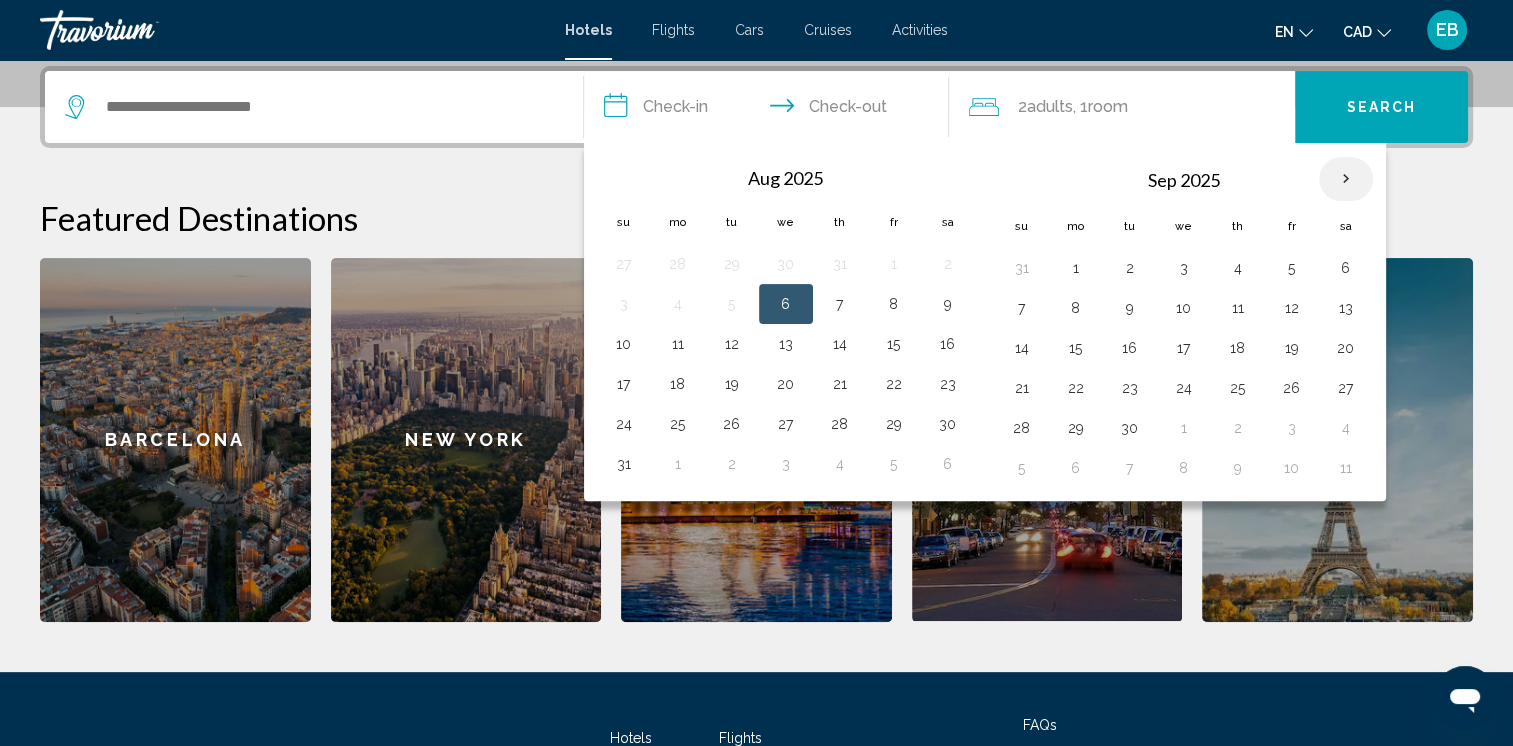 click at bounding box center (1346, 179) 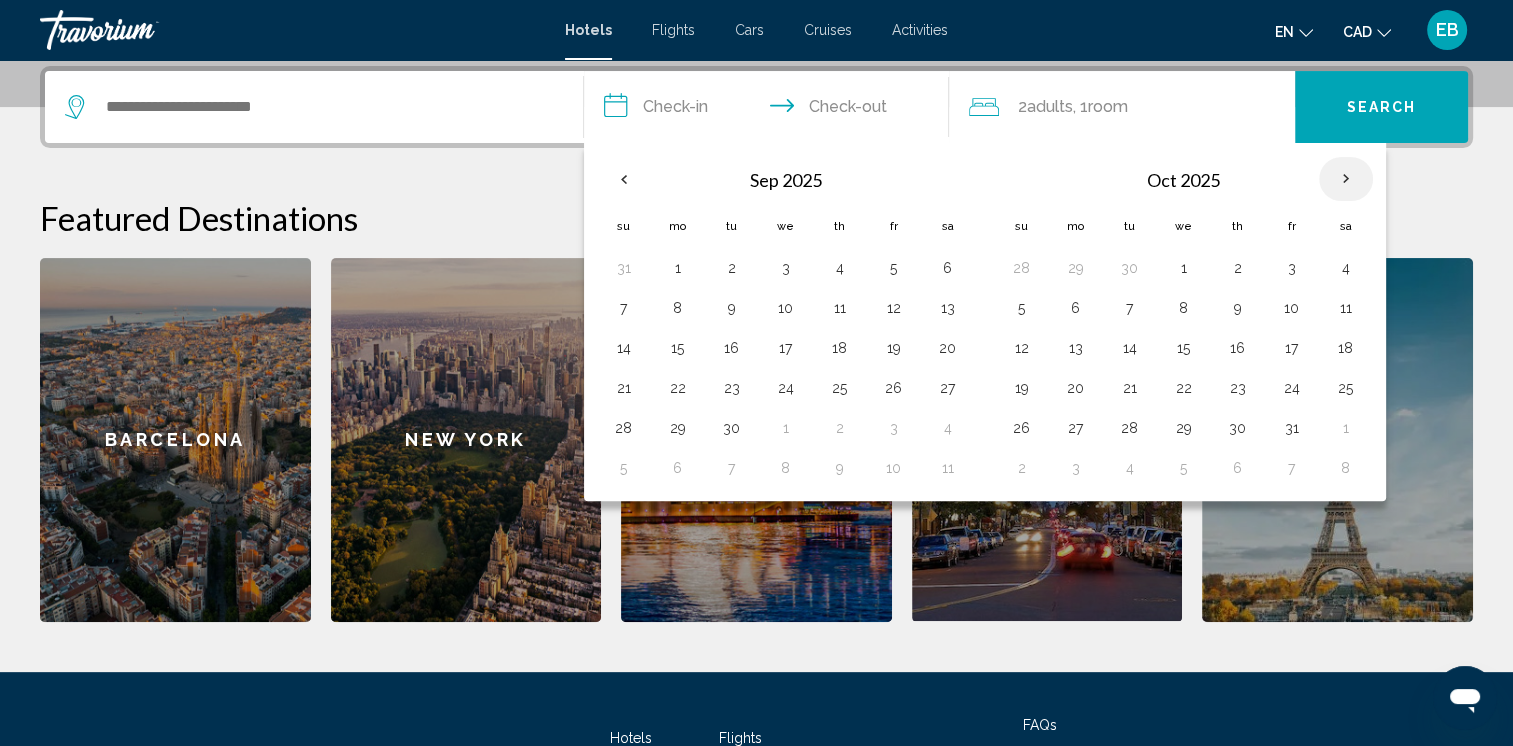 click at bounding box center (1346, 179) 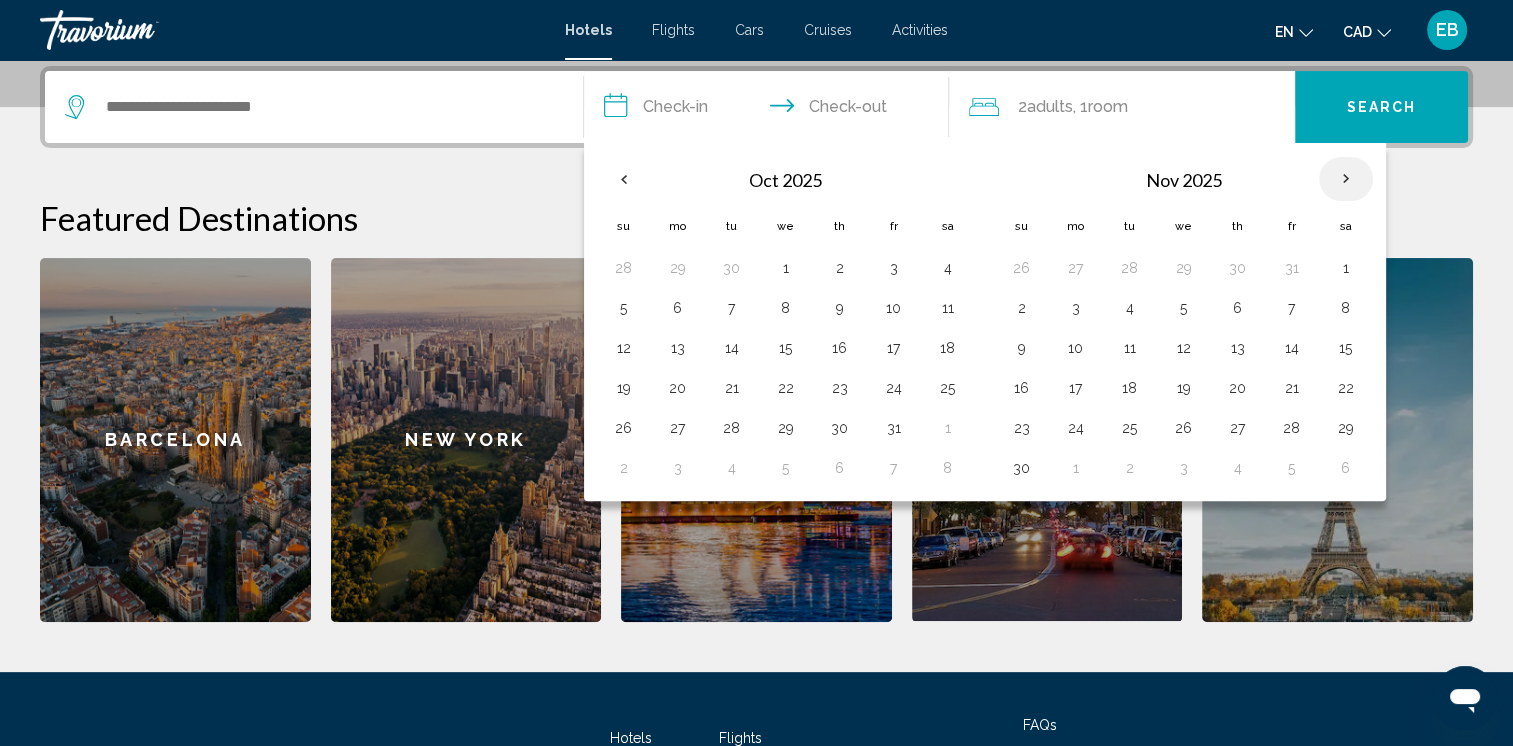 click at bounding box center [1346, 179] 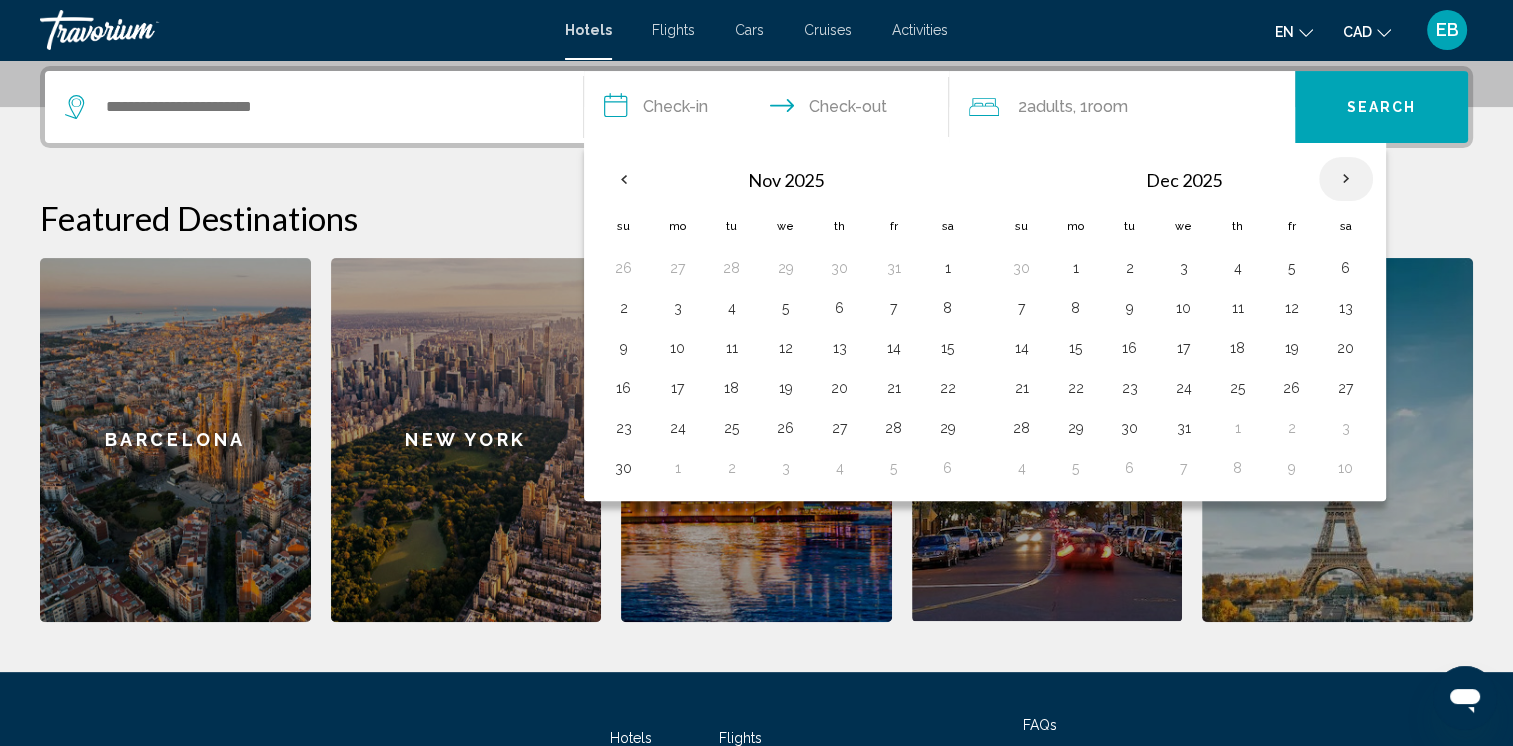 click at bounding box center (1346, 179) 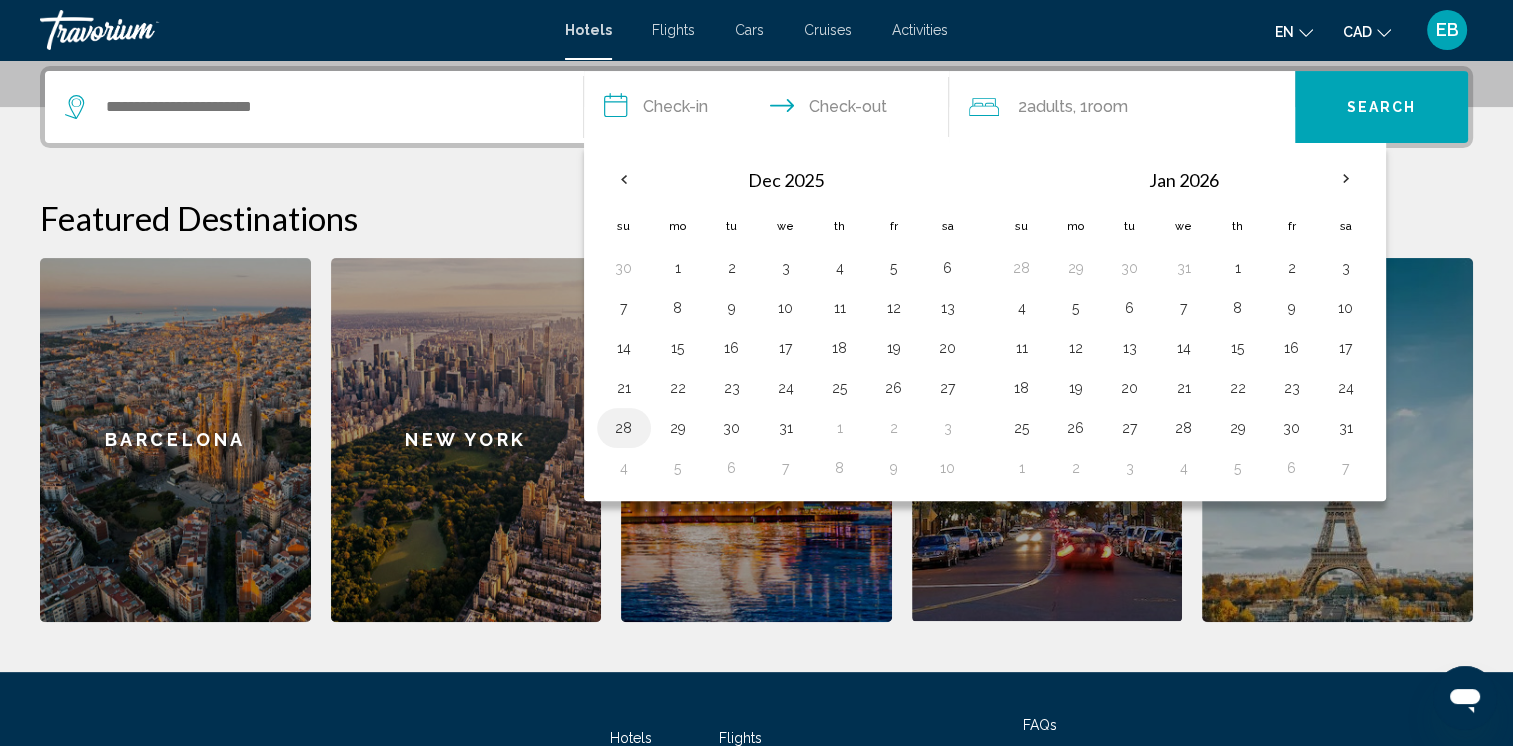click on "28" at bounding box center (624, 428) 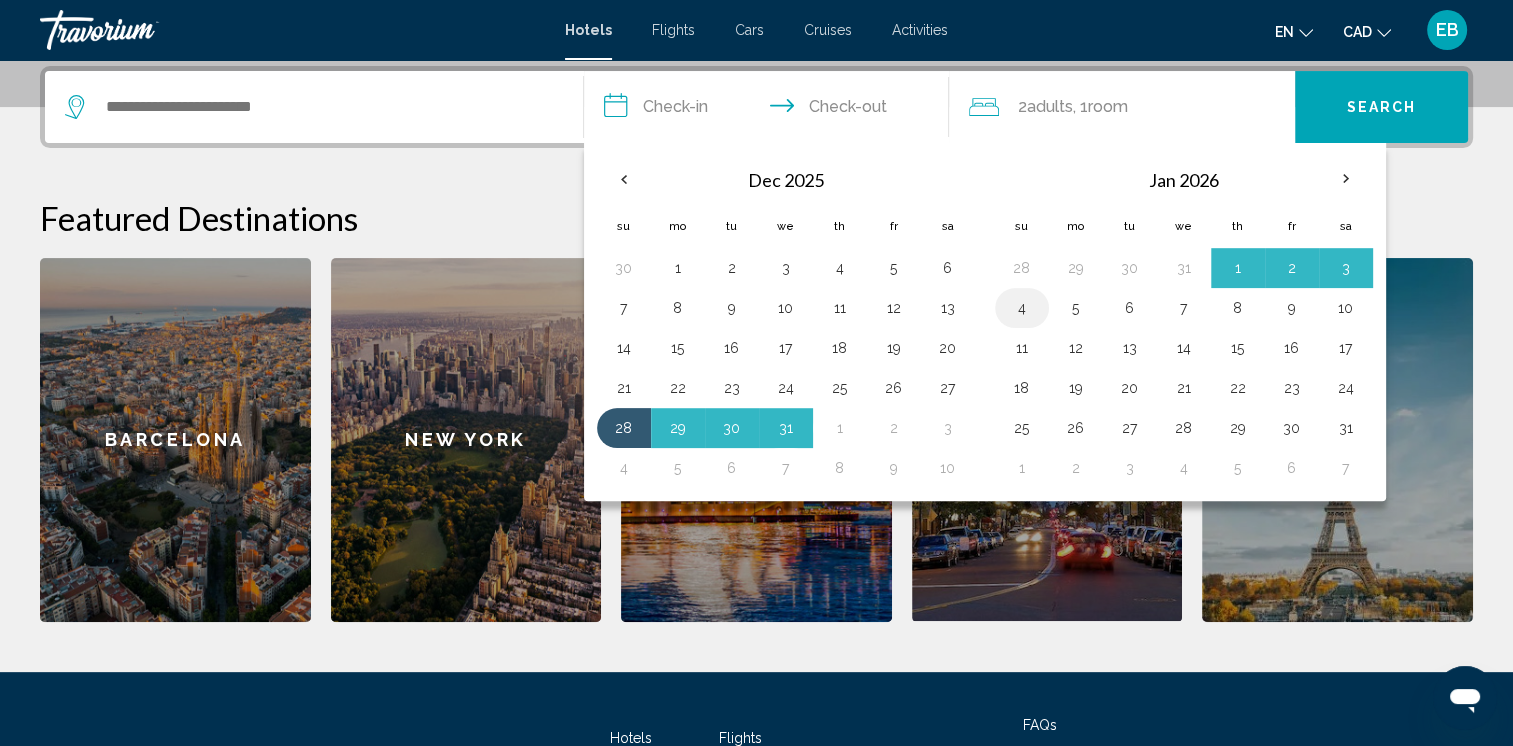 click on "4" at bounding box center [1022, 308] 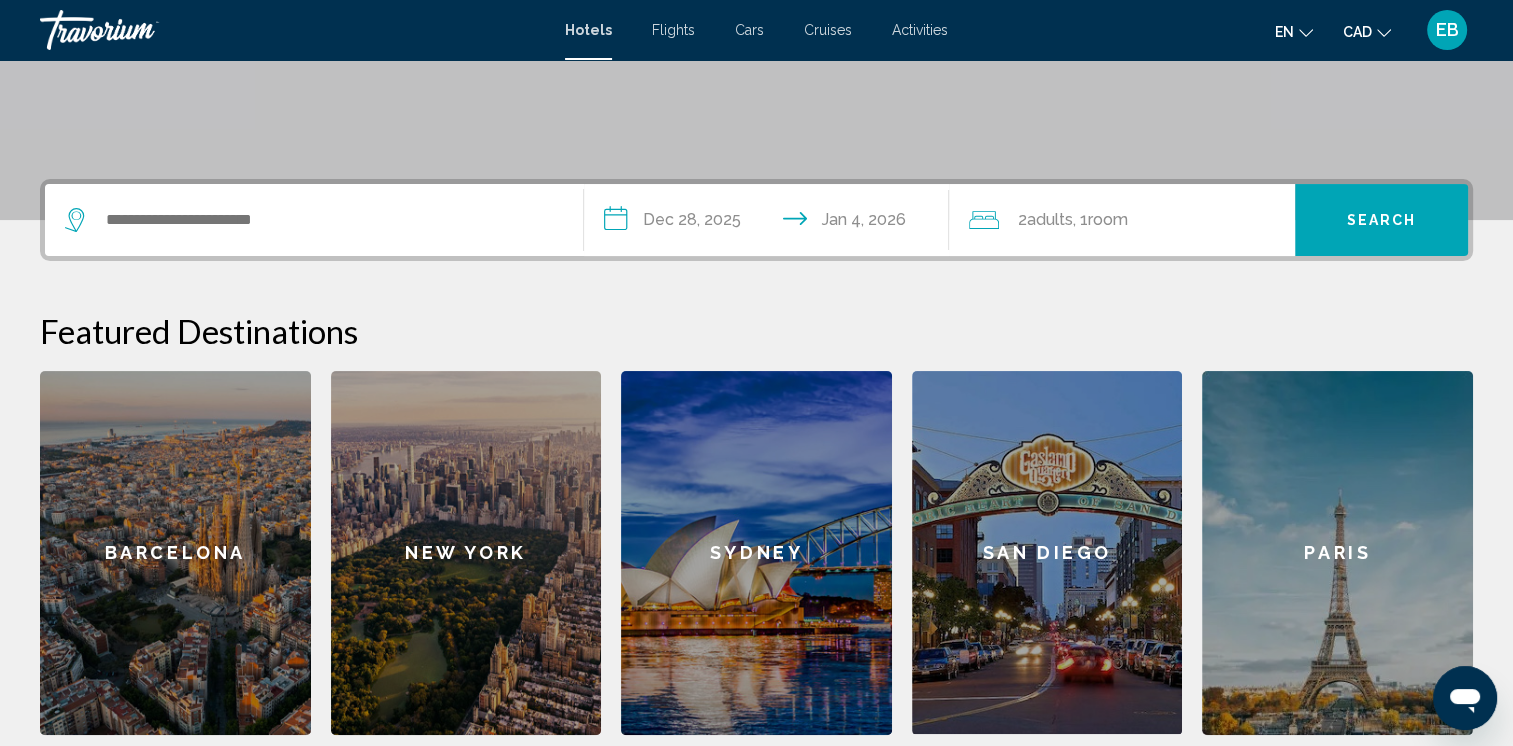 scroll, scrollTop: 376, scrollLeft: 0, axis: vertical 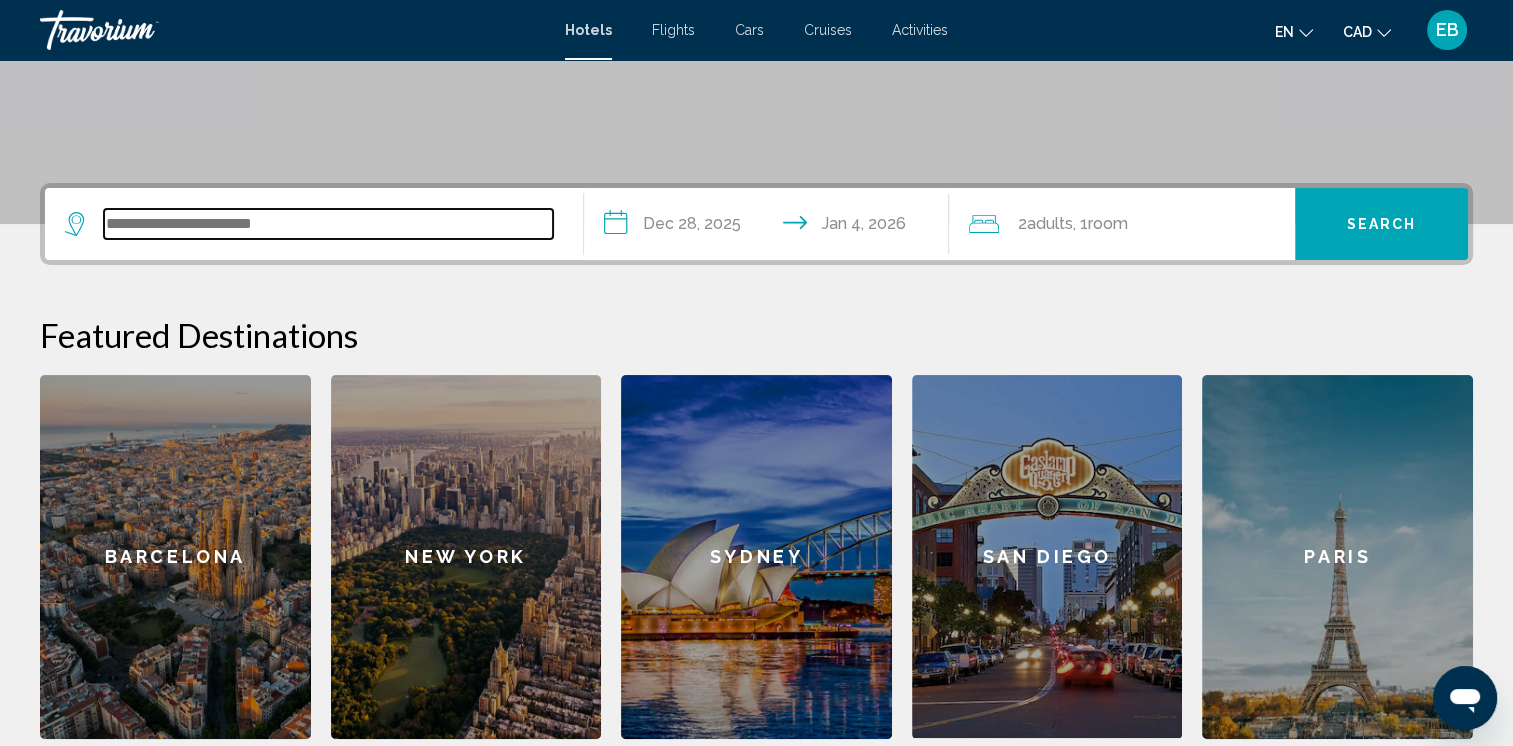 click at bounding box center [328, 224] 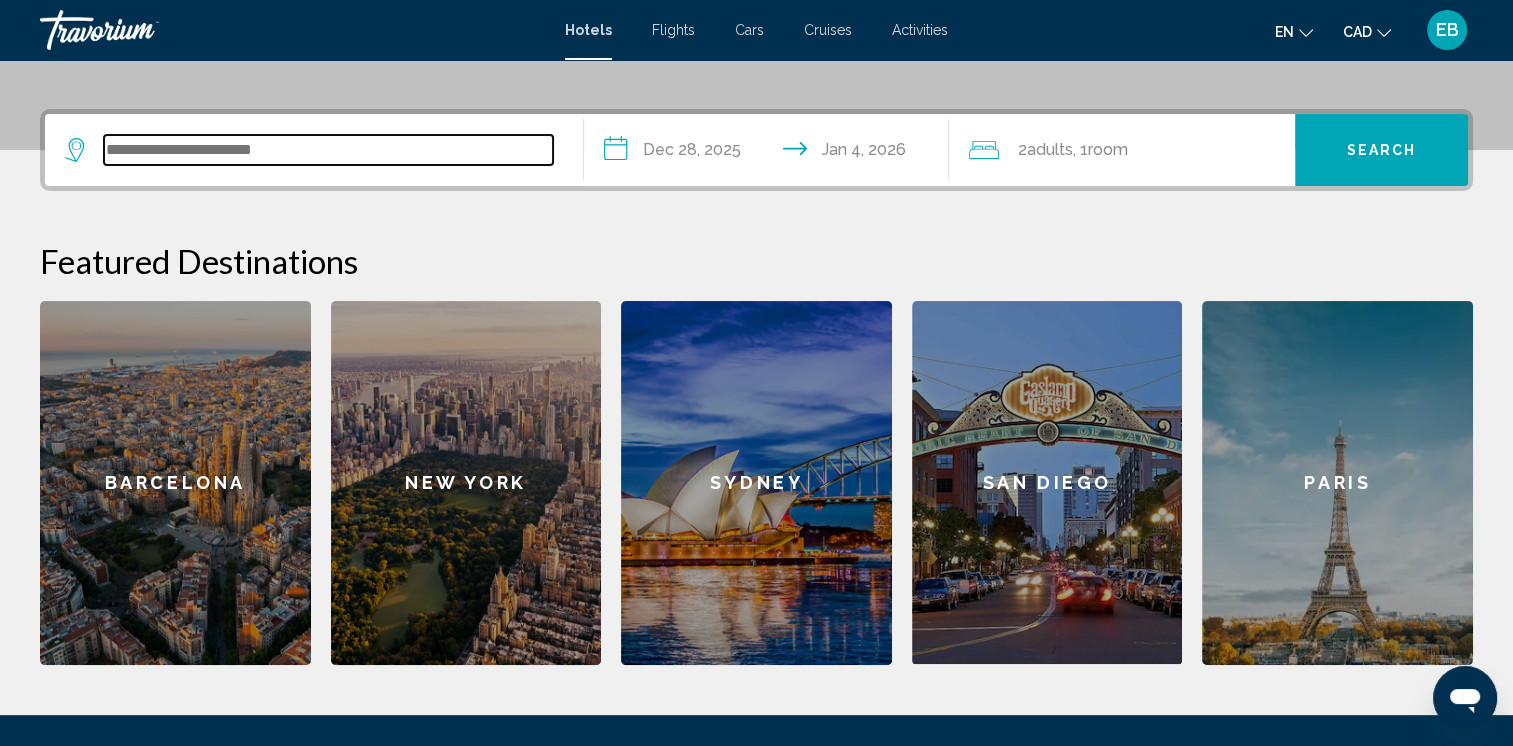 scroll, scrollTop: 493, scrollLeft: 0, axis: vertical 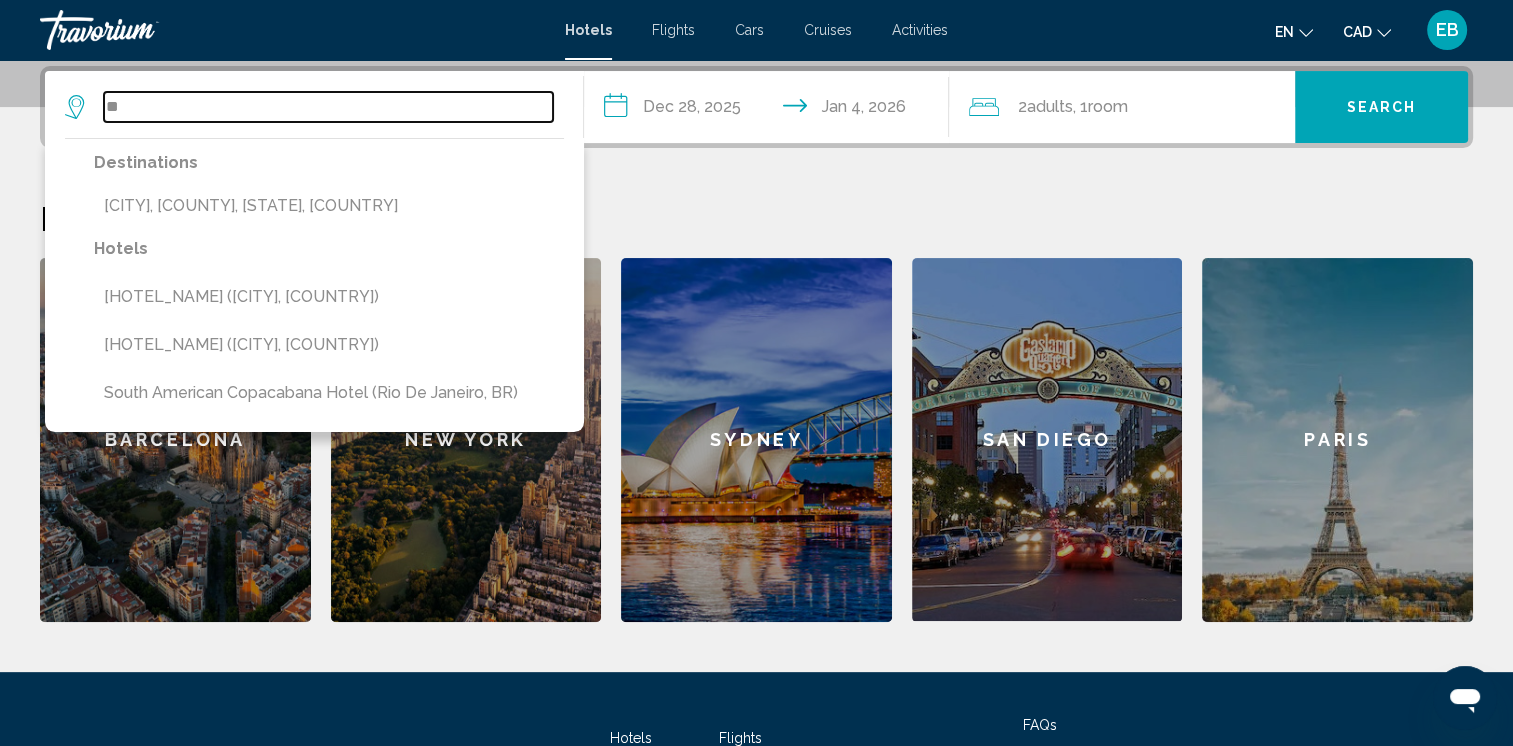 type on "*" 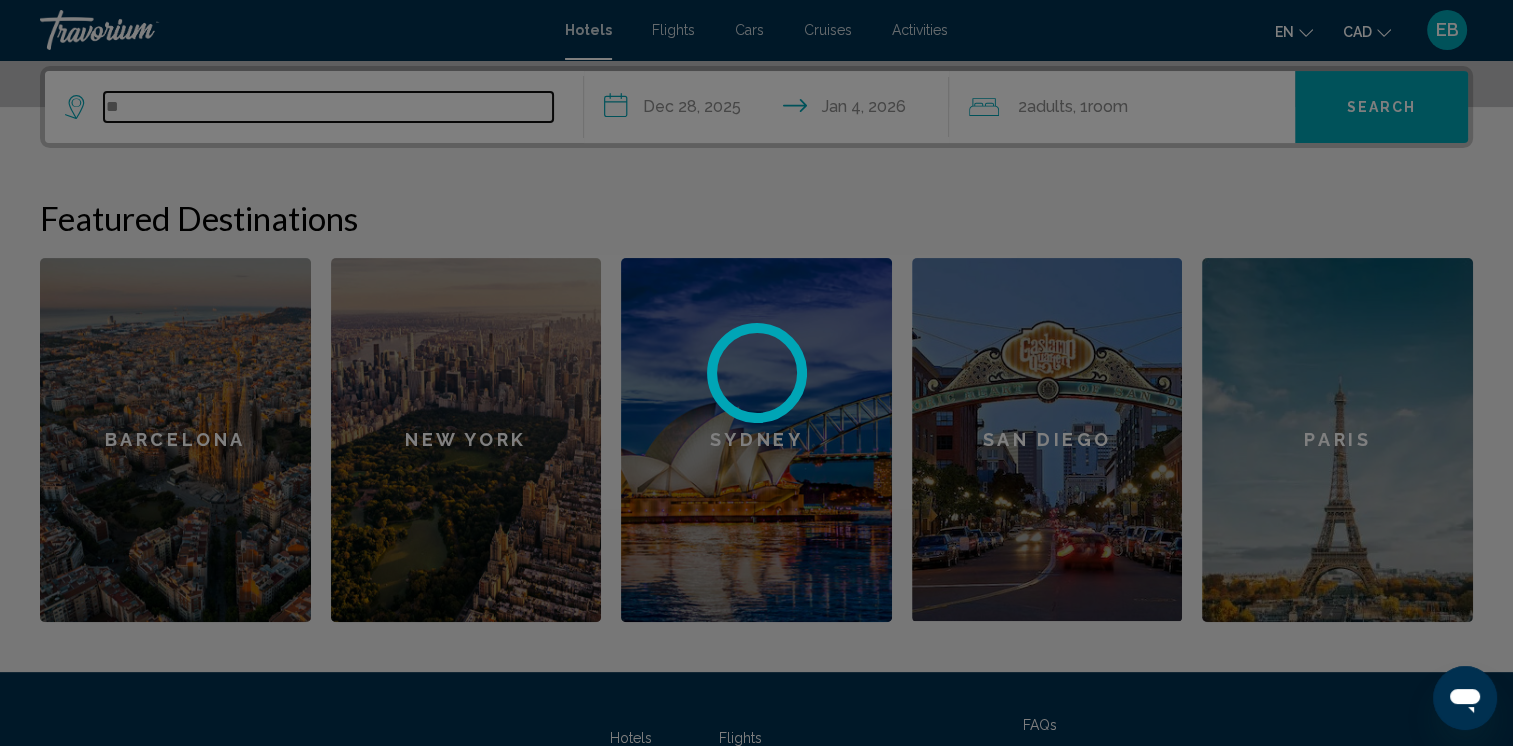 type on "*" 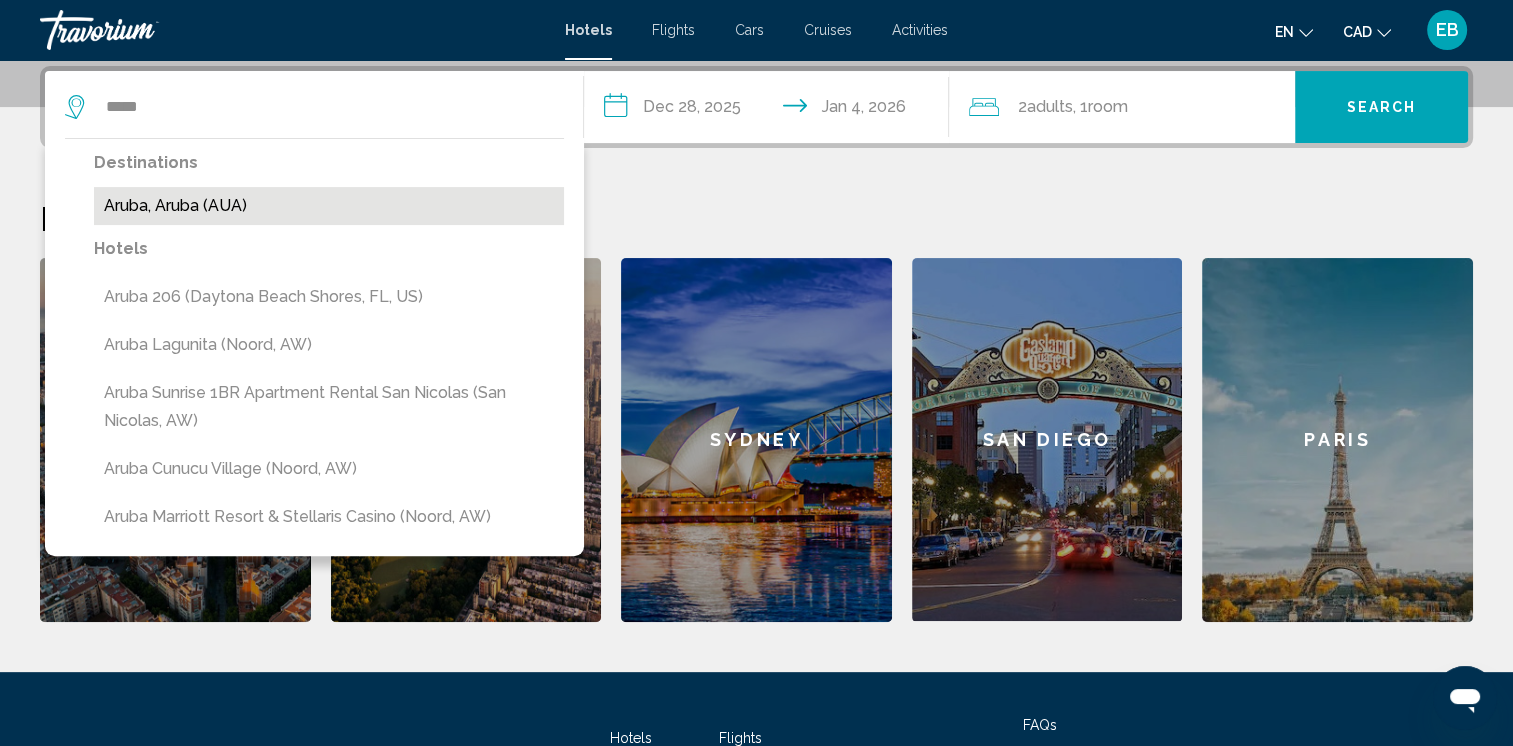 click on "Aruba, Aruba (AUA)" at bounding box center [329, 206] 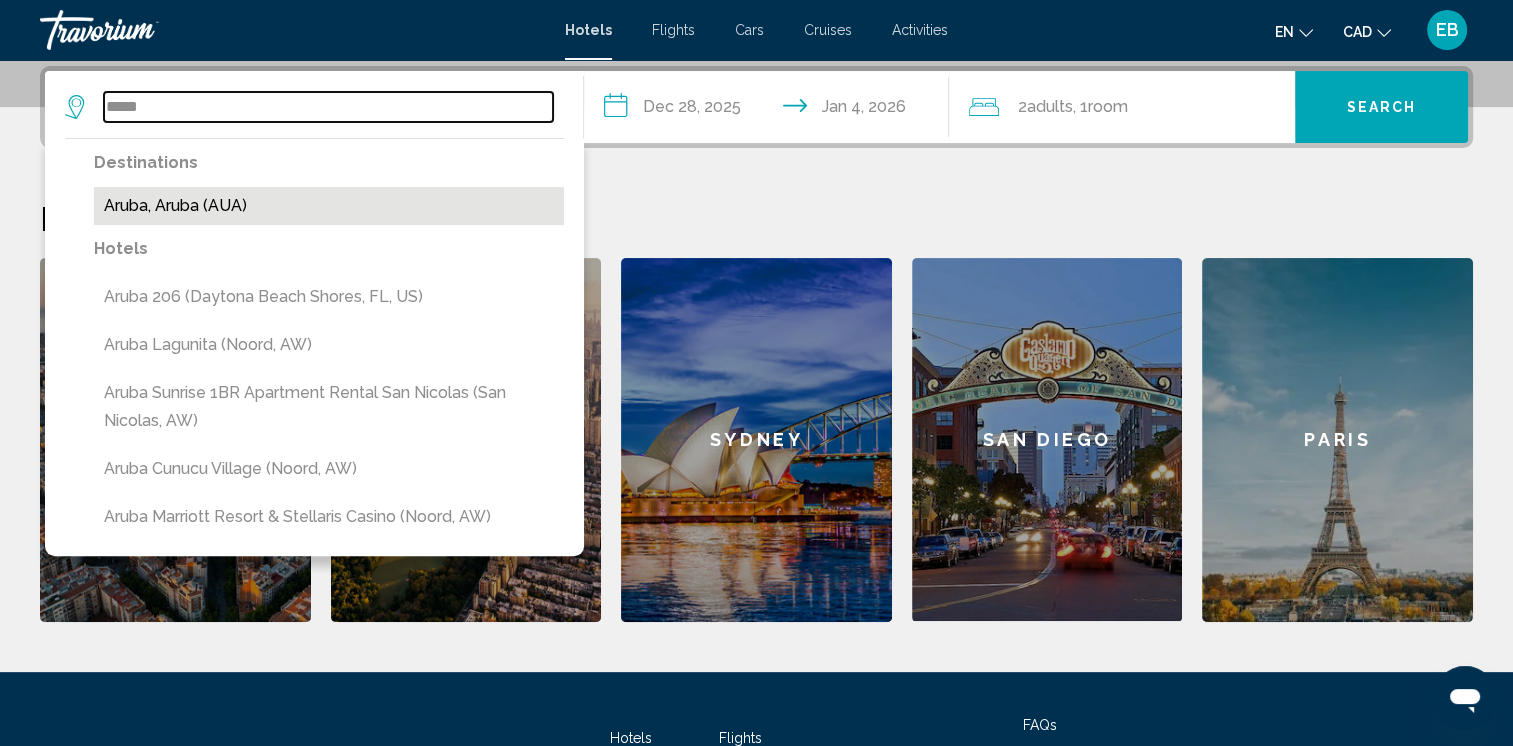 type on "**********" 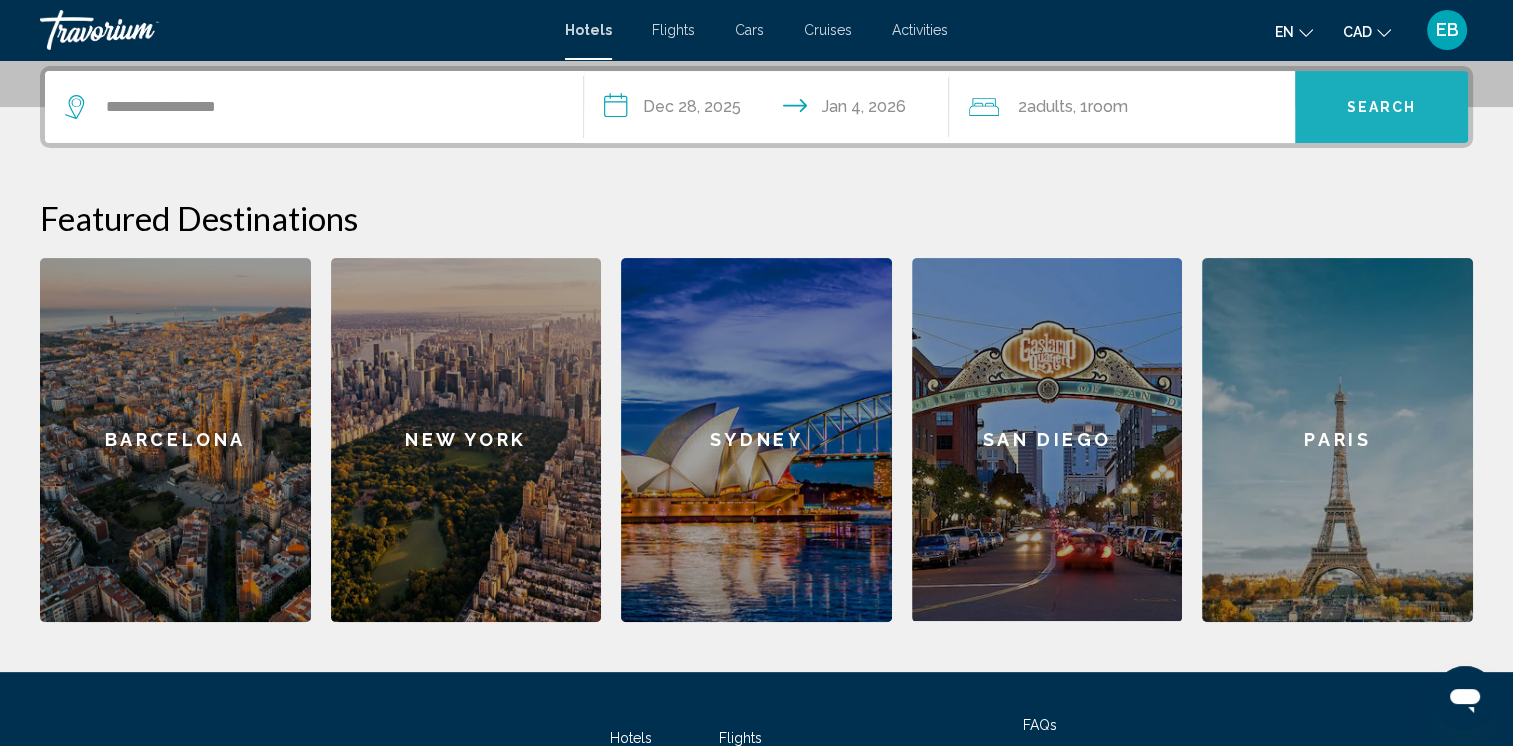 click on "Search" at bounding box center [1381, 107] 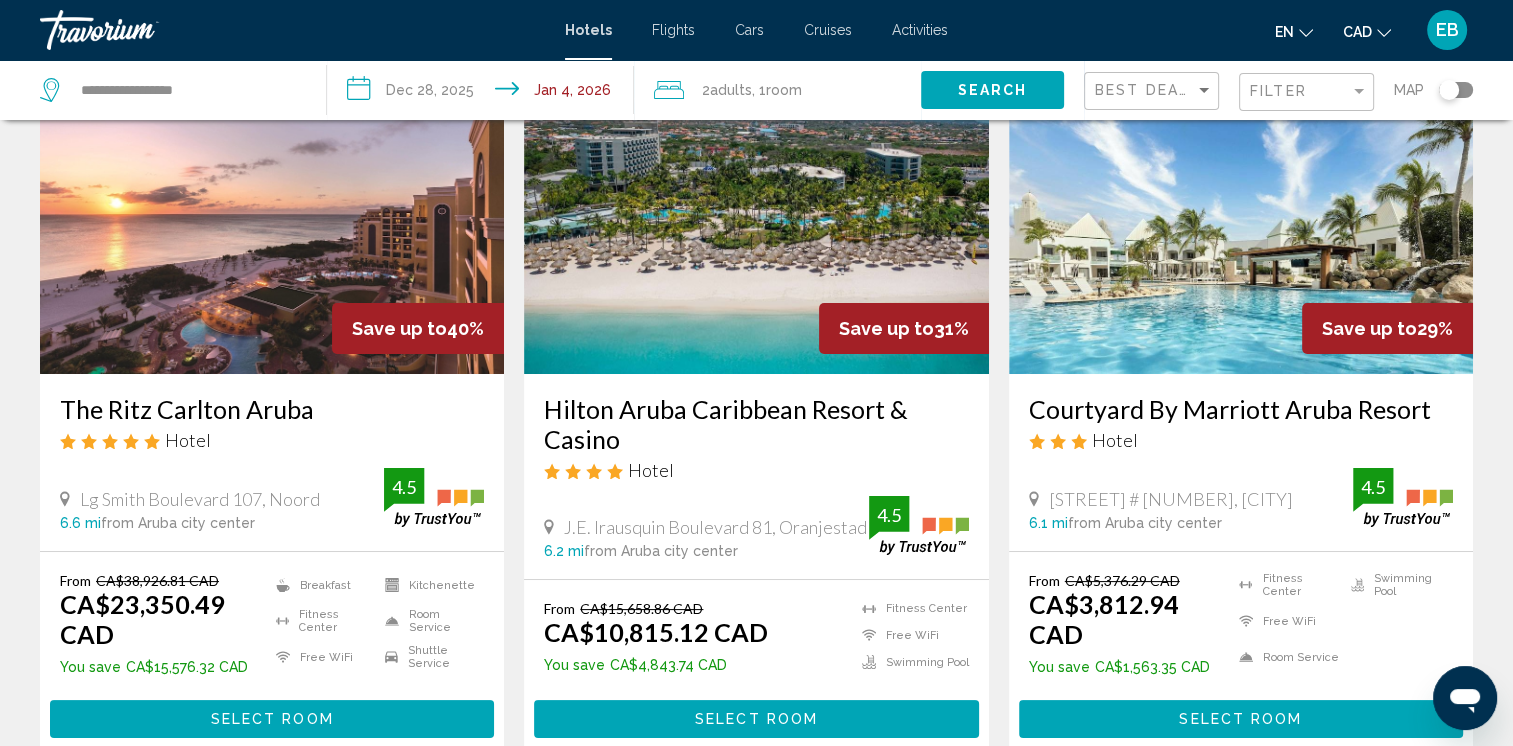 scroll, scrollTop: 116, scrollLeft: 0, axis: vertical 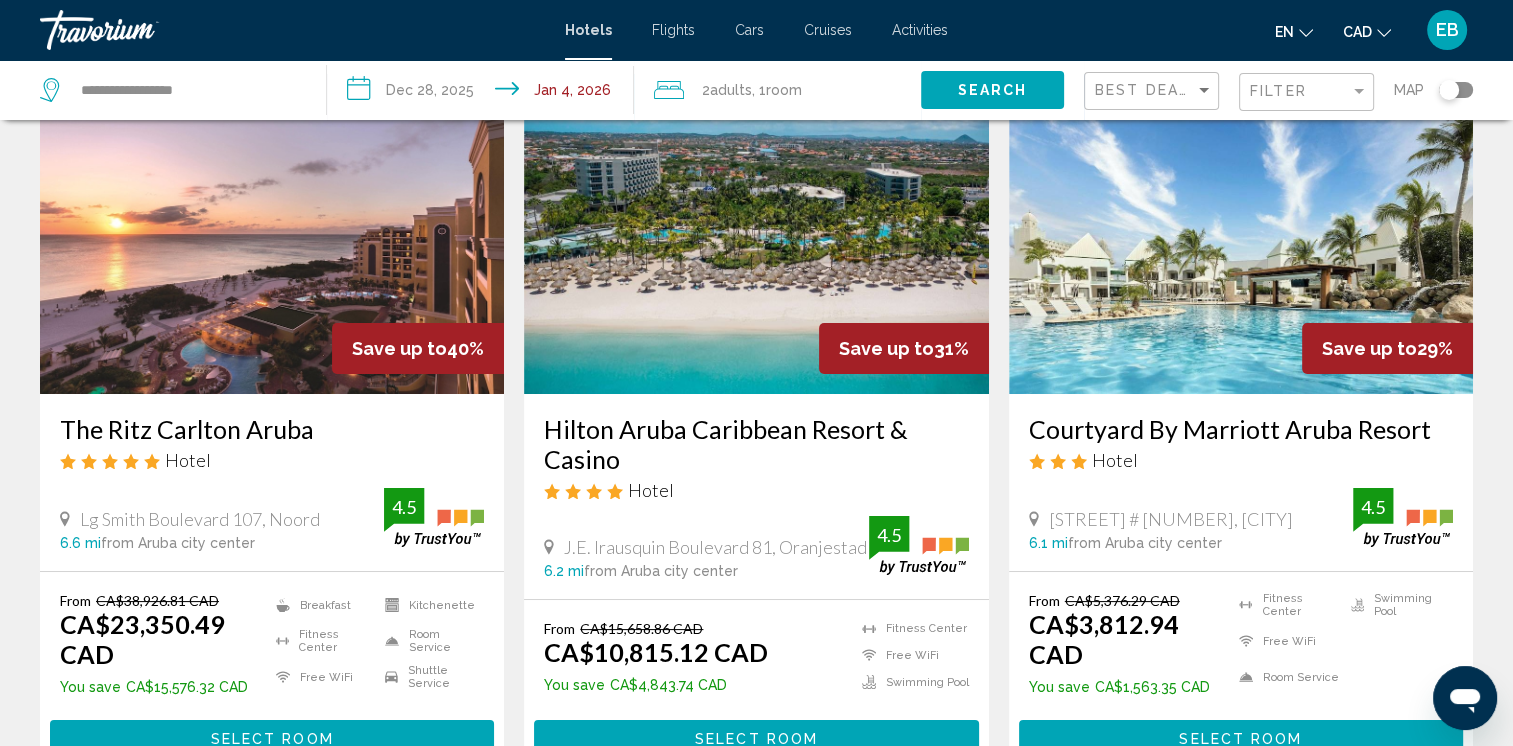 click at bounding box center [1241, 234] 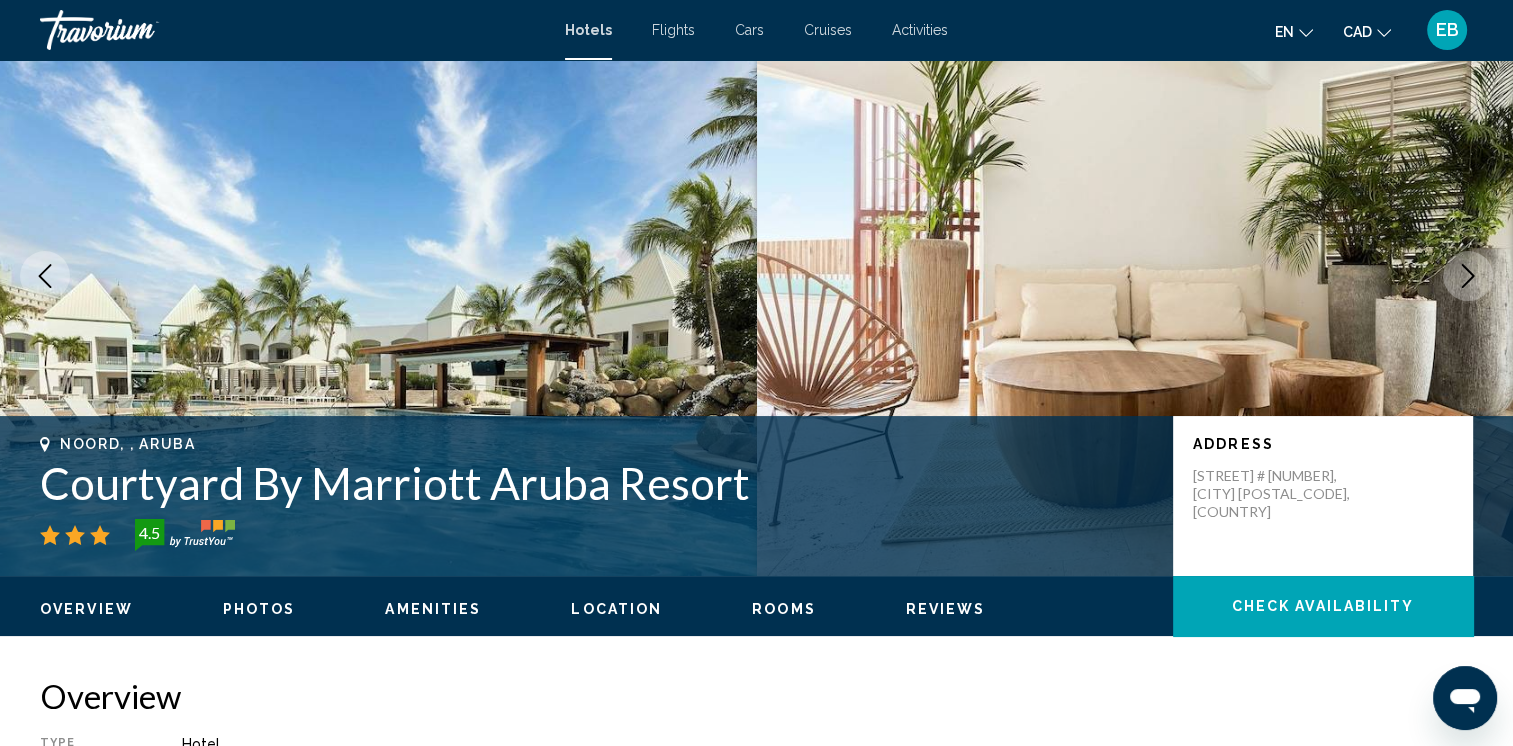scroll, scrollTop: 100, scrollLeft: 0, axis: vertical 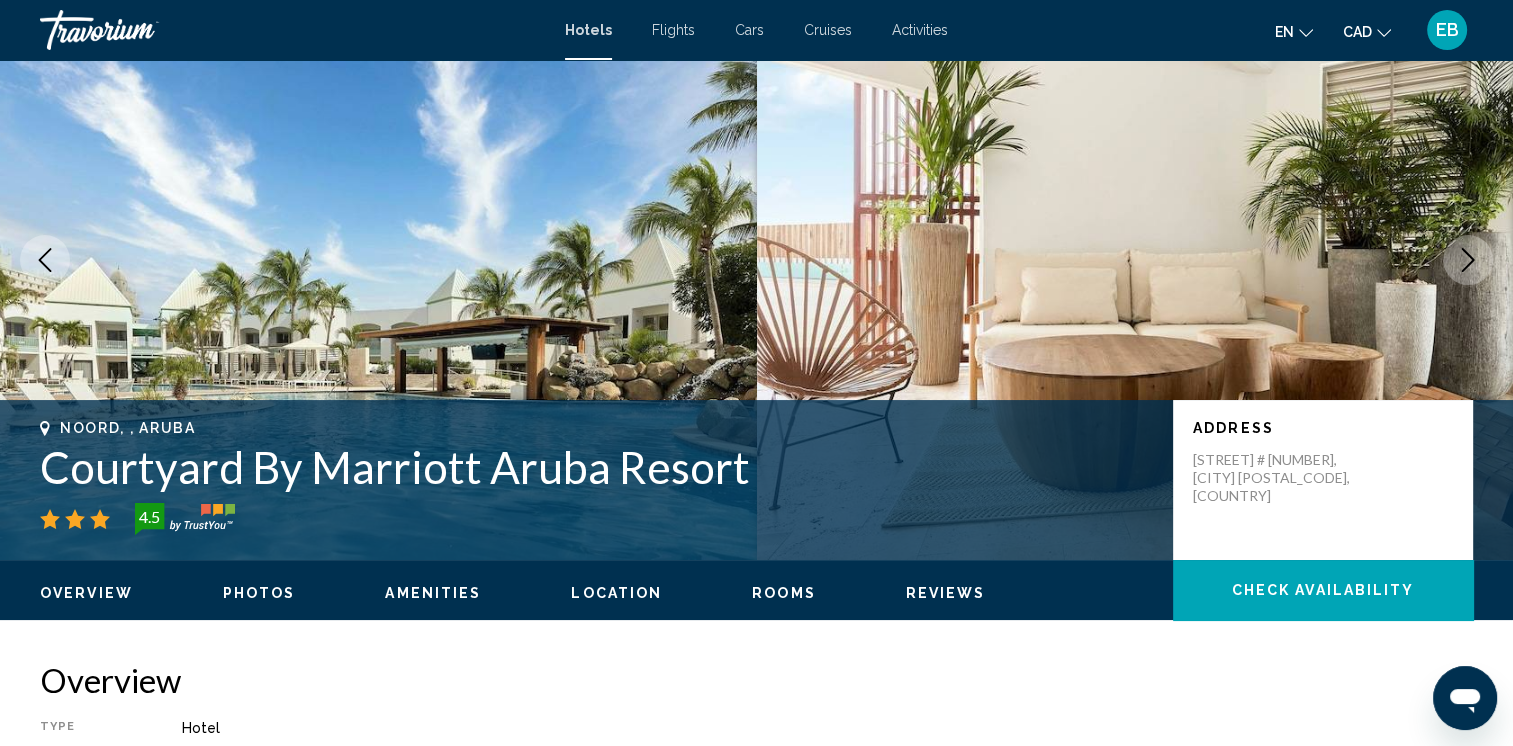 click on "Photos" at bounding box center [259, 593] 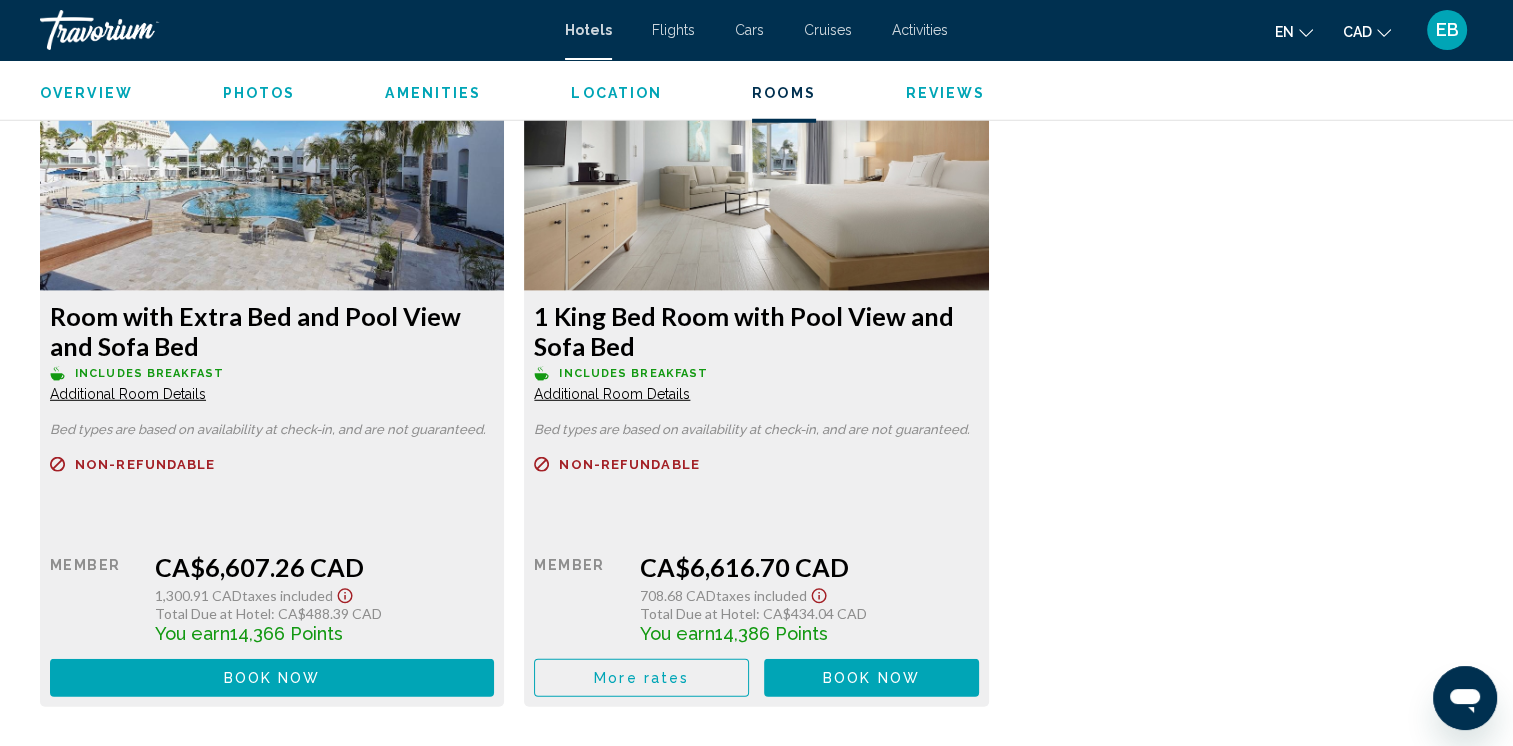 scroll, scrollTop: 5550, scrollLeft: 0, axis: vertical 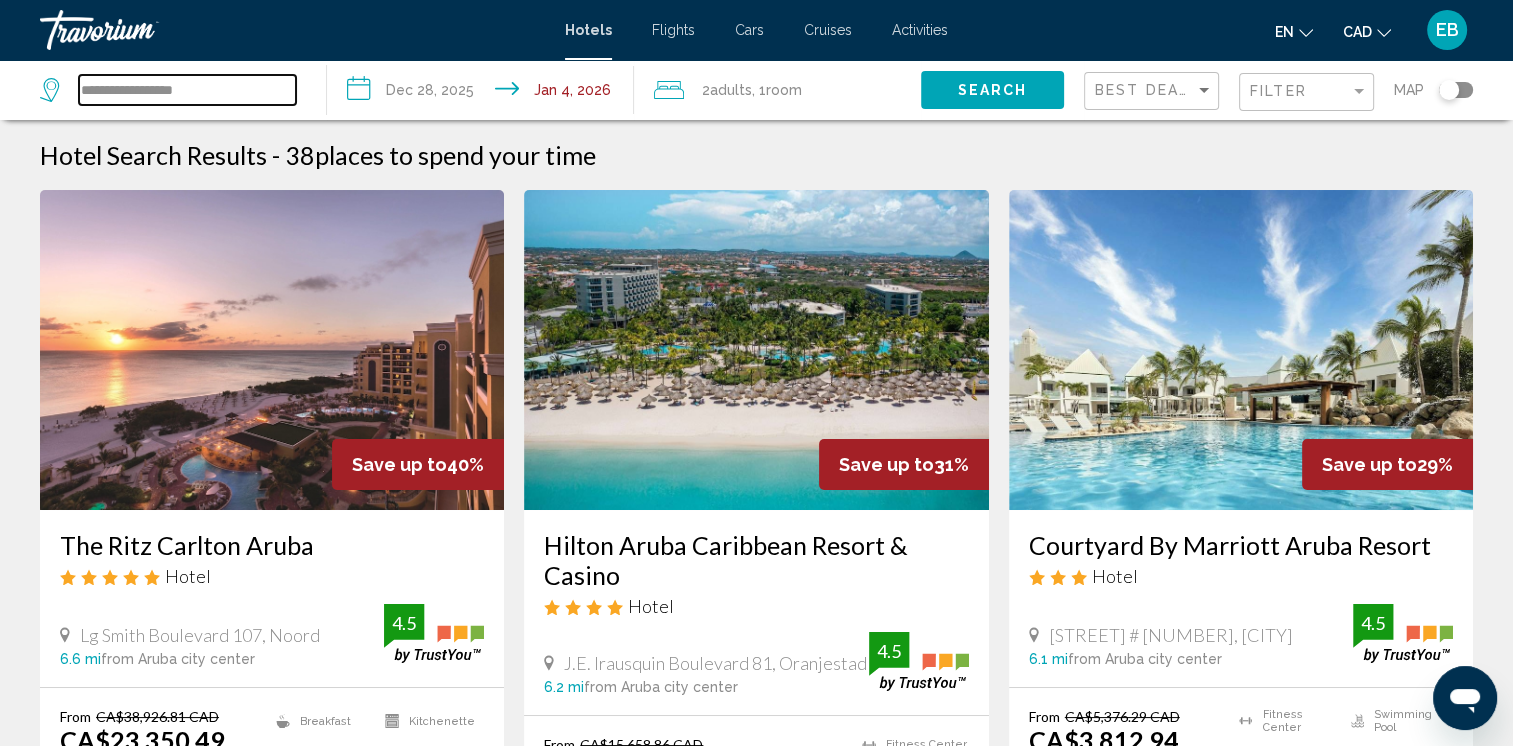 click on "**********" at bounding box center [187, 90] 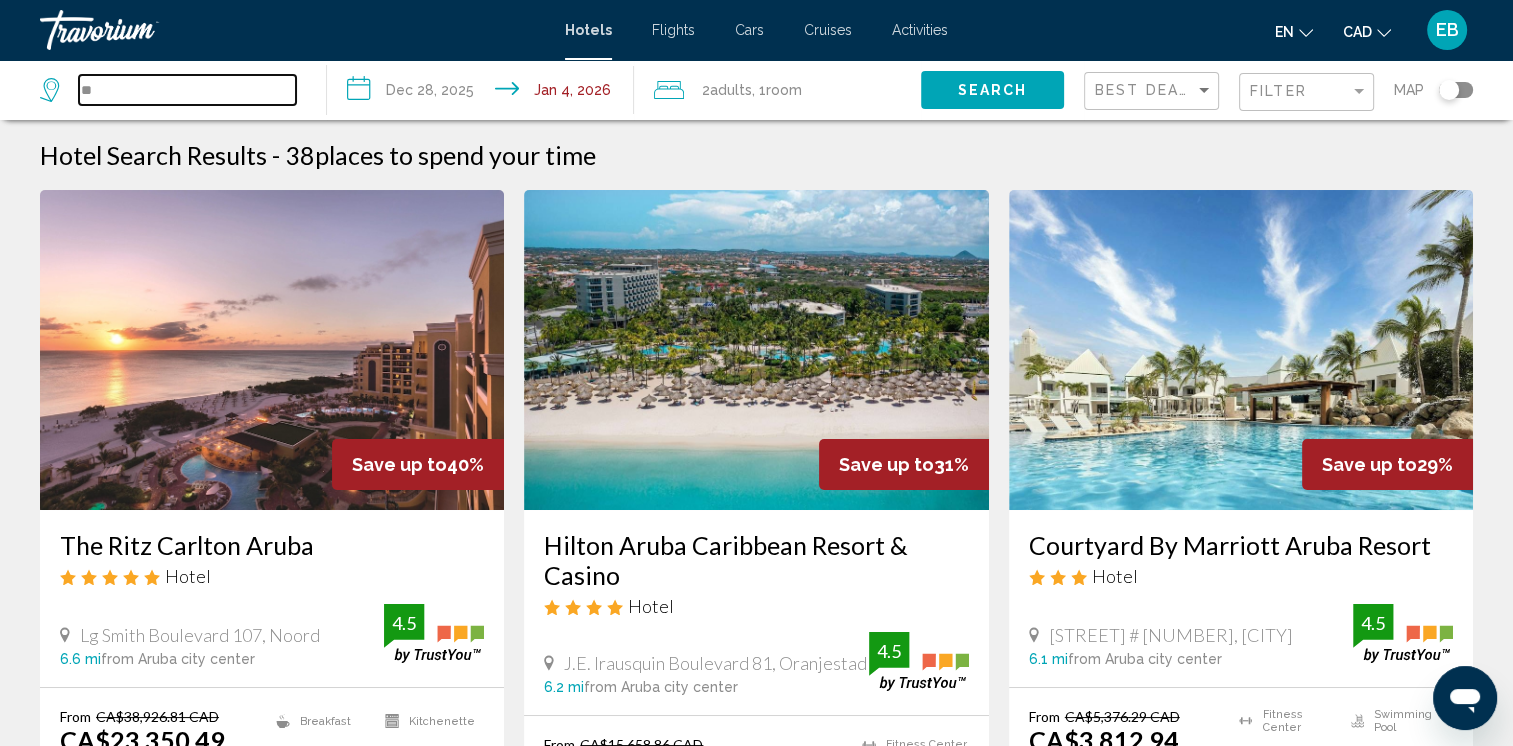 type on "*" 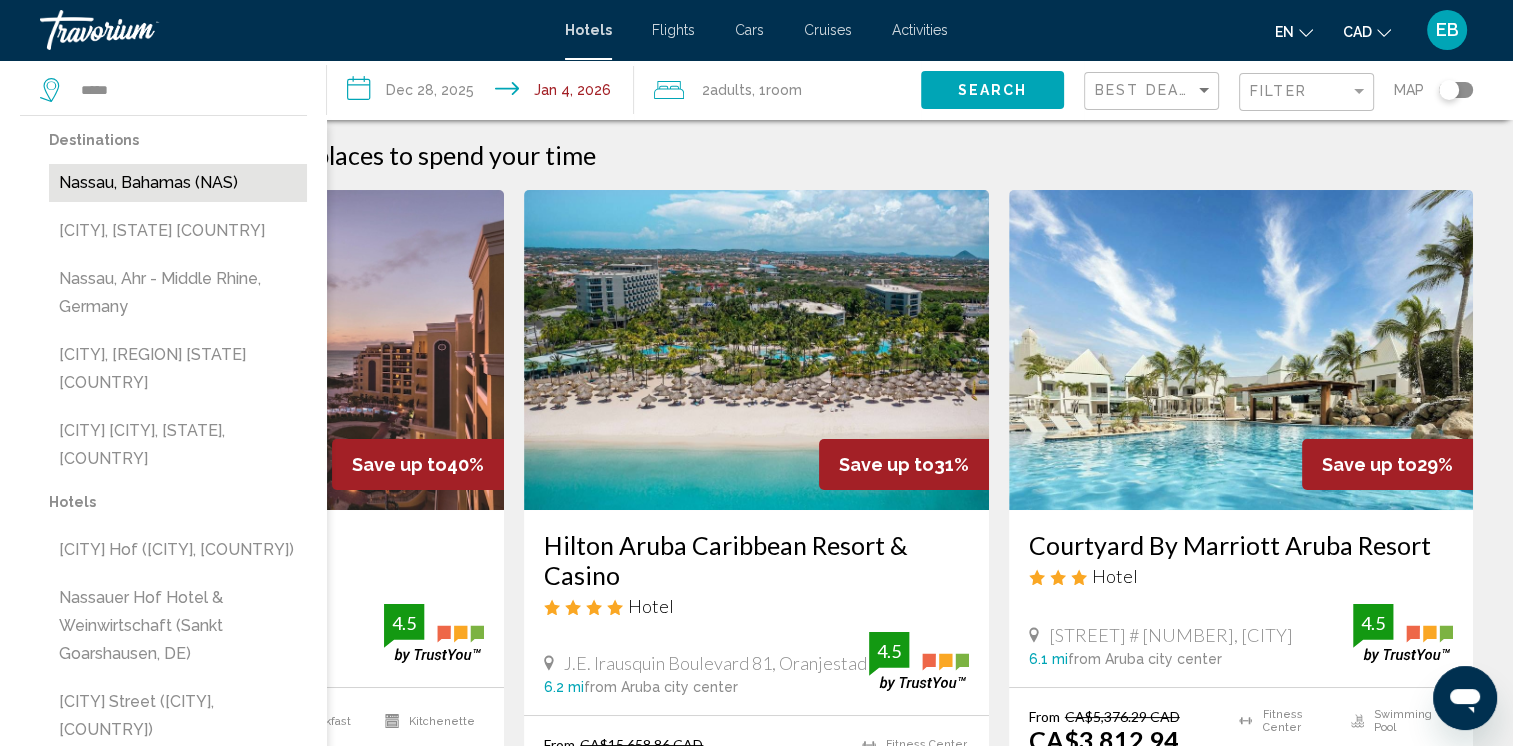 click on "Nassau, Bahamas (NAS)" at bounding box center [178, 183] 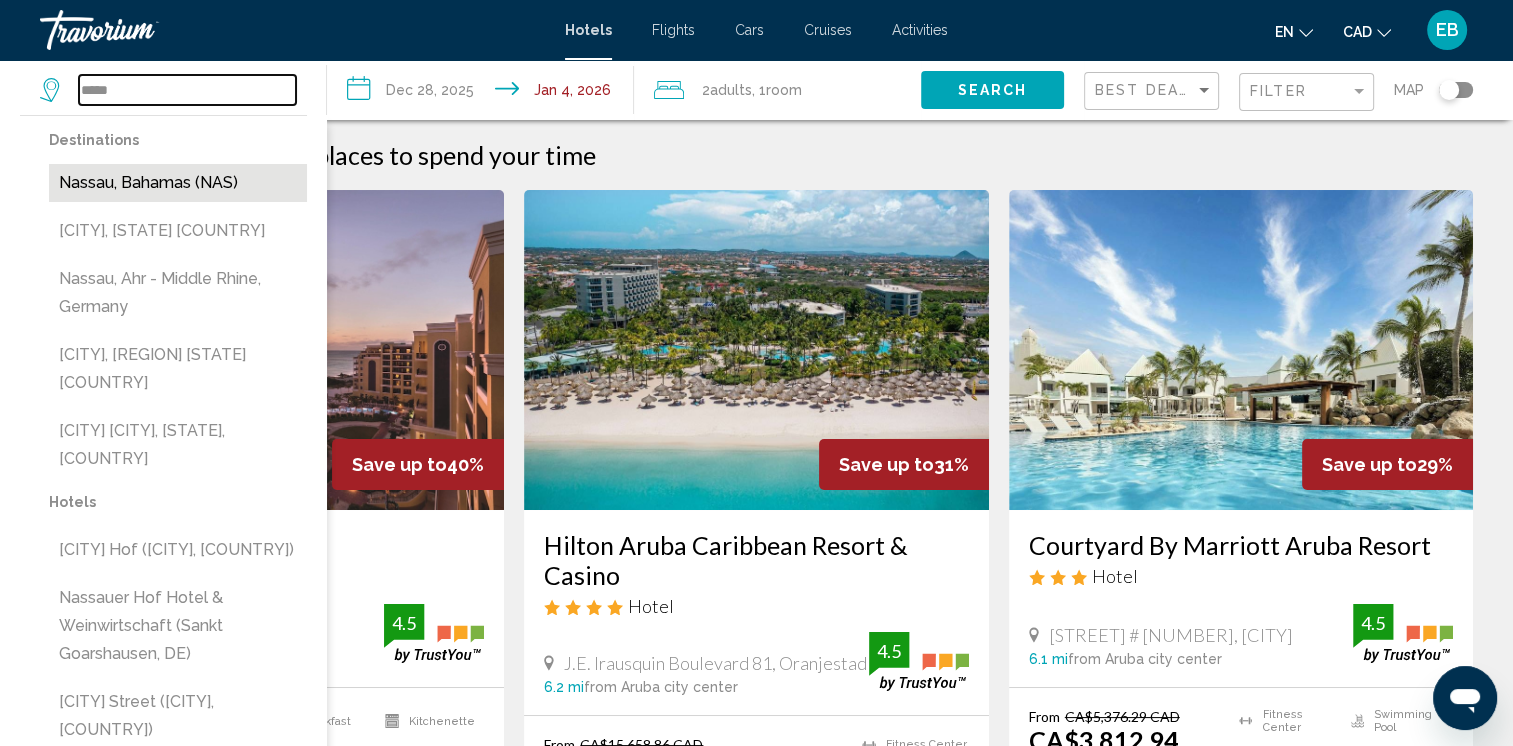 type on "**********" 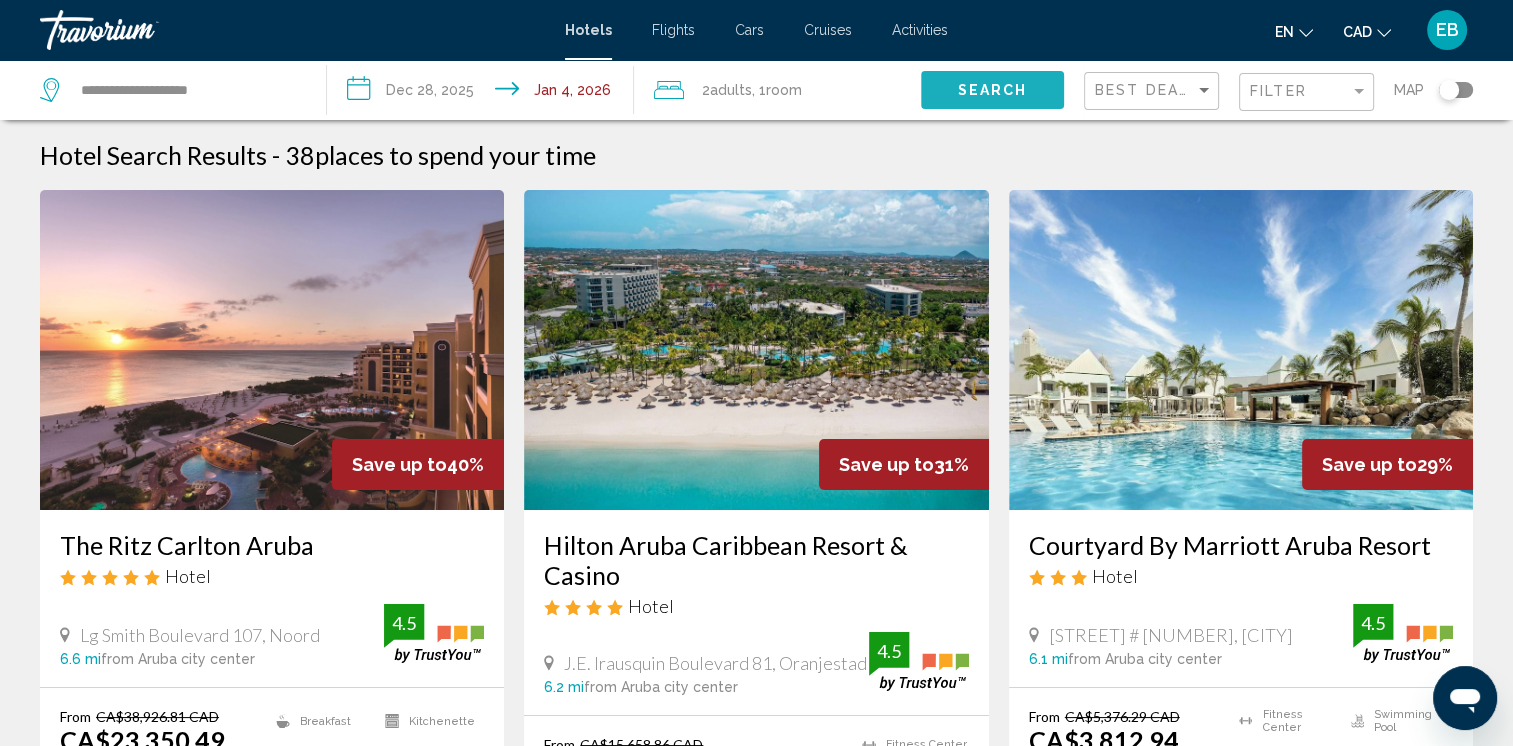 click on "Search" 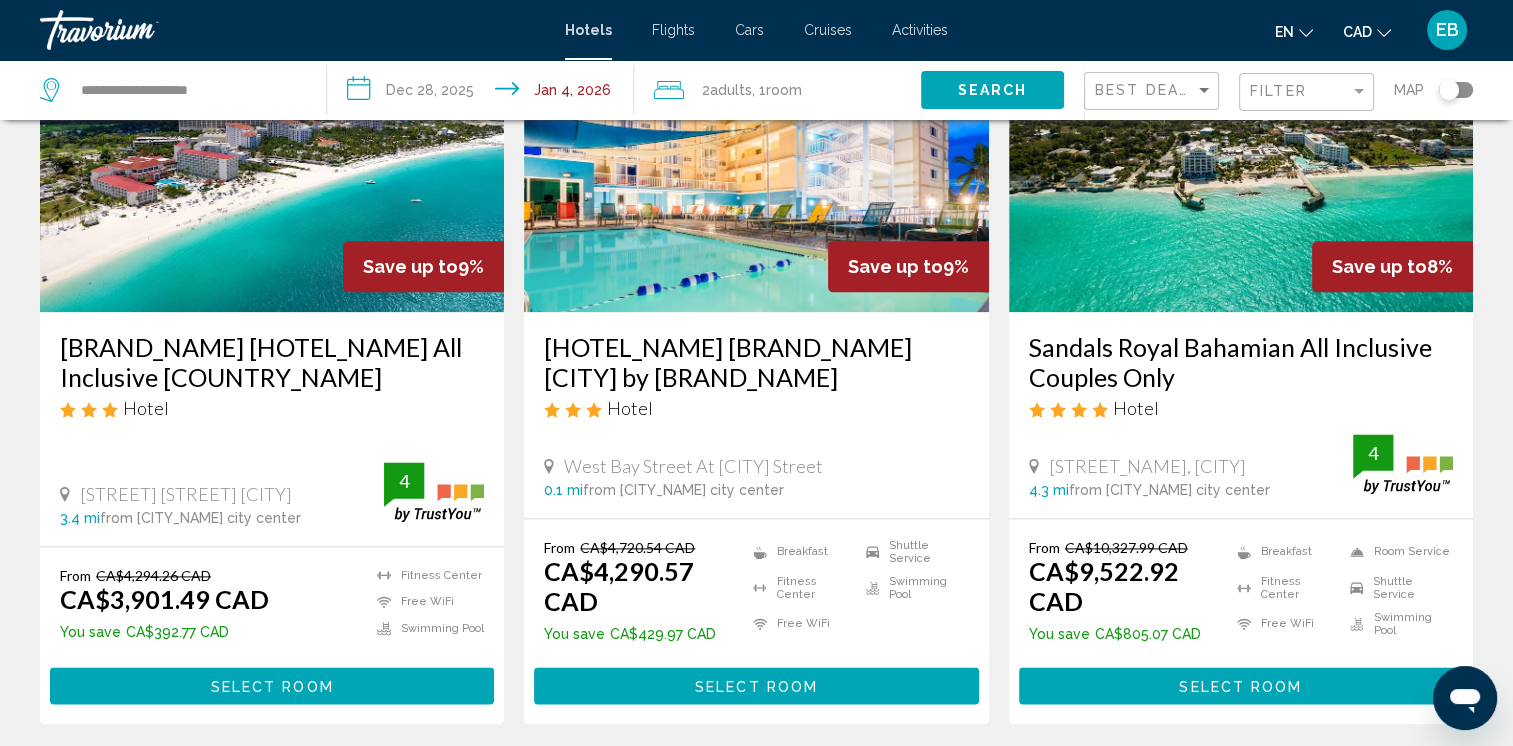 scroll, scrollTop: 2449, scrollLeft: 0, axis: vertical 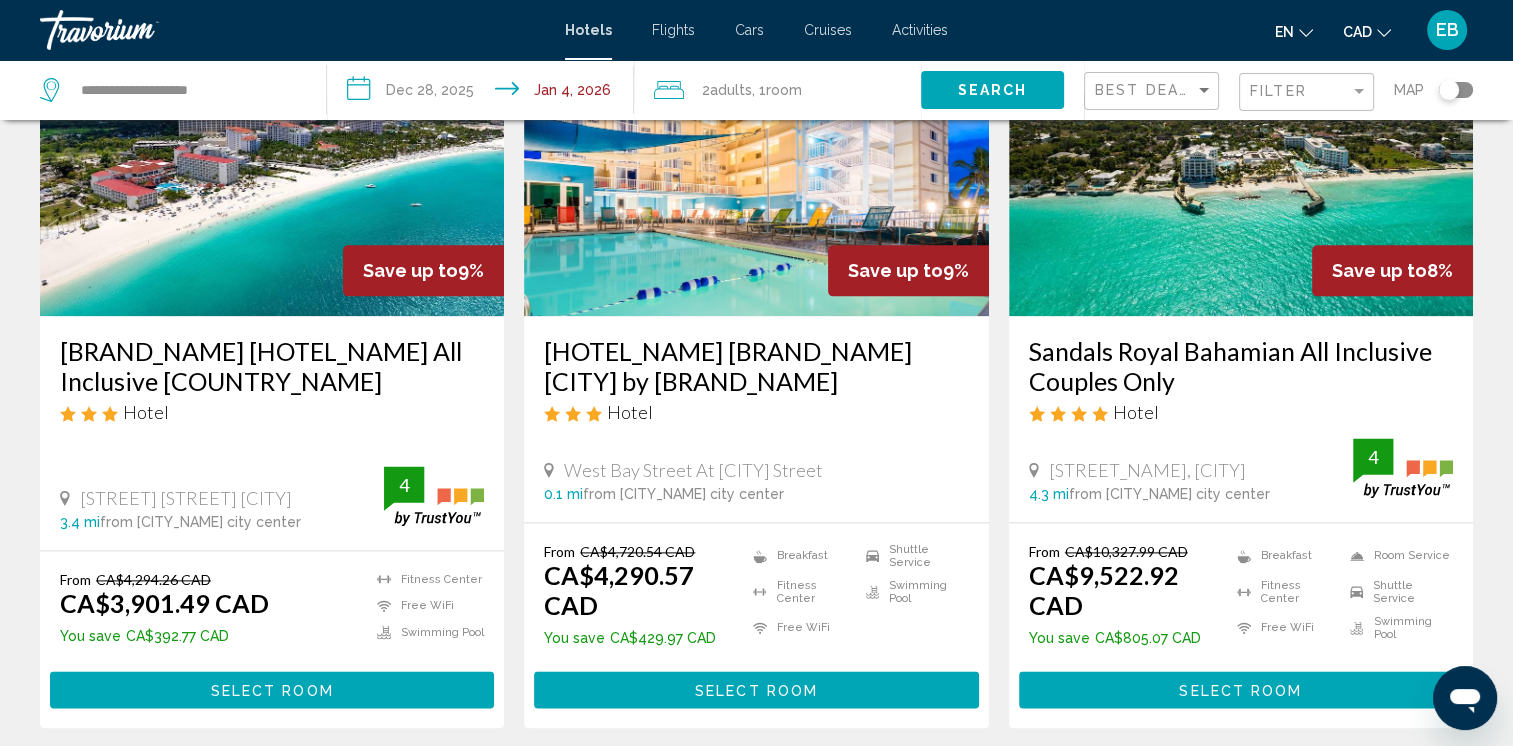 click on "Select Room" at bounding box center [1240, 690] 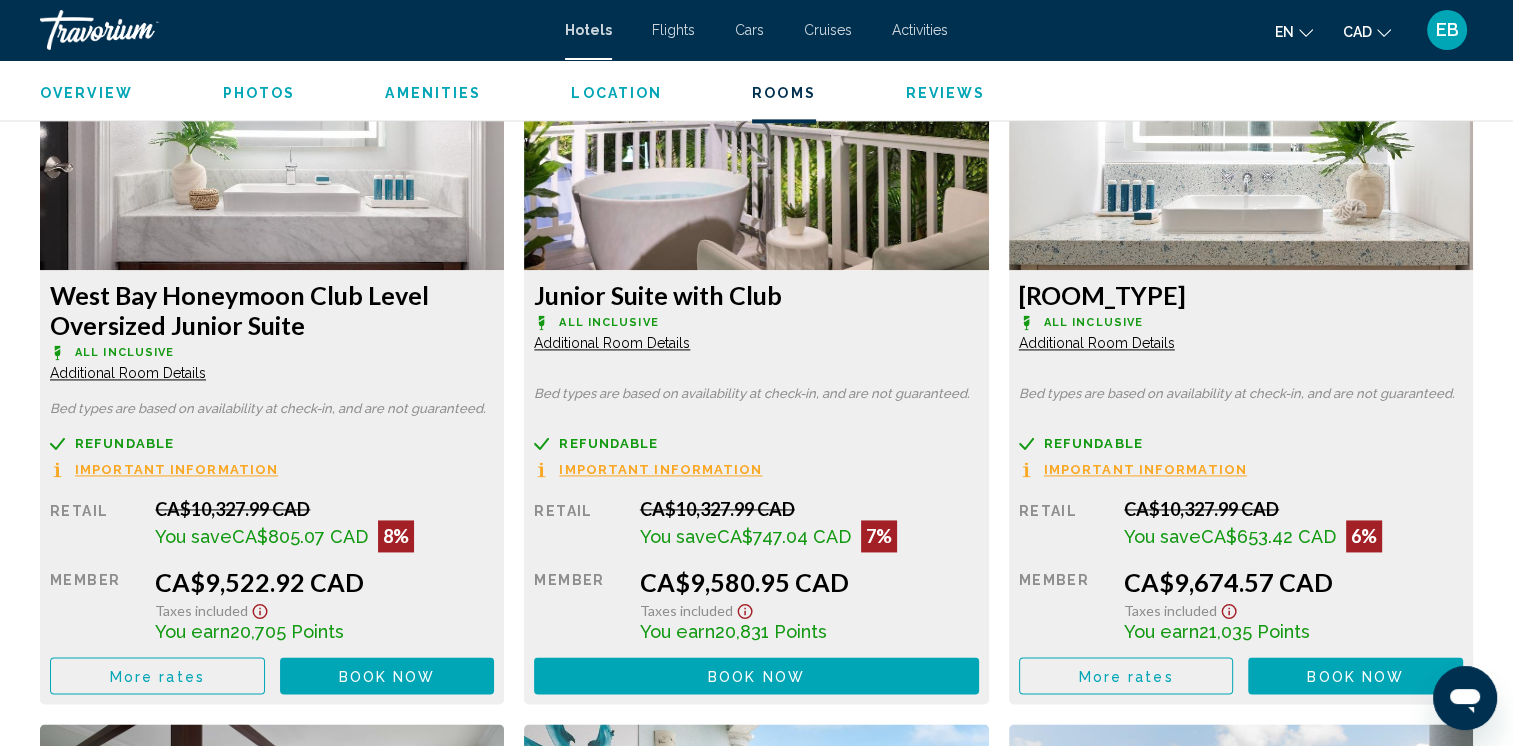 scroll, scrollTop: 2833, scrollLeft: 0, axis: vertical 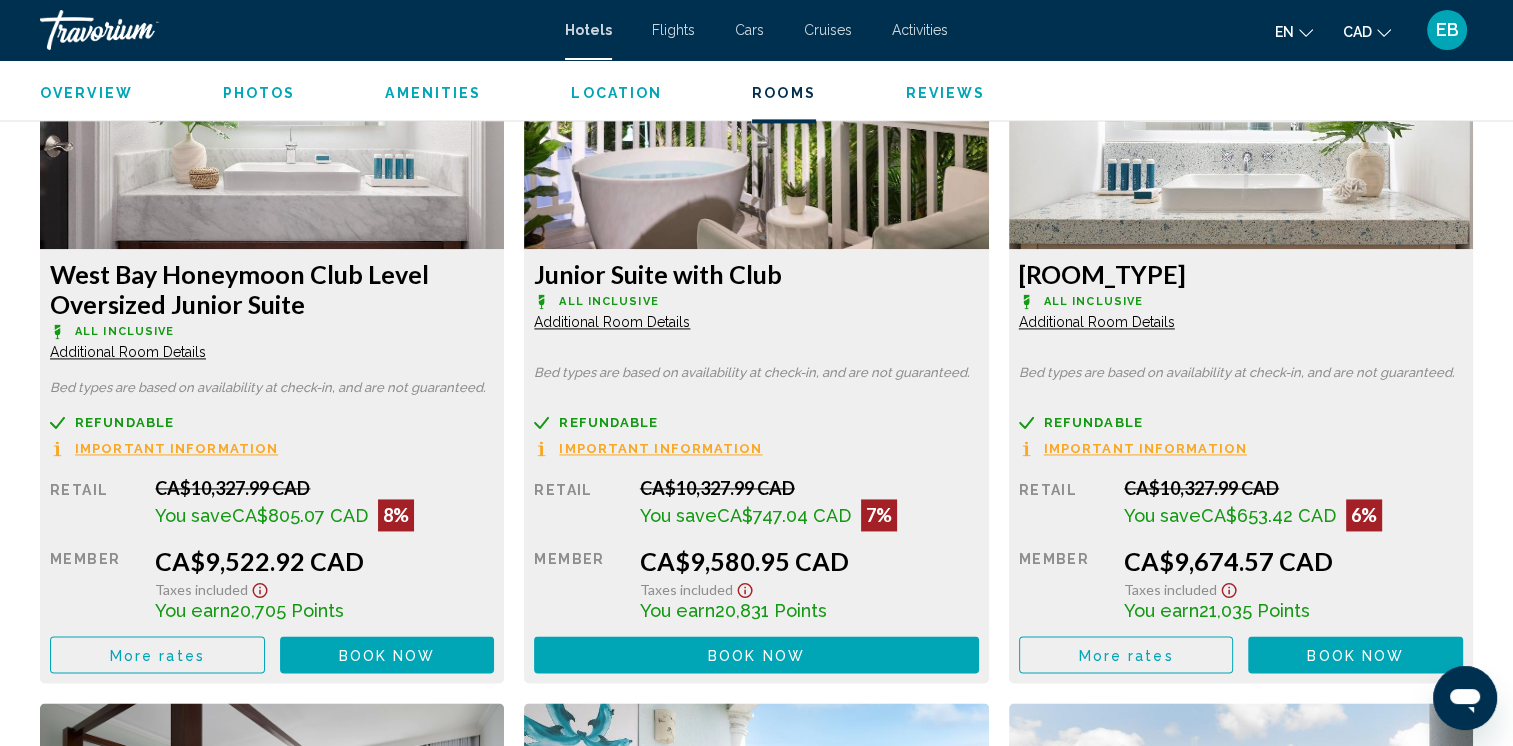 click on "Book now No longer available" at bounding box center (387, 654) 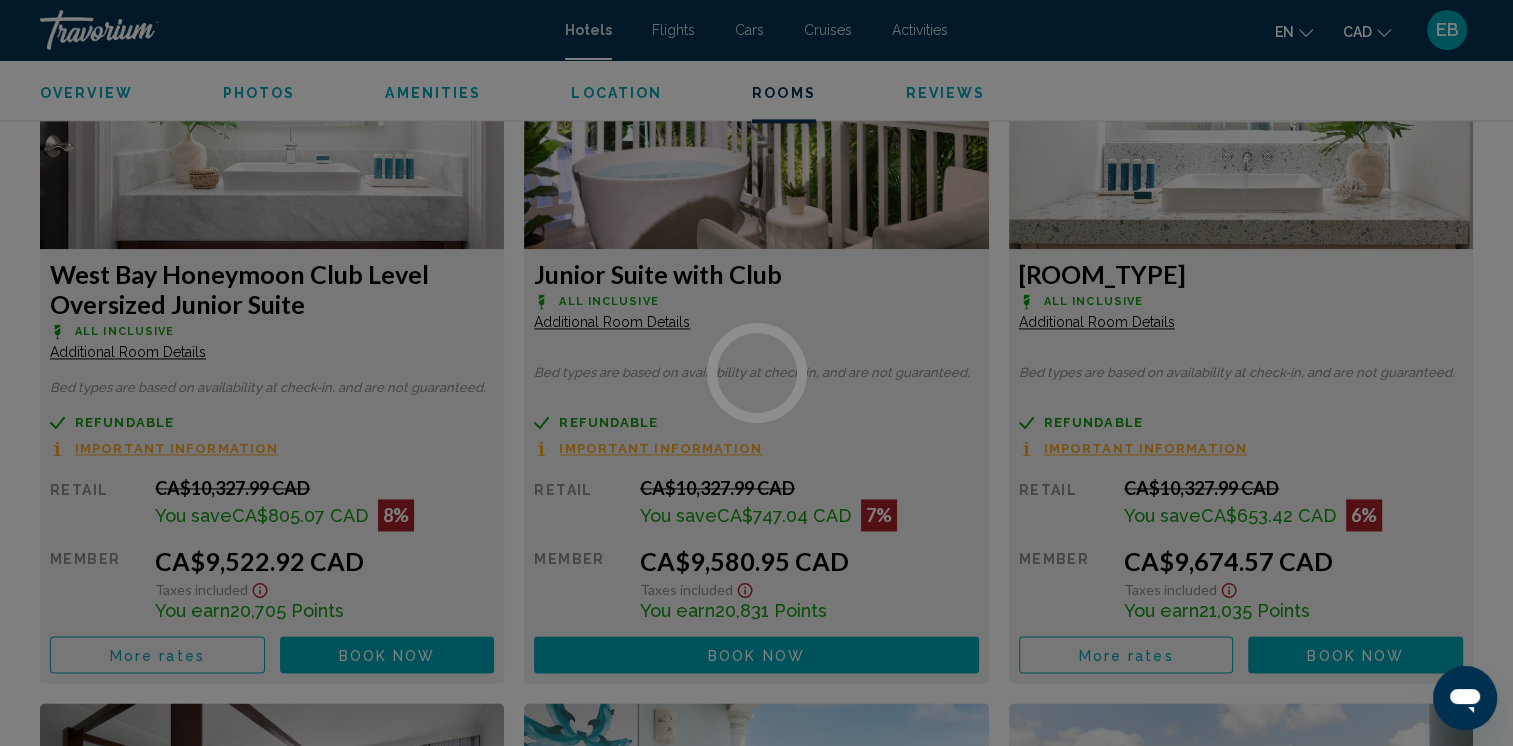 scroll, scrollTop: 0, scrollLeft: 0, axis: both 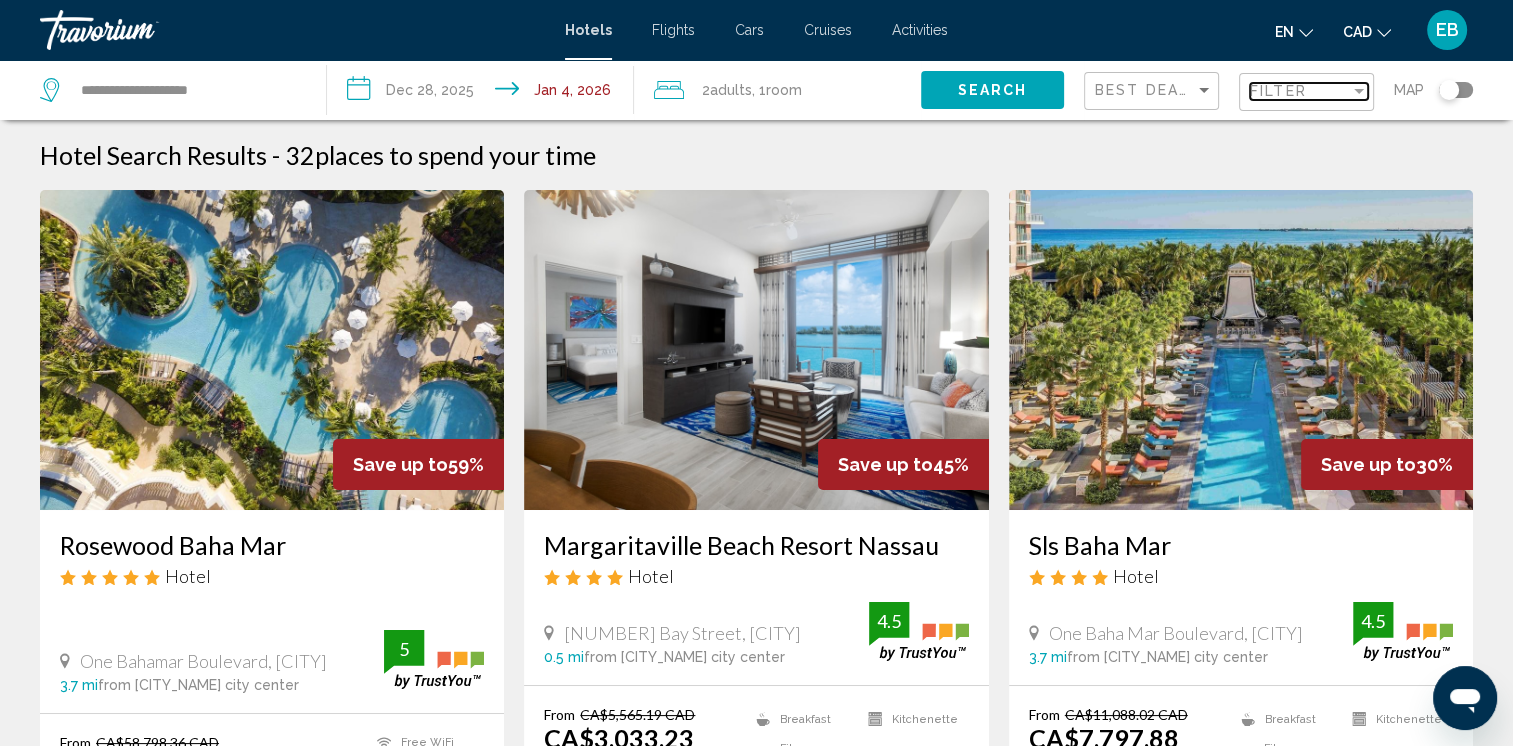 click on "Filter" at bounding box center (1278, 91) 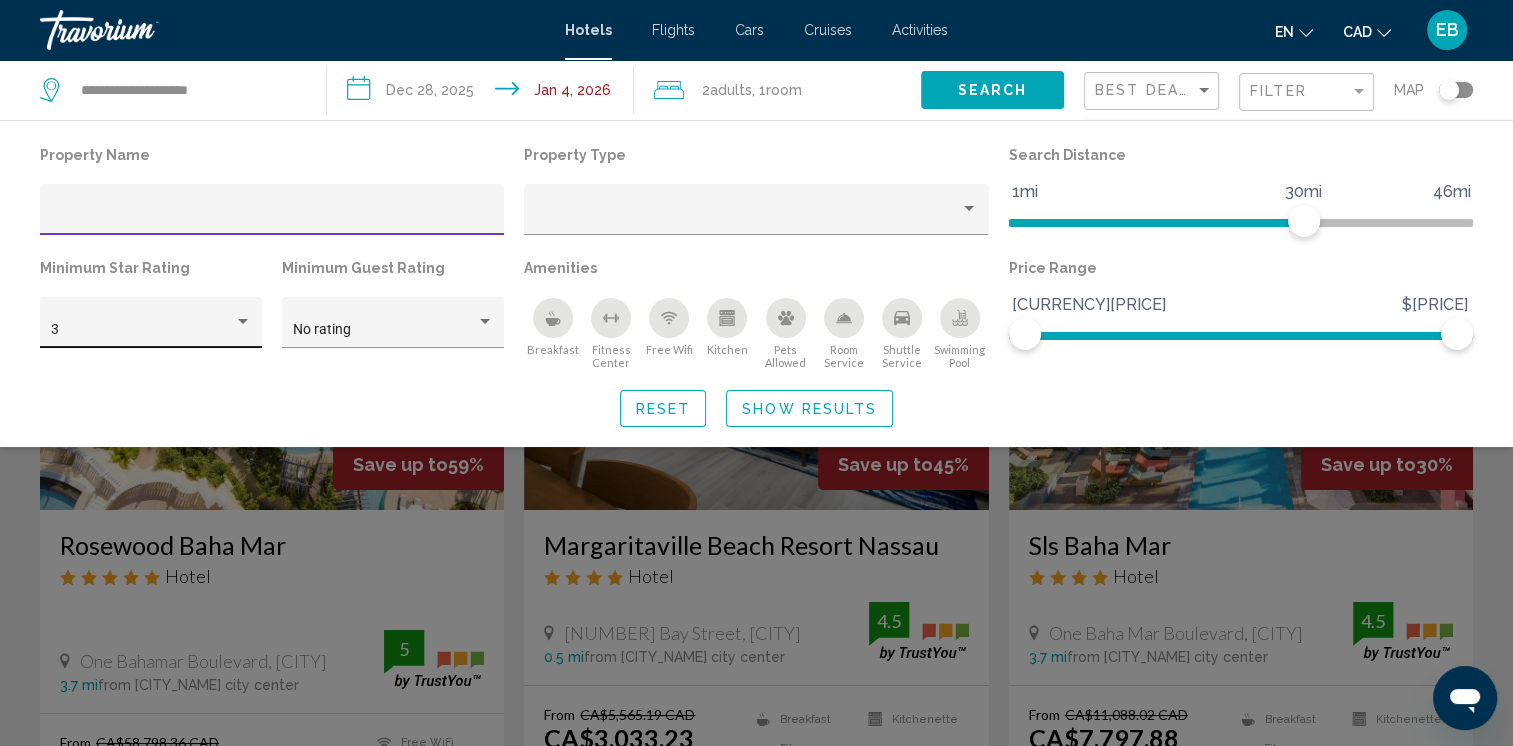 click on "3" at bounding box center [142, 330] 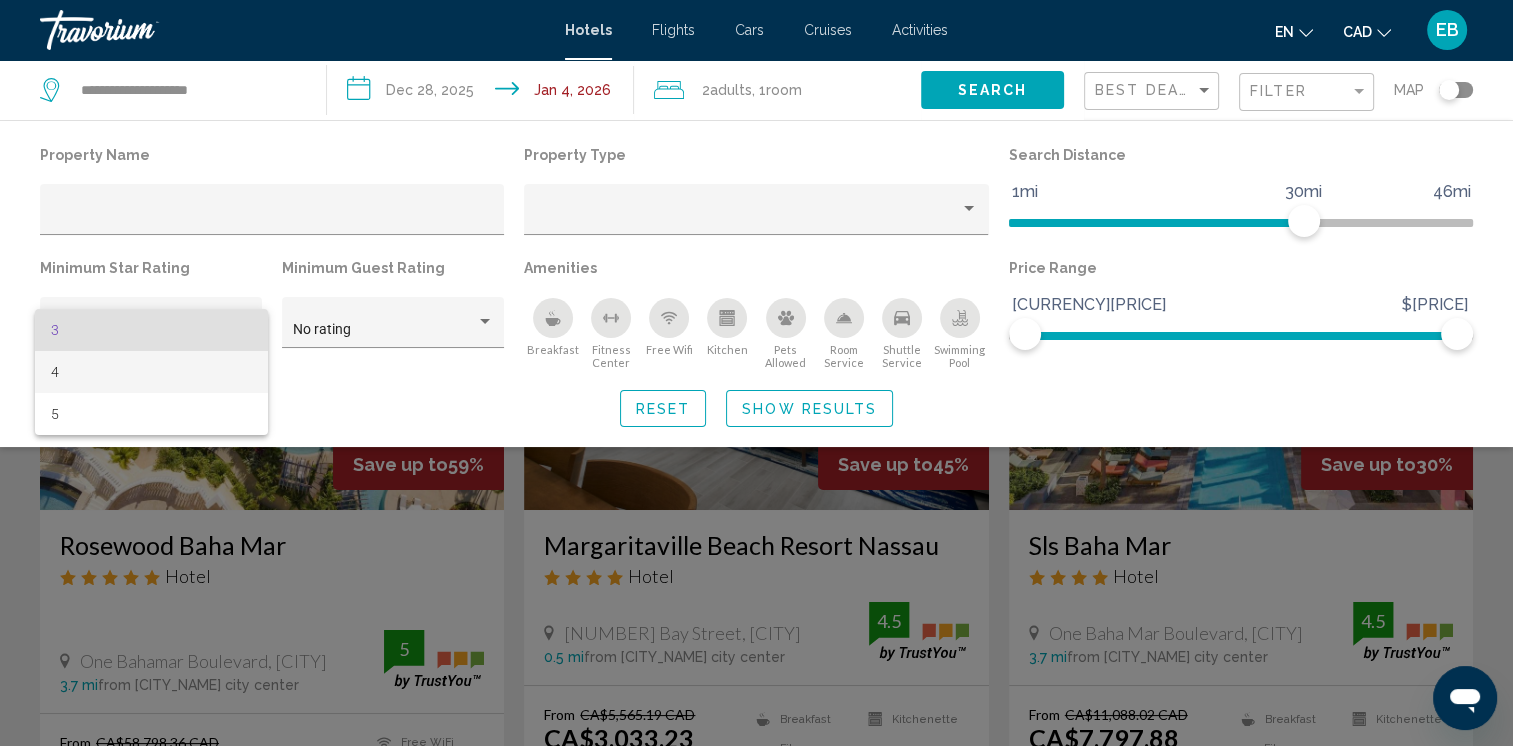 click on "4" at bounding box center [151, 372] 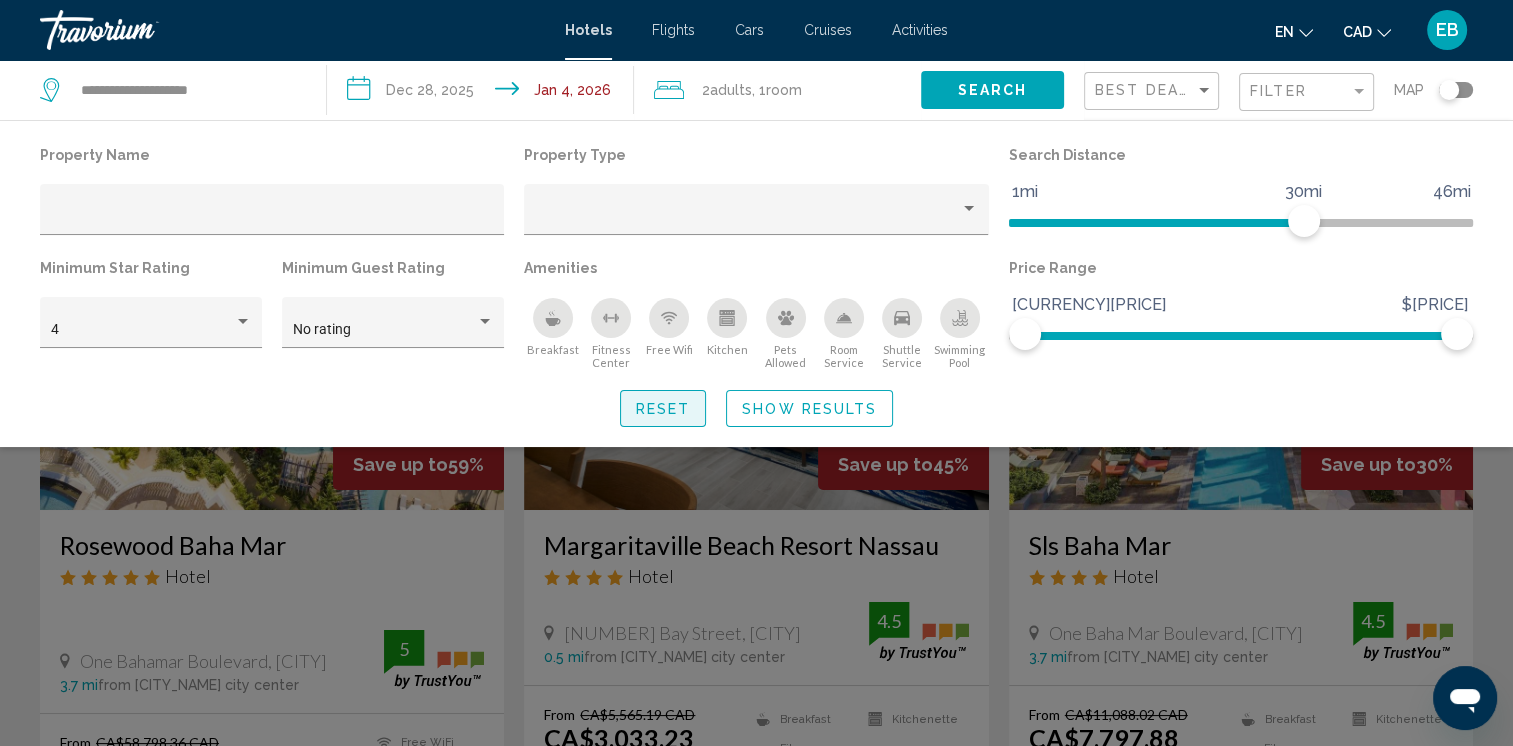 click on "Reset" 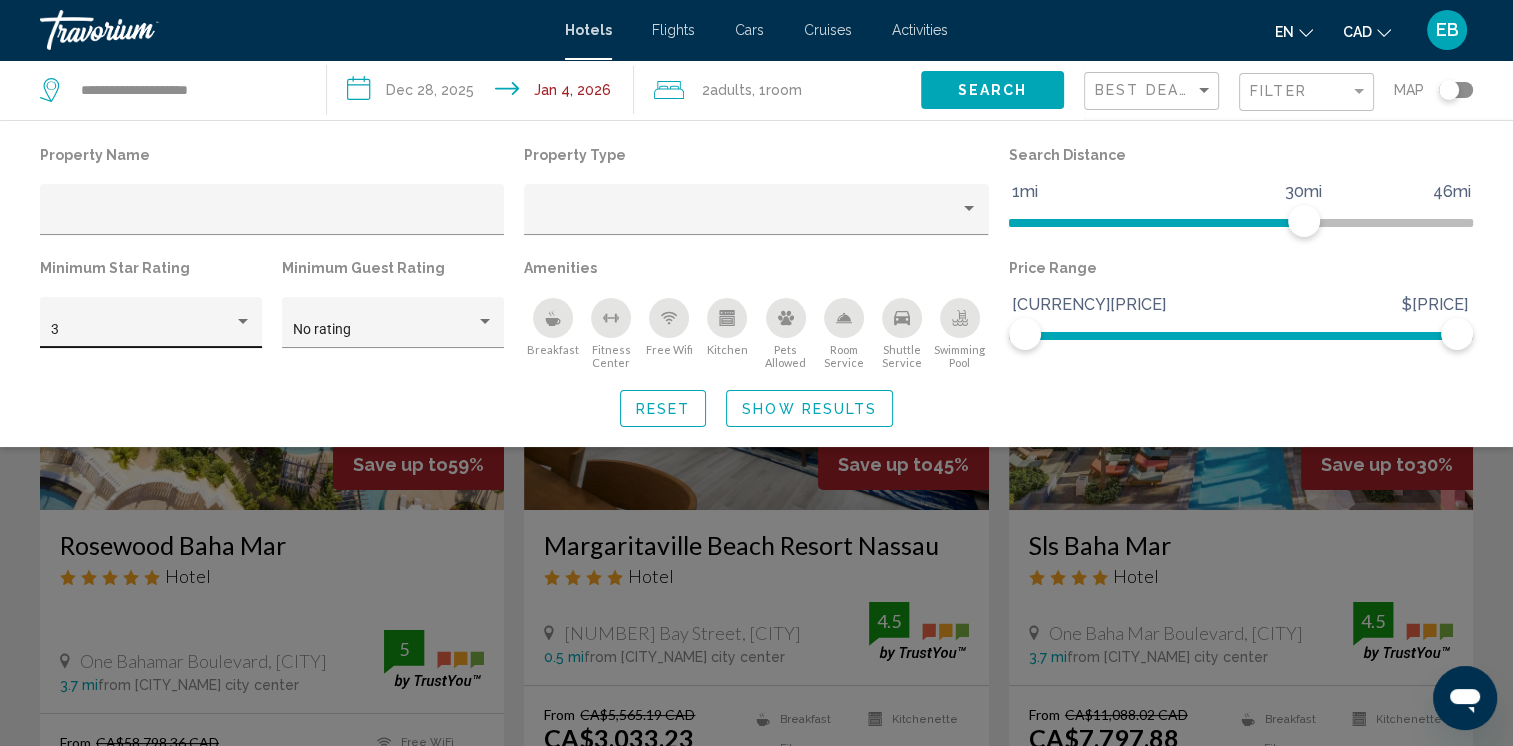 click at bounding box center (243, 322) 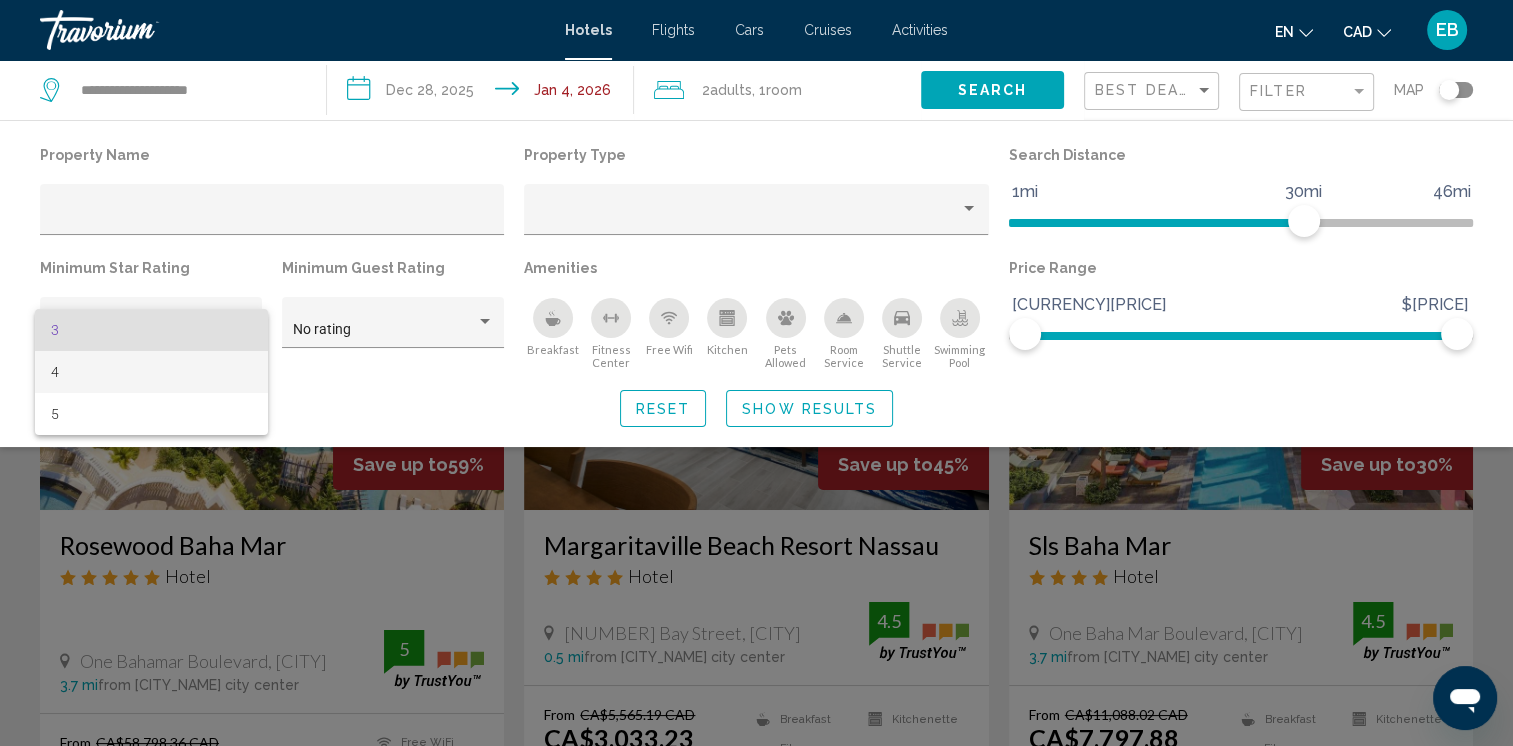 click on "4" at bounding box center [151, 372] 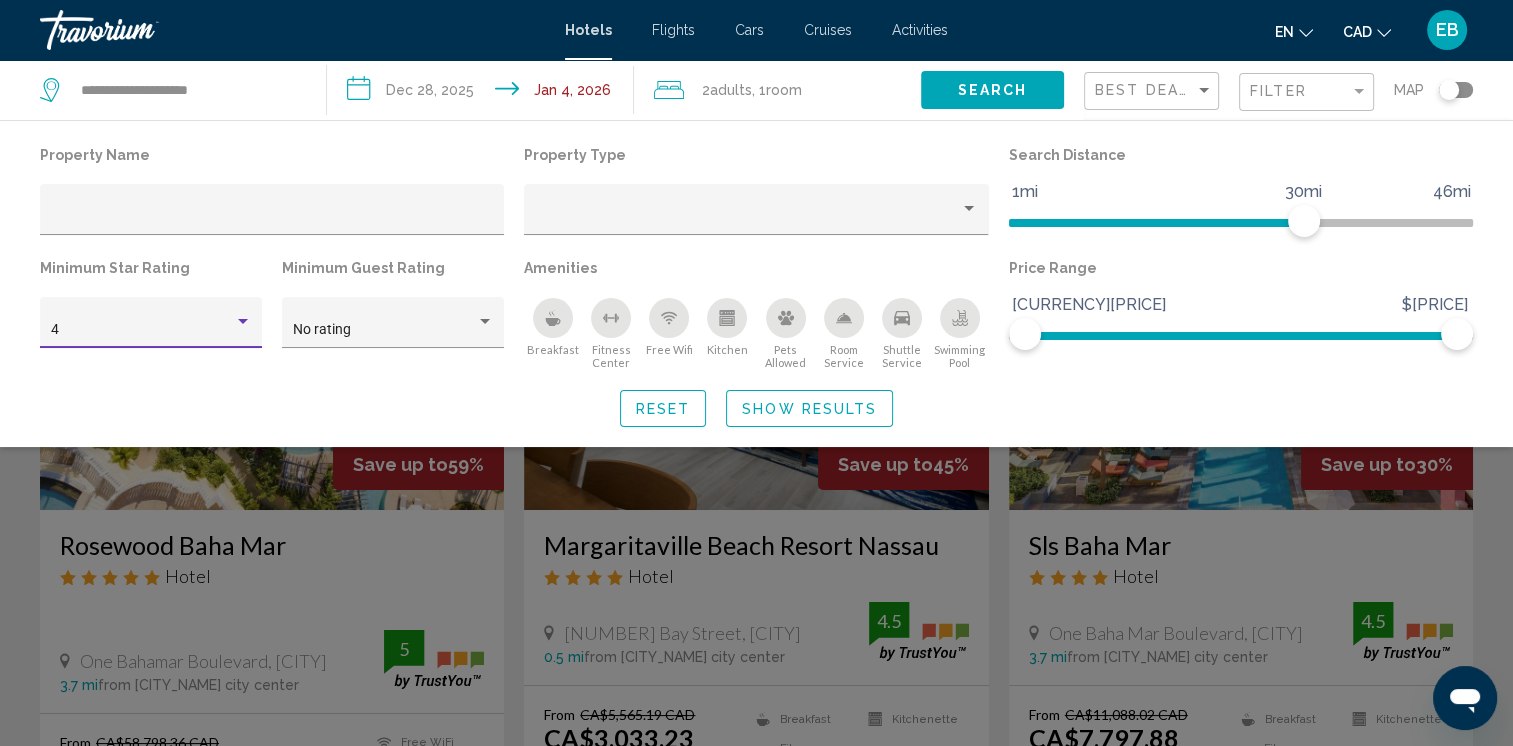 click 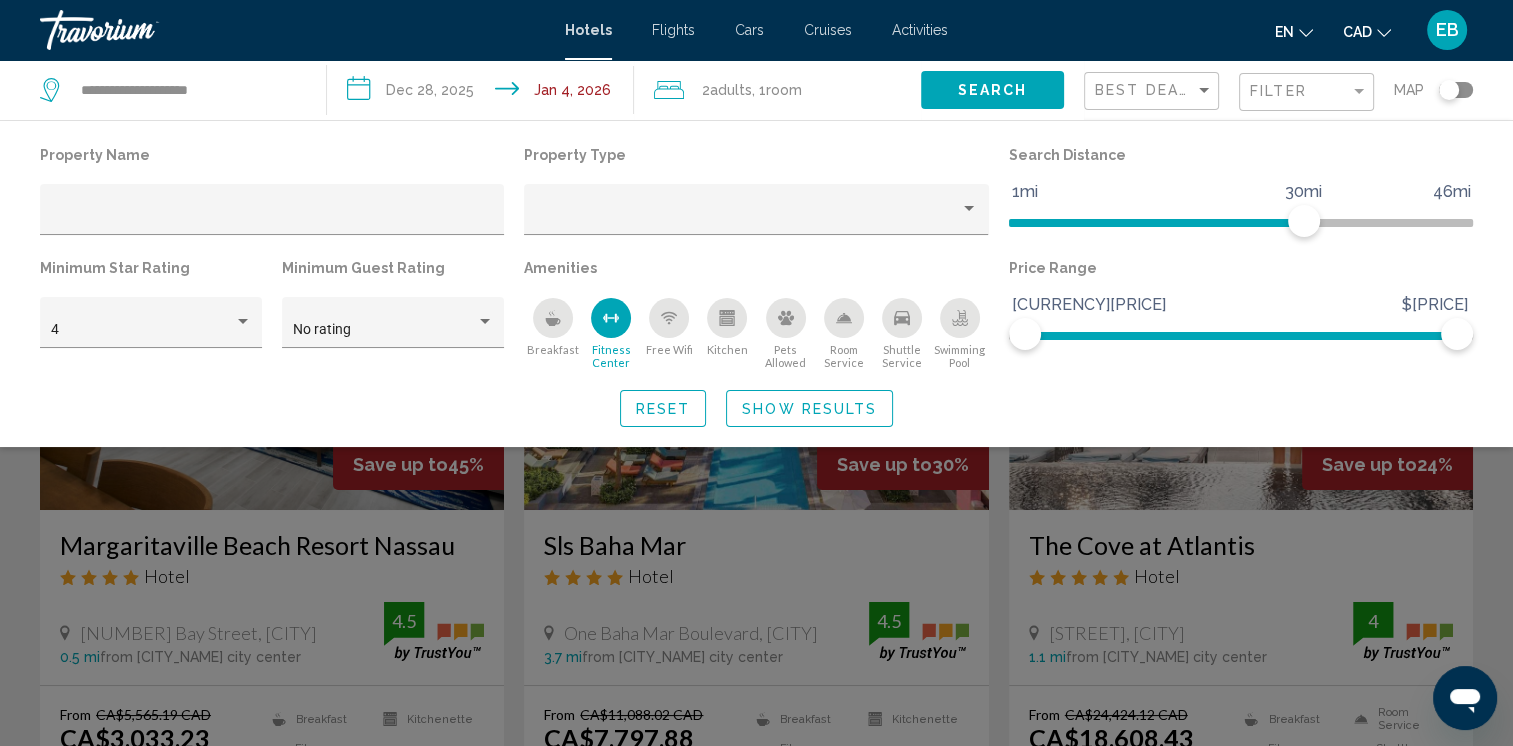 click 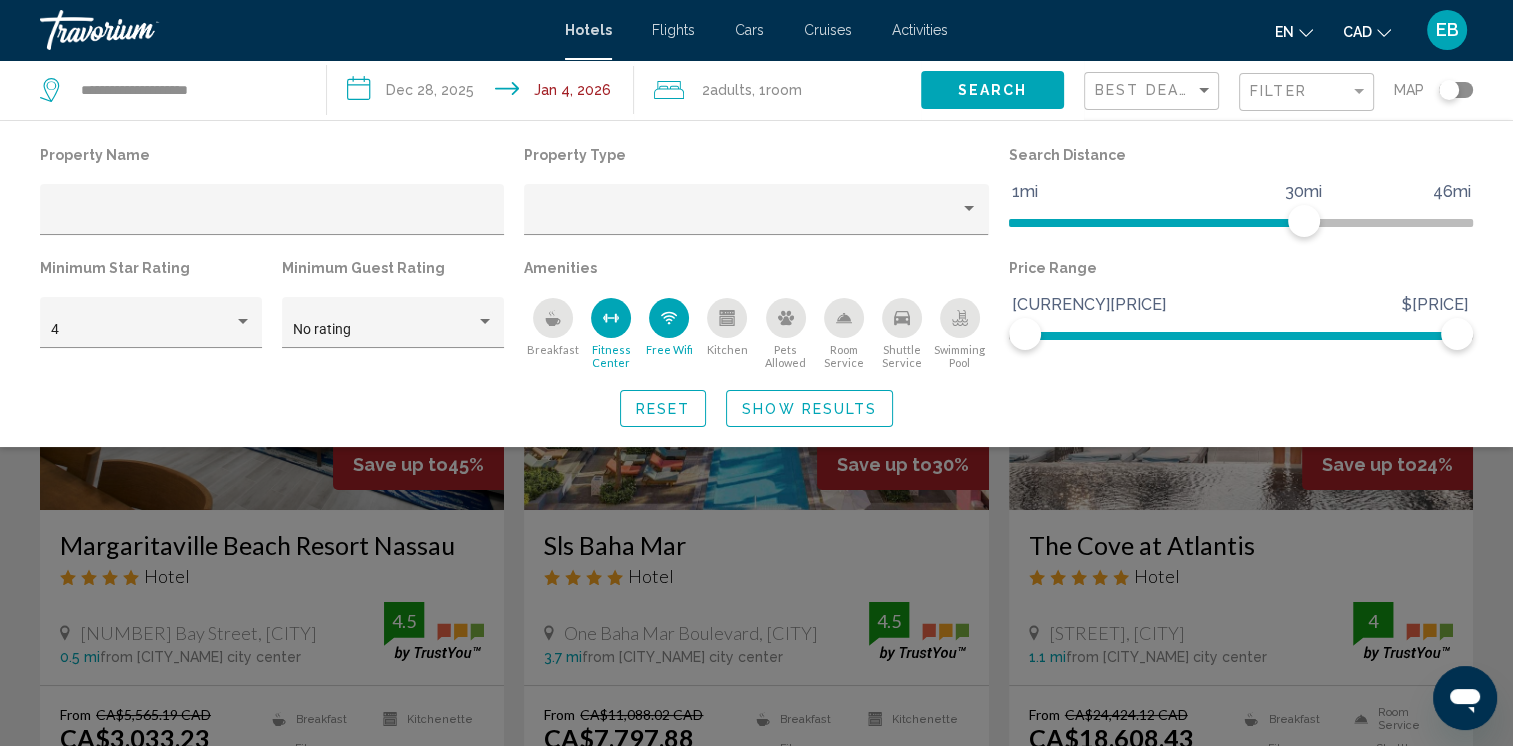 click 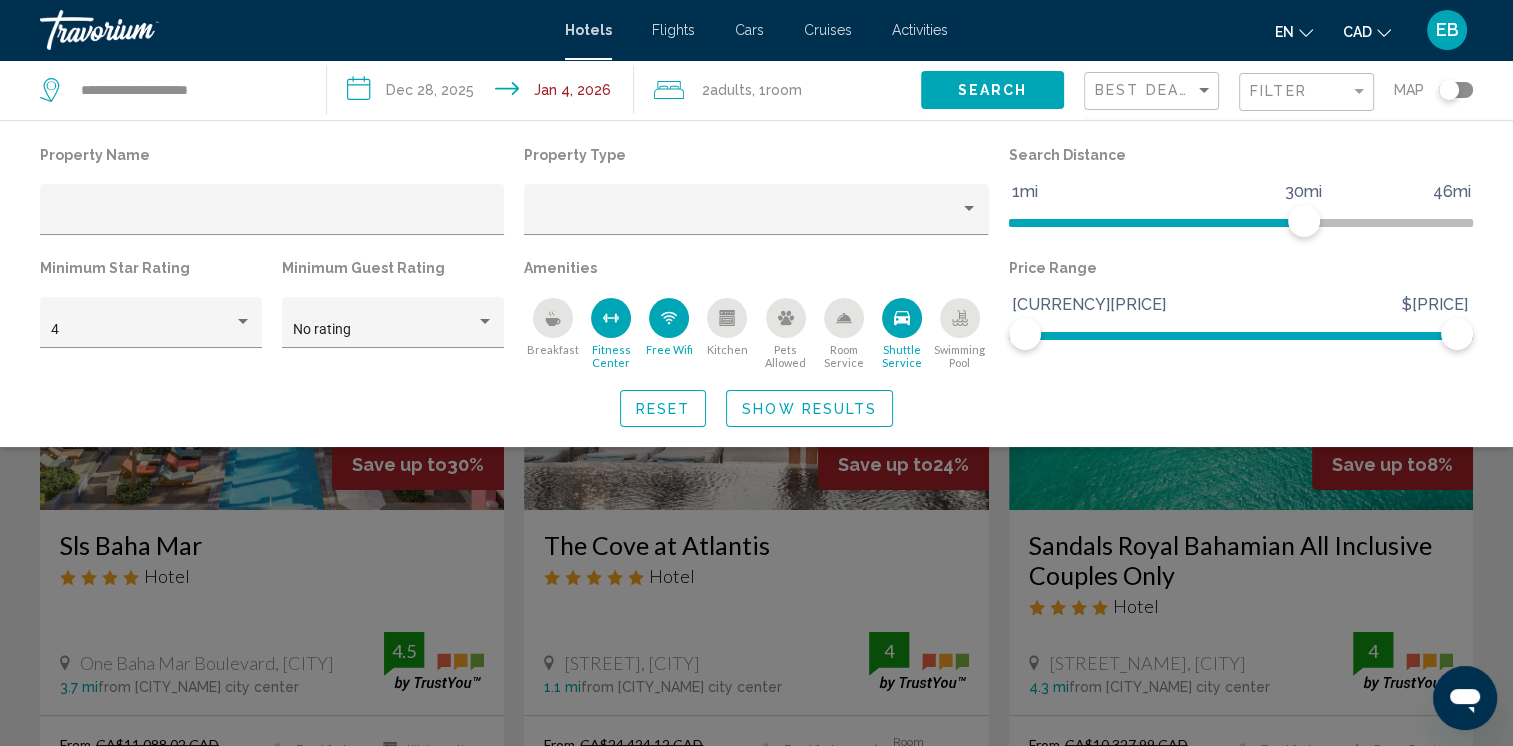 click on "Show Results" 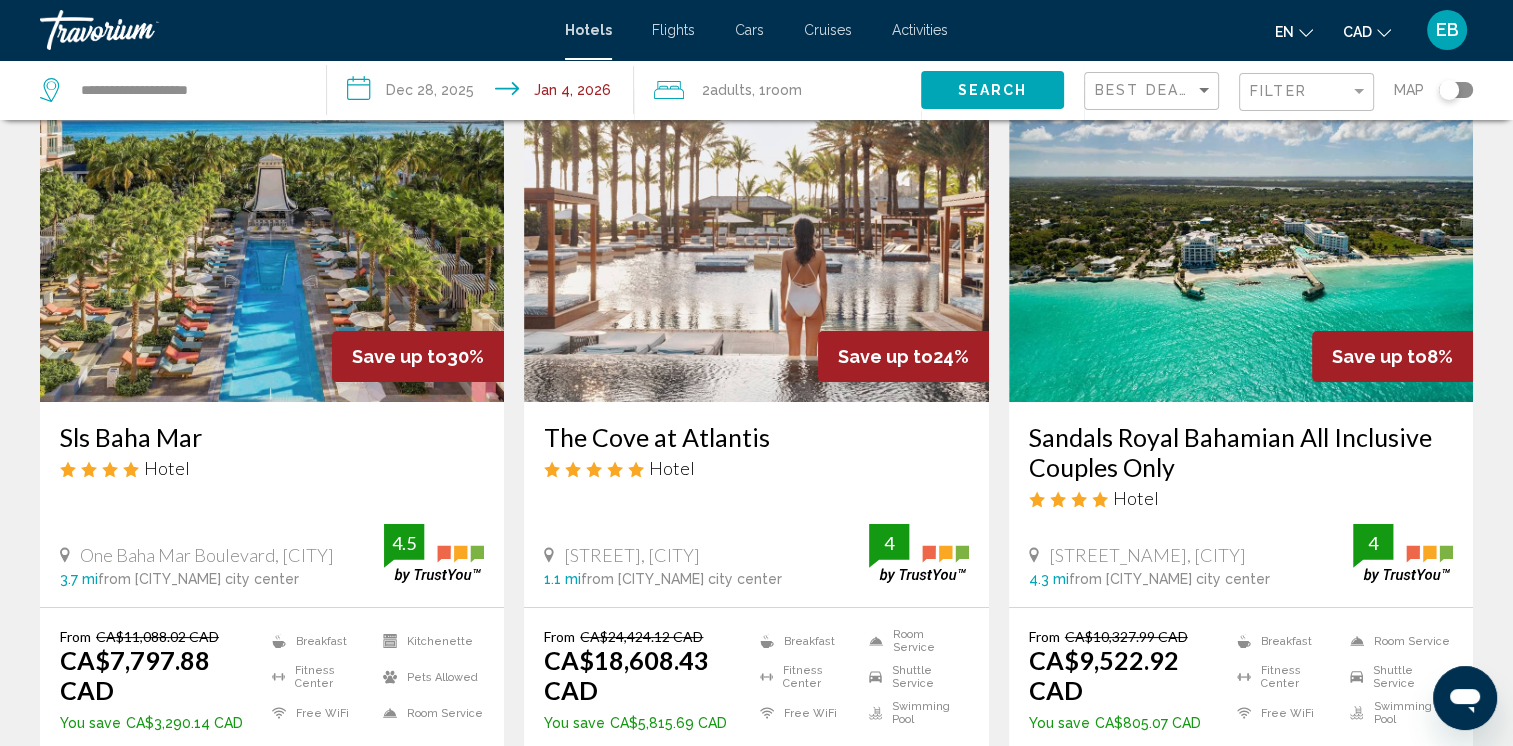 scroll, scrollTop: 83, scrollLeft: 0, axis: vertical 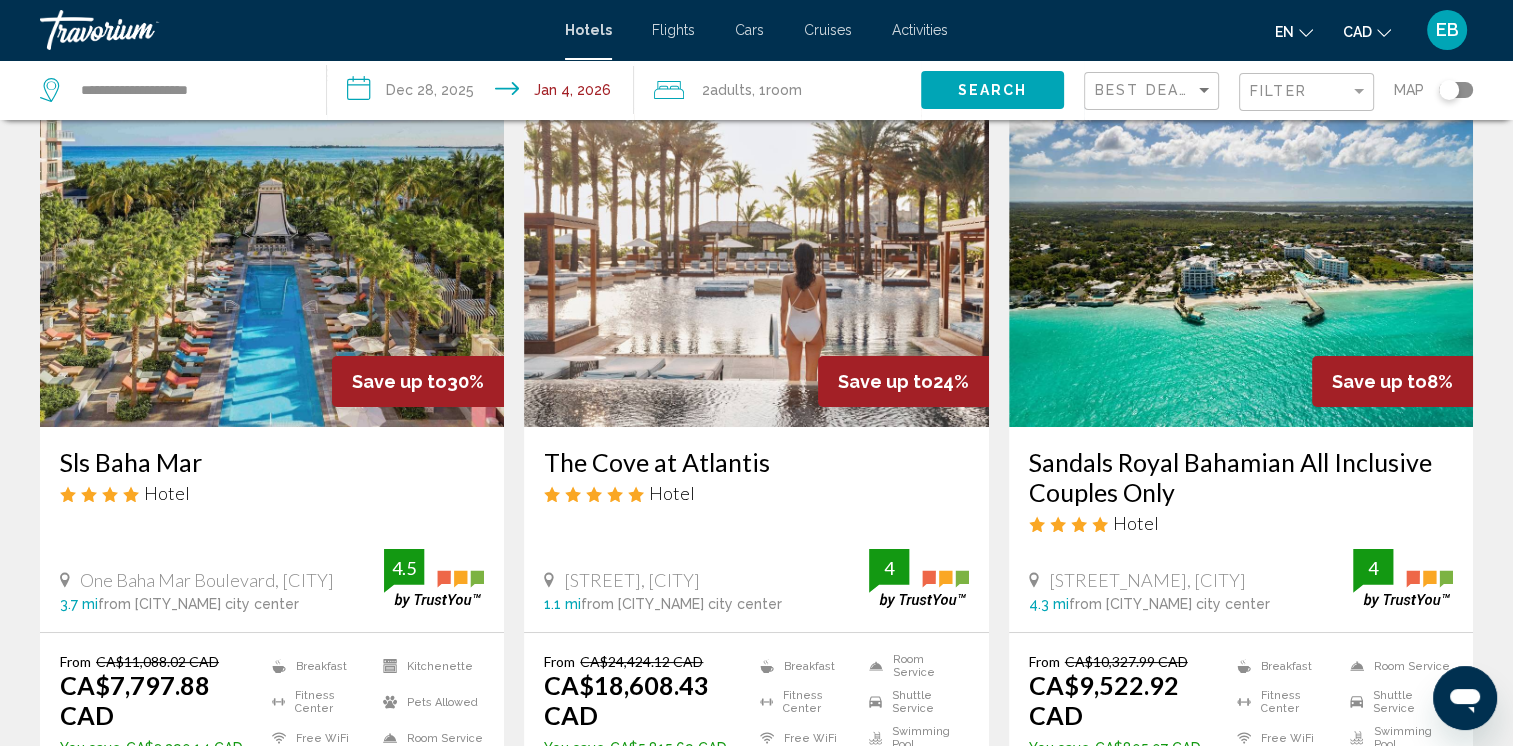 click at bounding box center [272, 267] 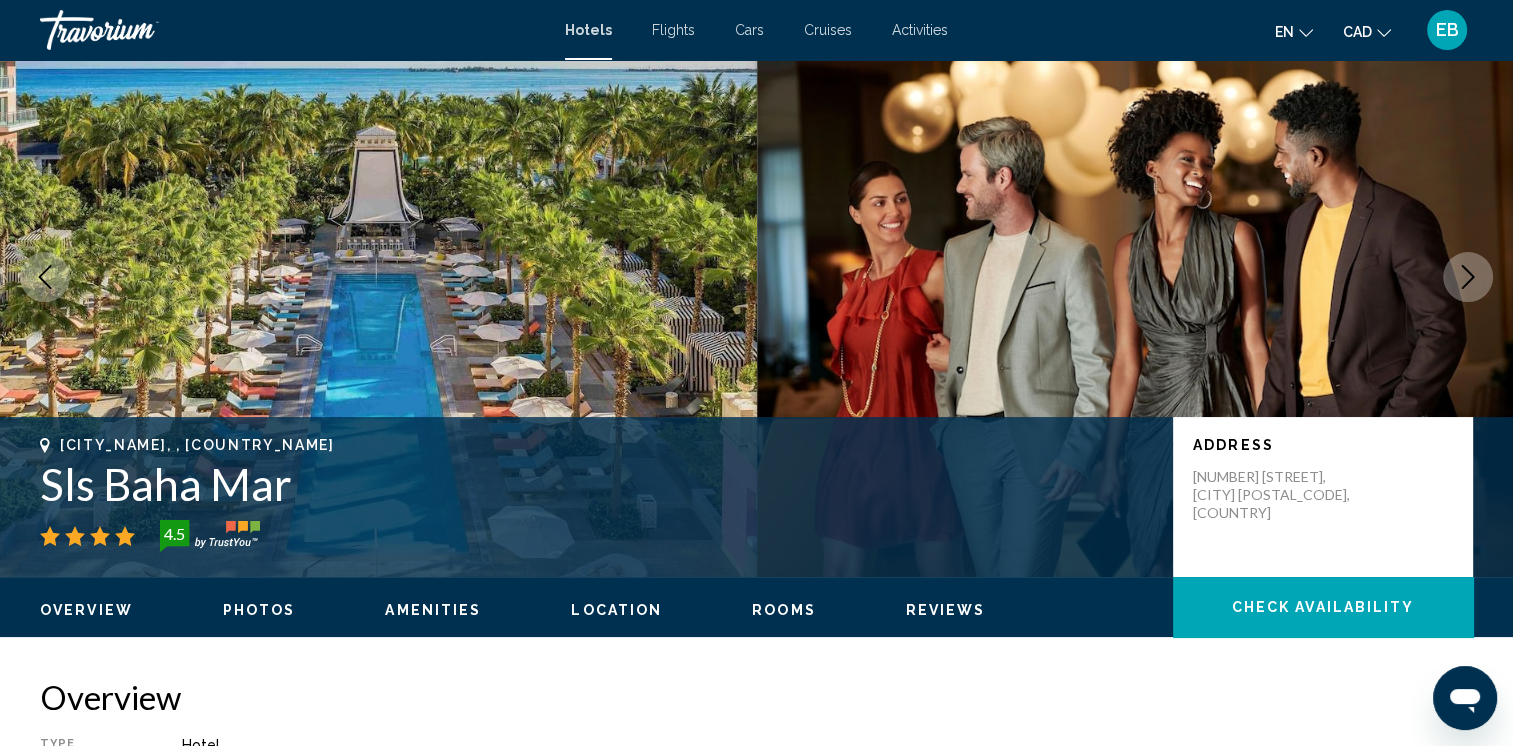 scroll, scrollTop: 0, scrollLeft: 0, axis: both 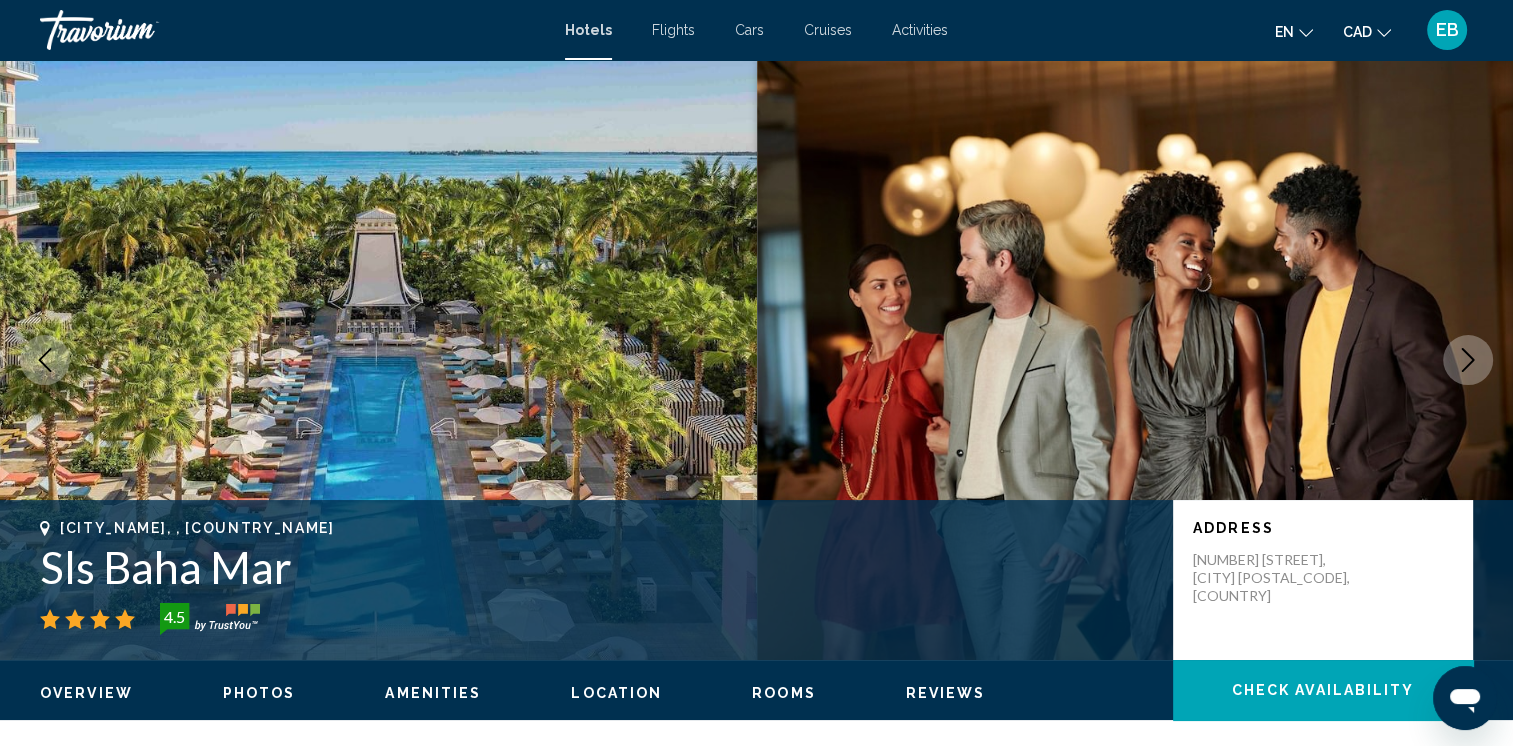 click 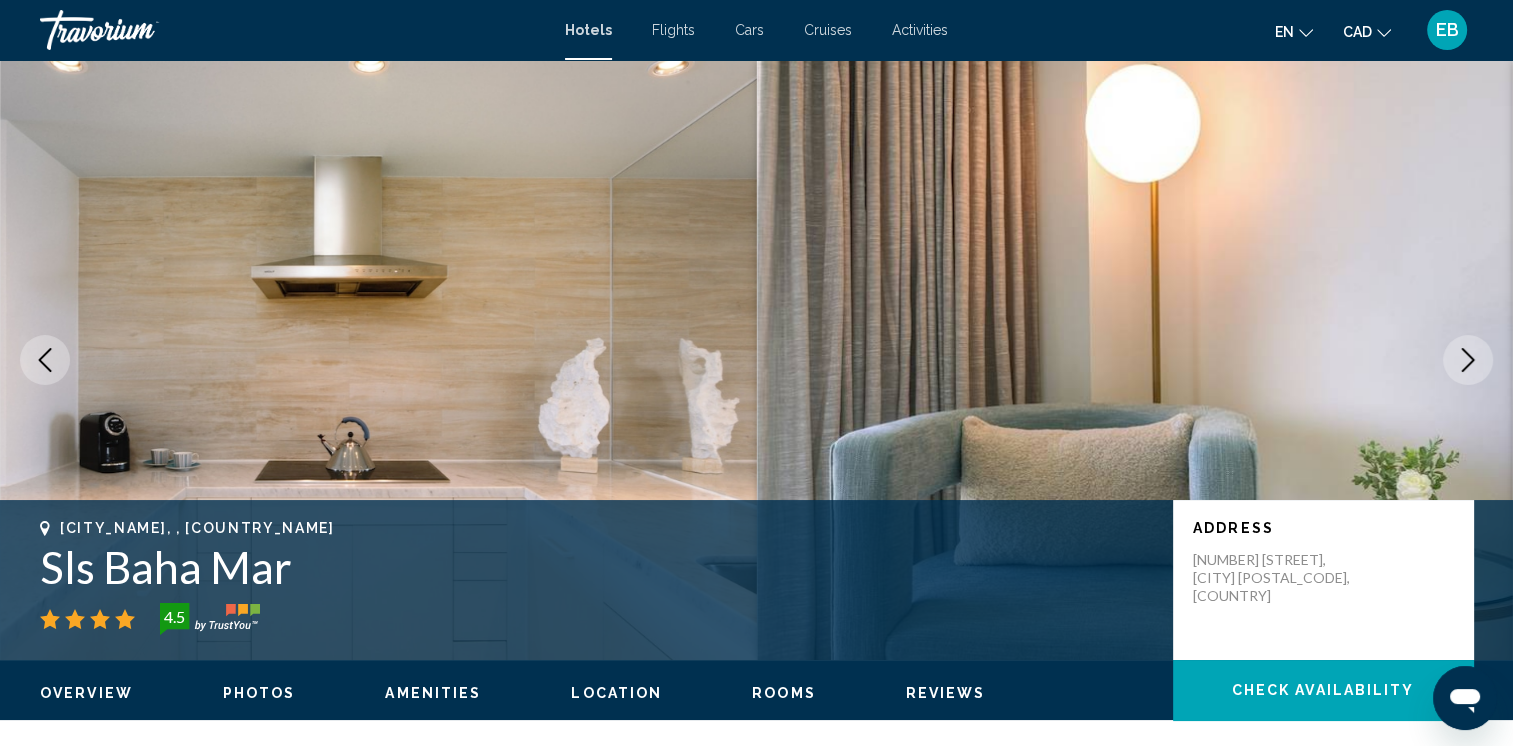 click 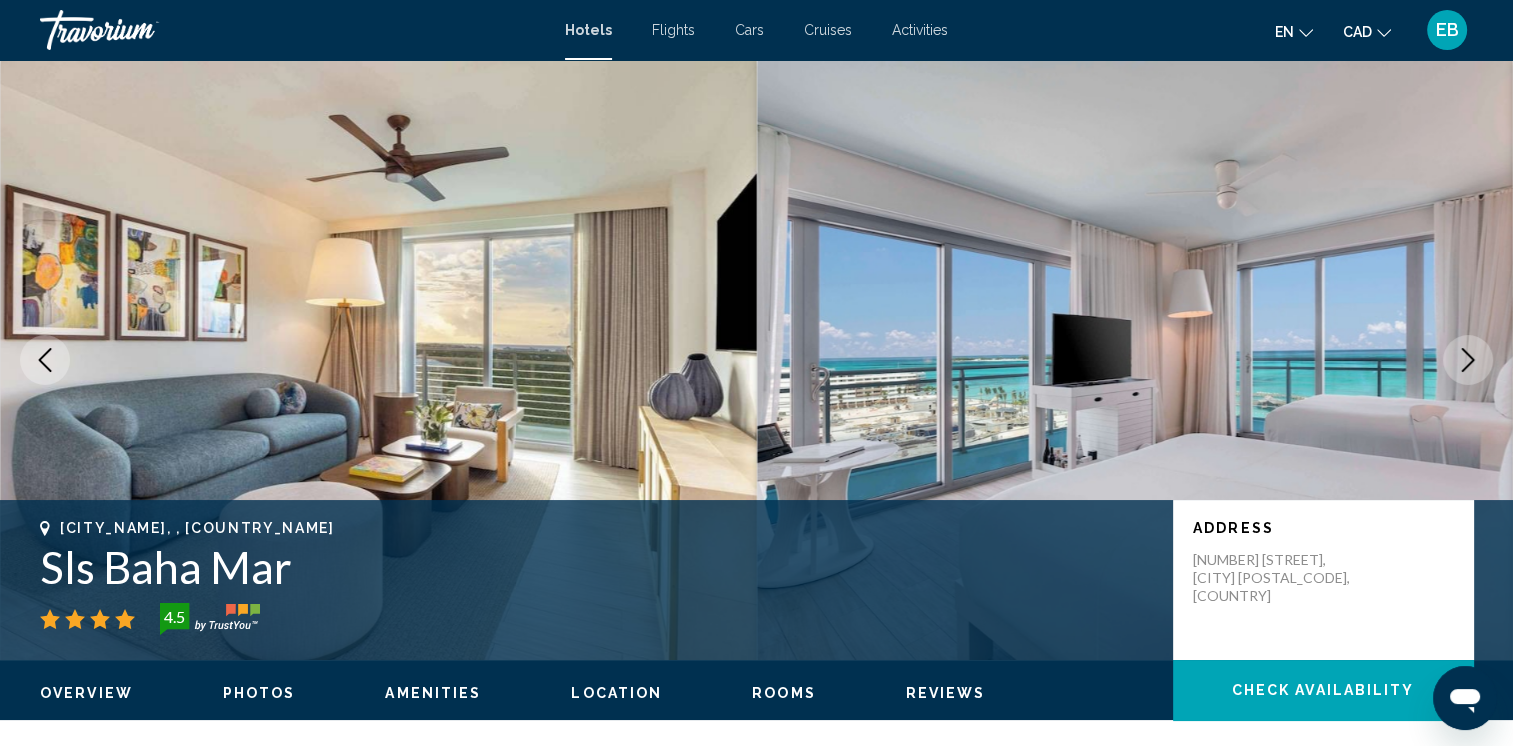 click 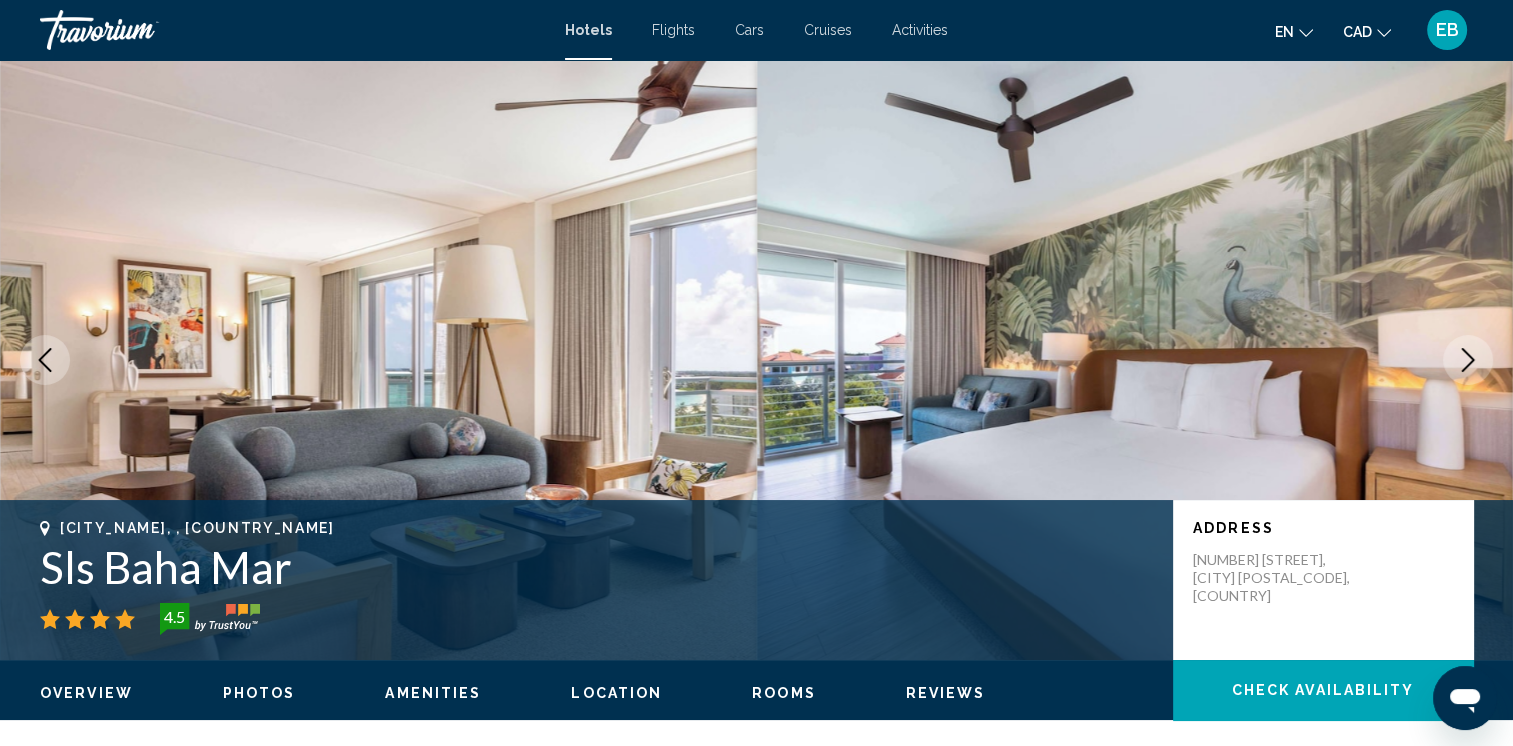 click 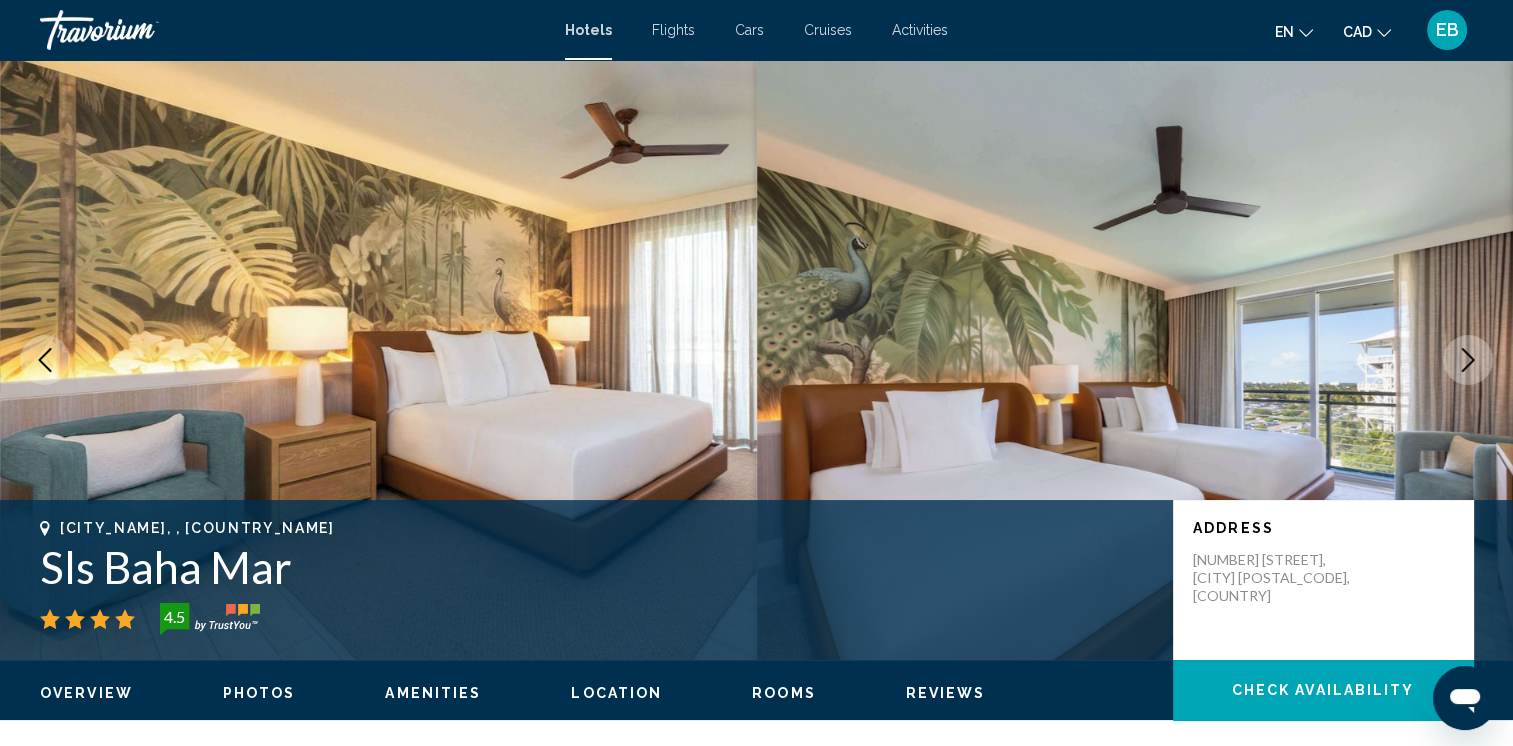 click 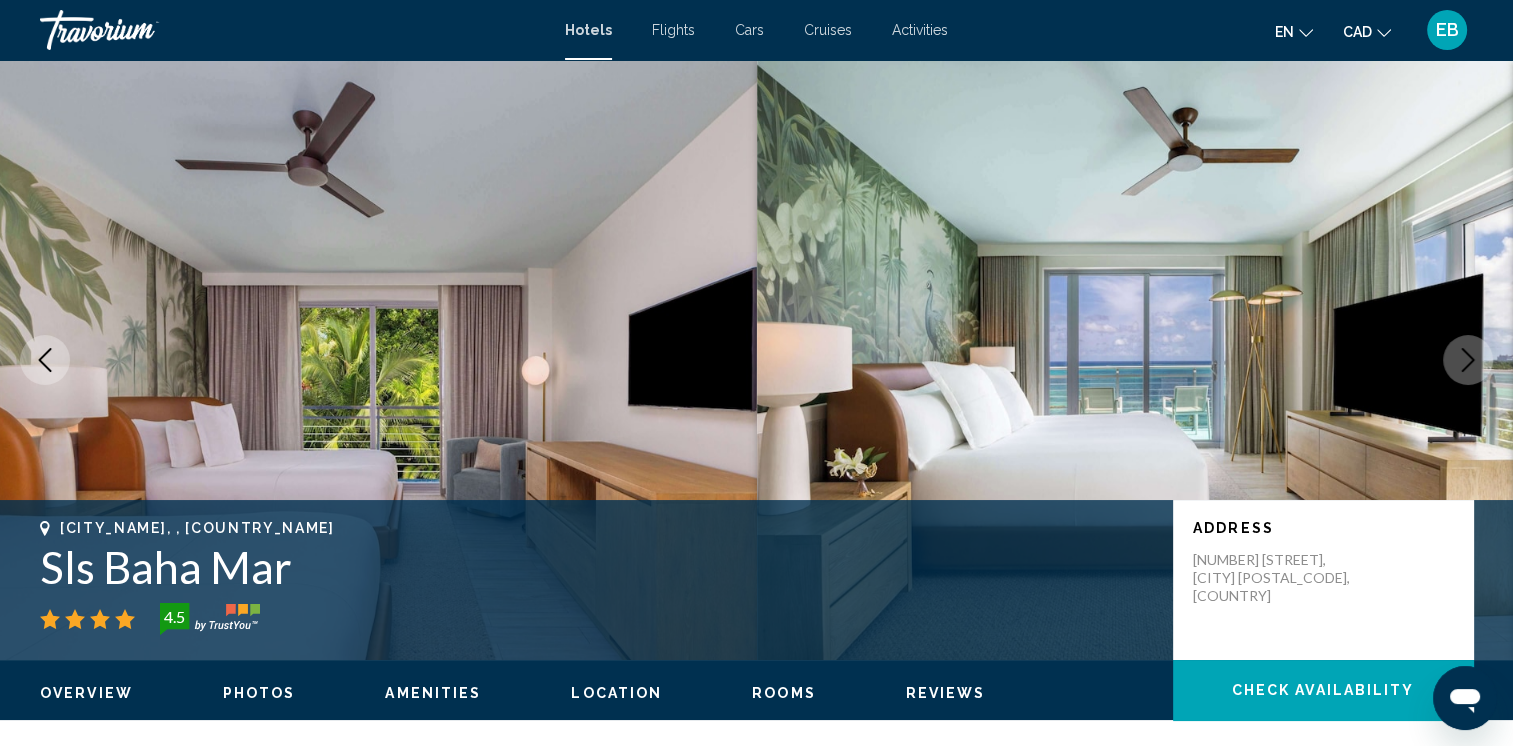 click 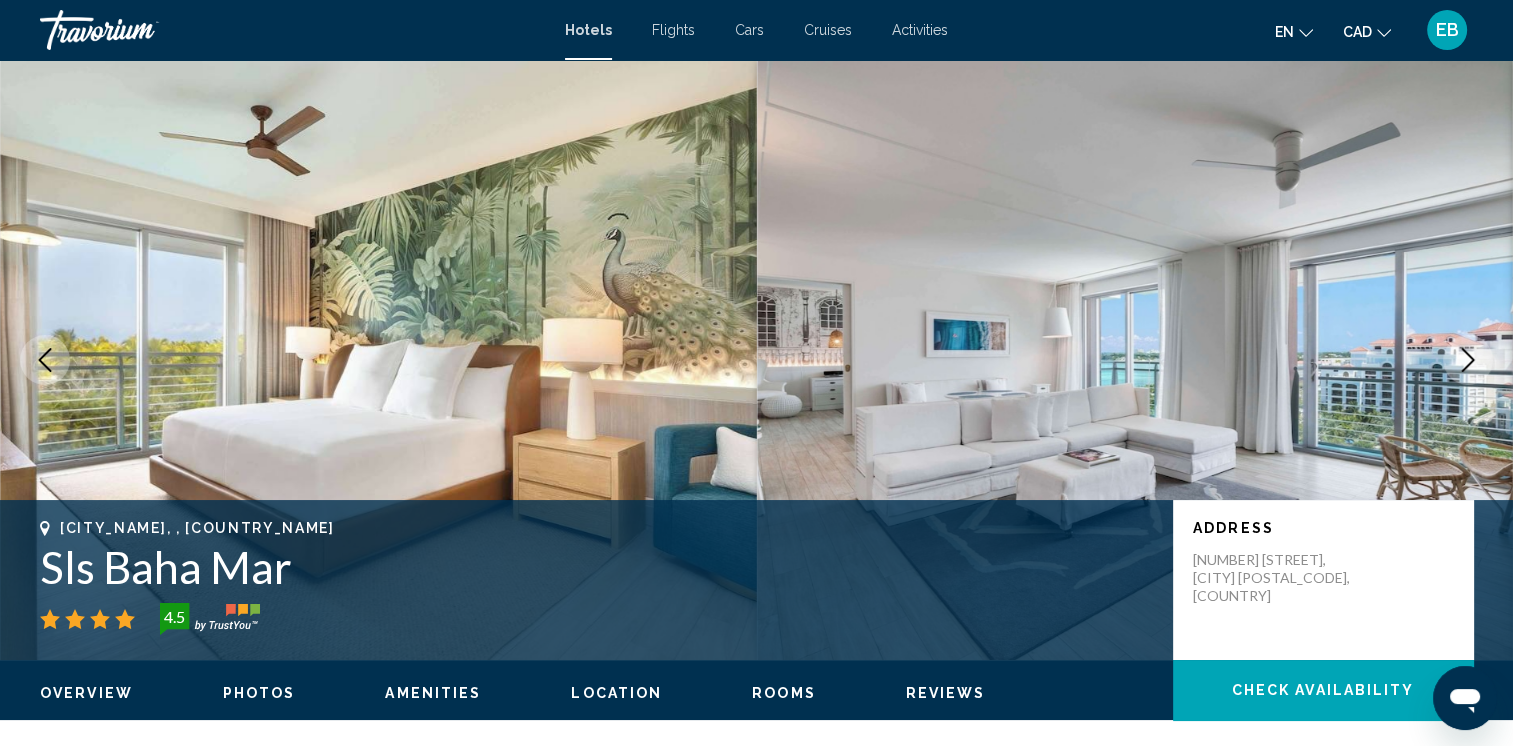 click 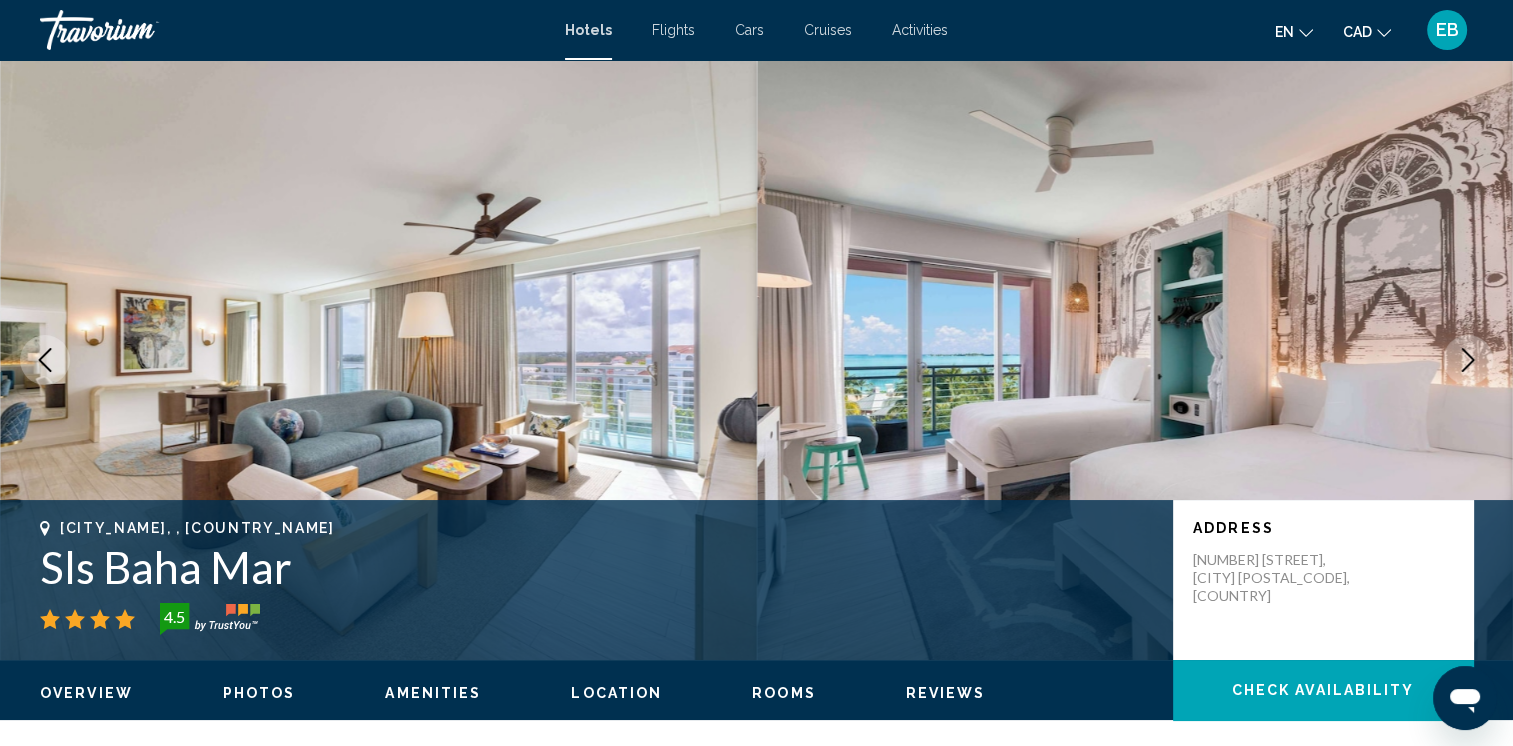 click 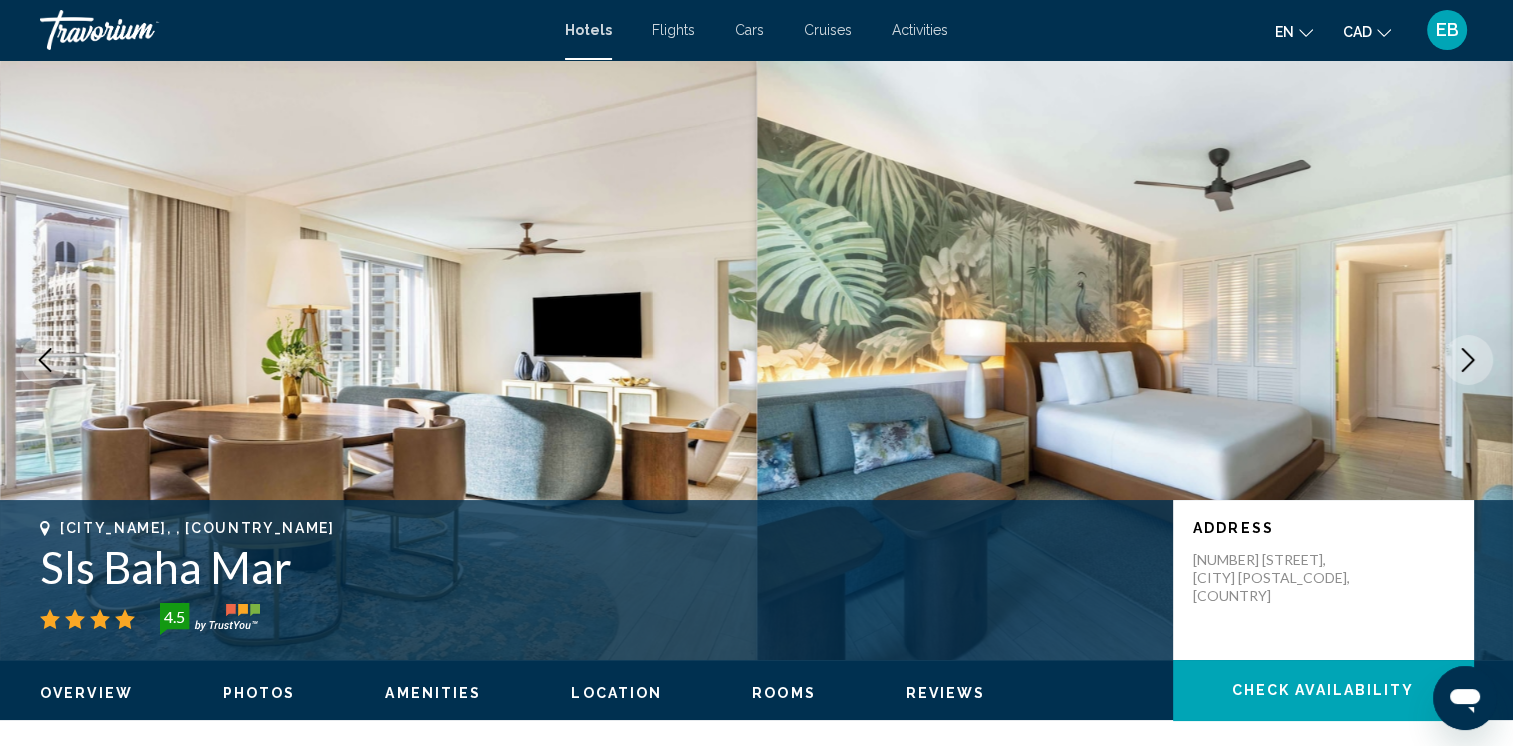 click 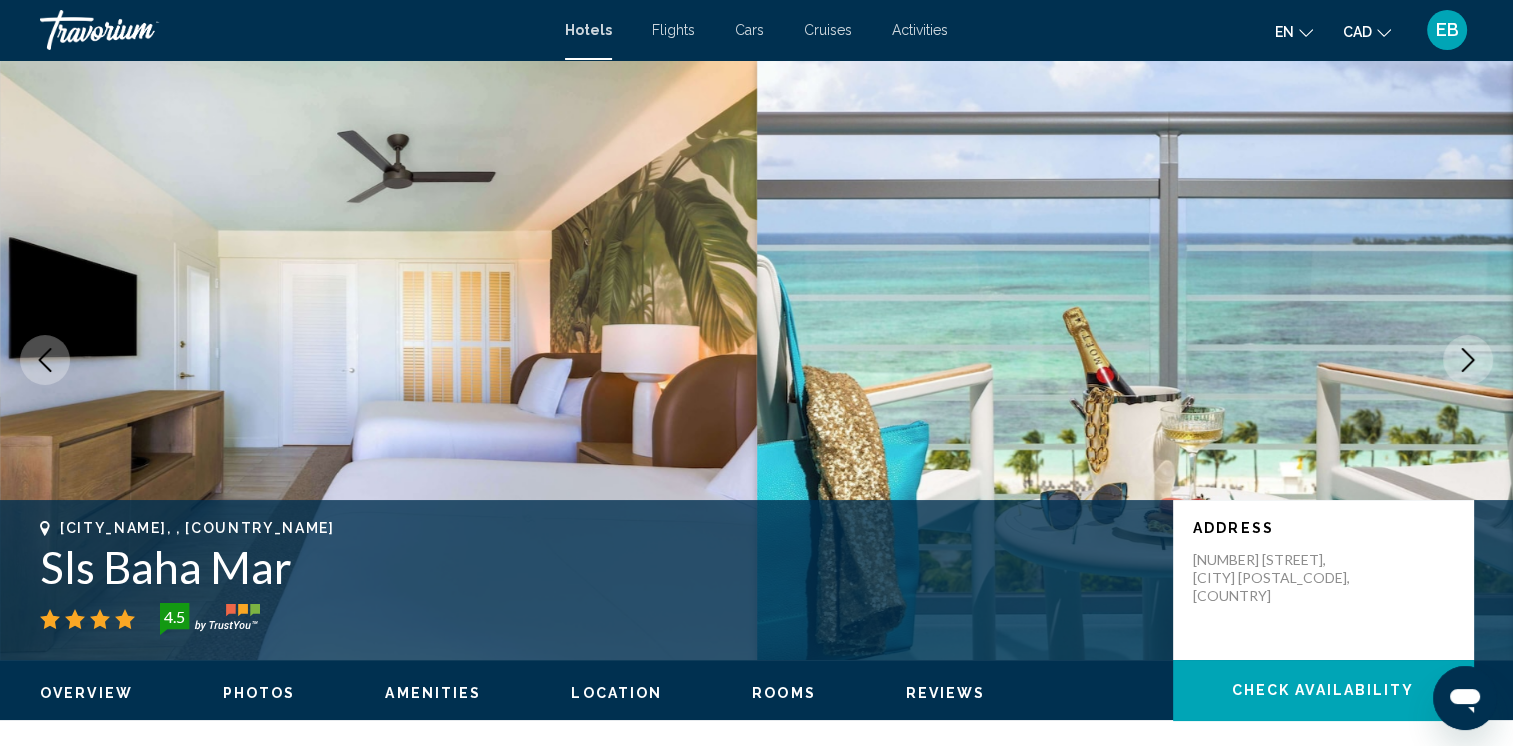 click 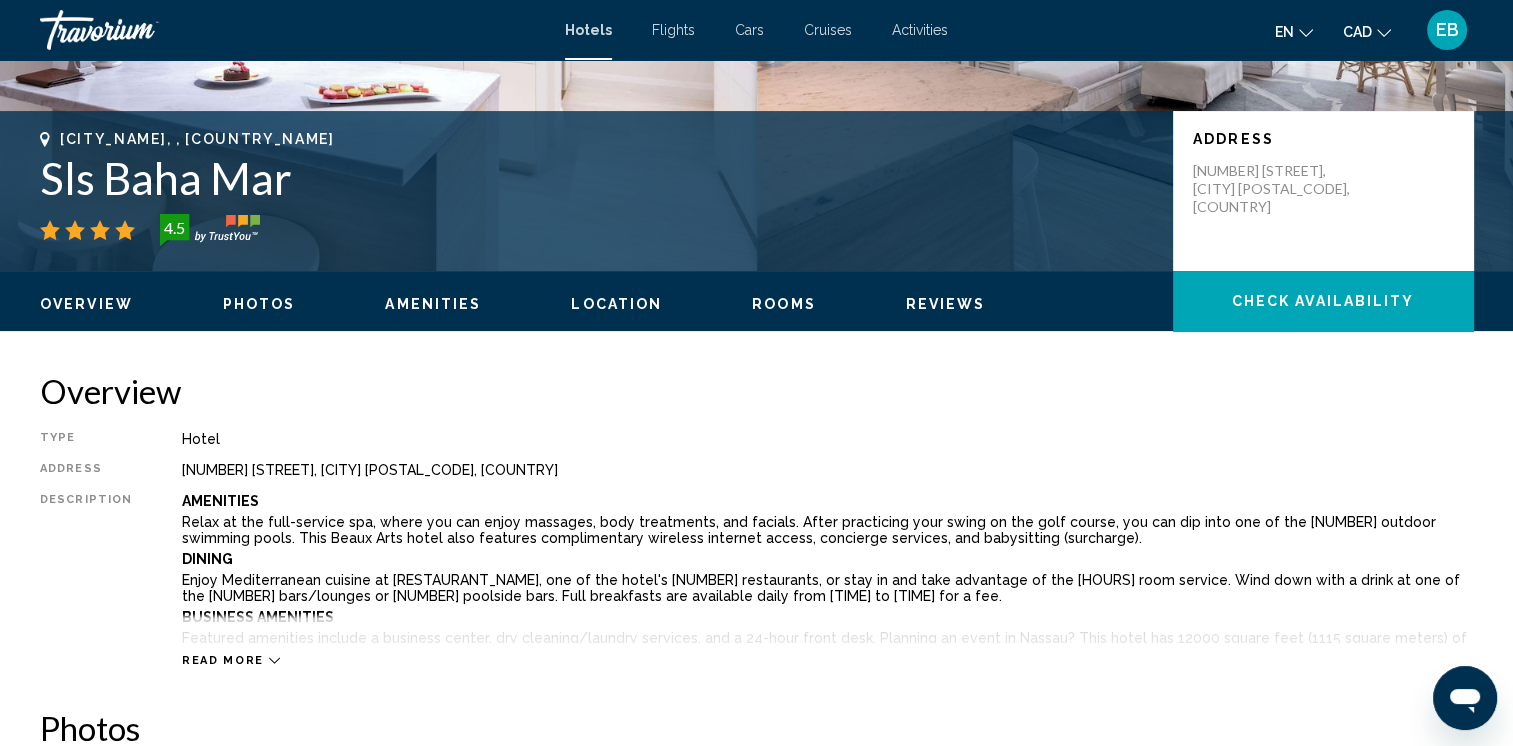 scroll, scrollTop: 0, scrollLeft: 0, axis: both 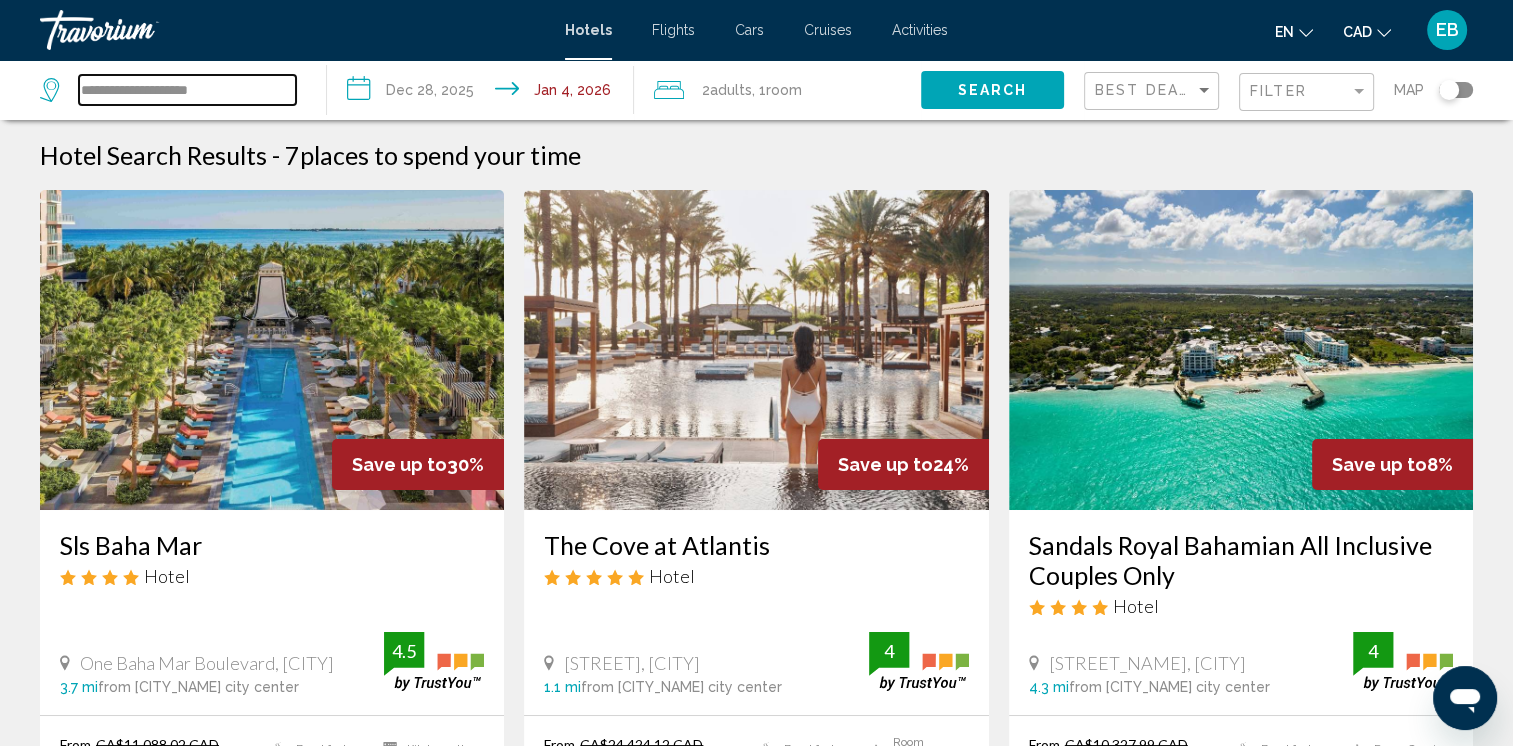 click on "**********" at bounding box center [187, 90] 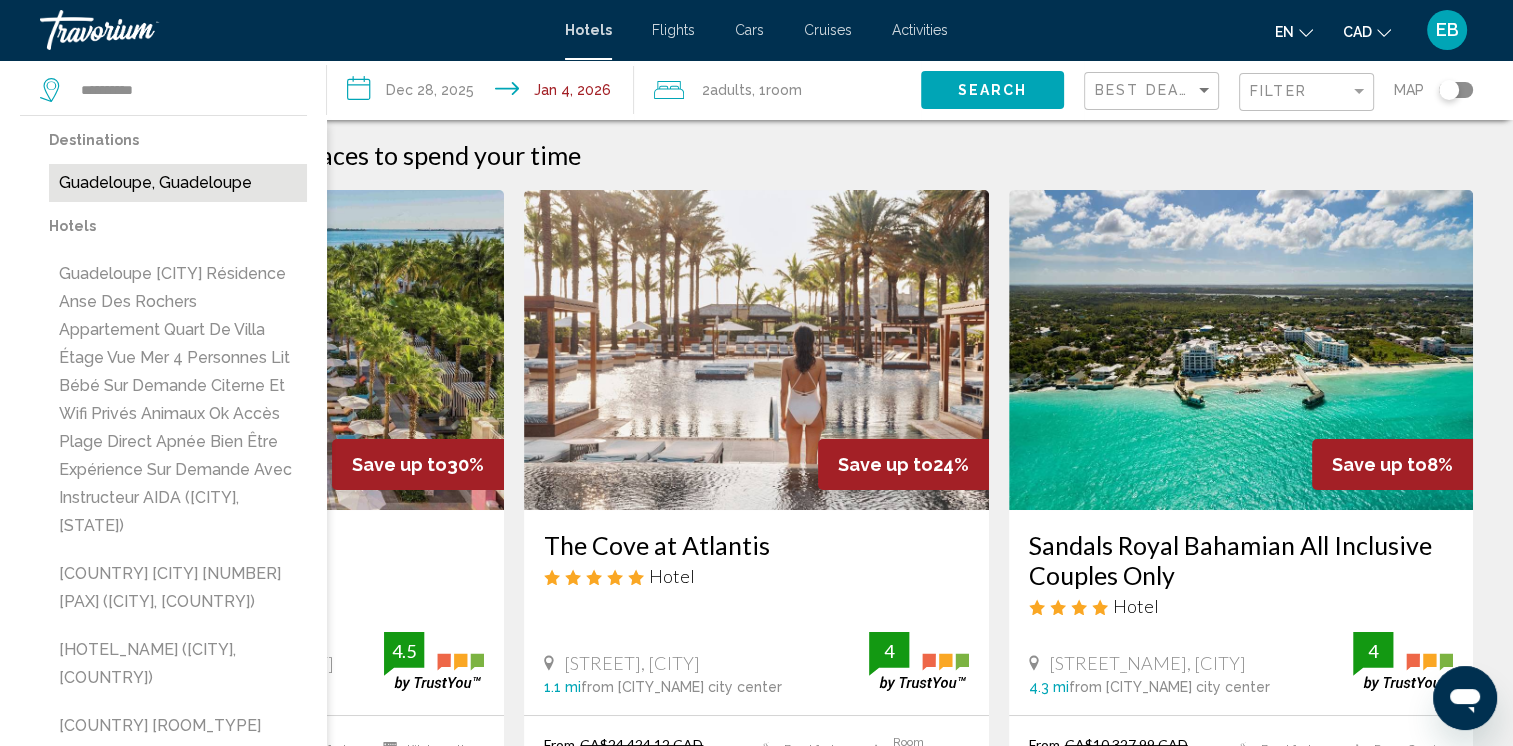 click on "Guadeloupe, Guadeloupe" at bounding box center (178, 183) 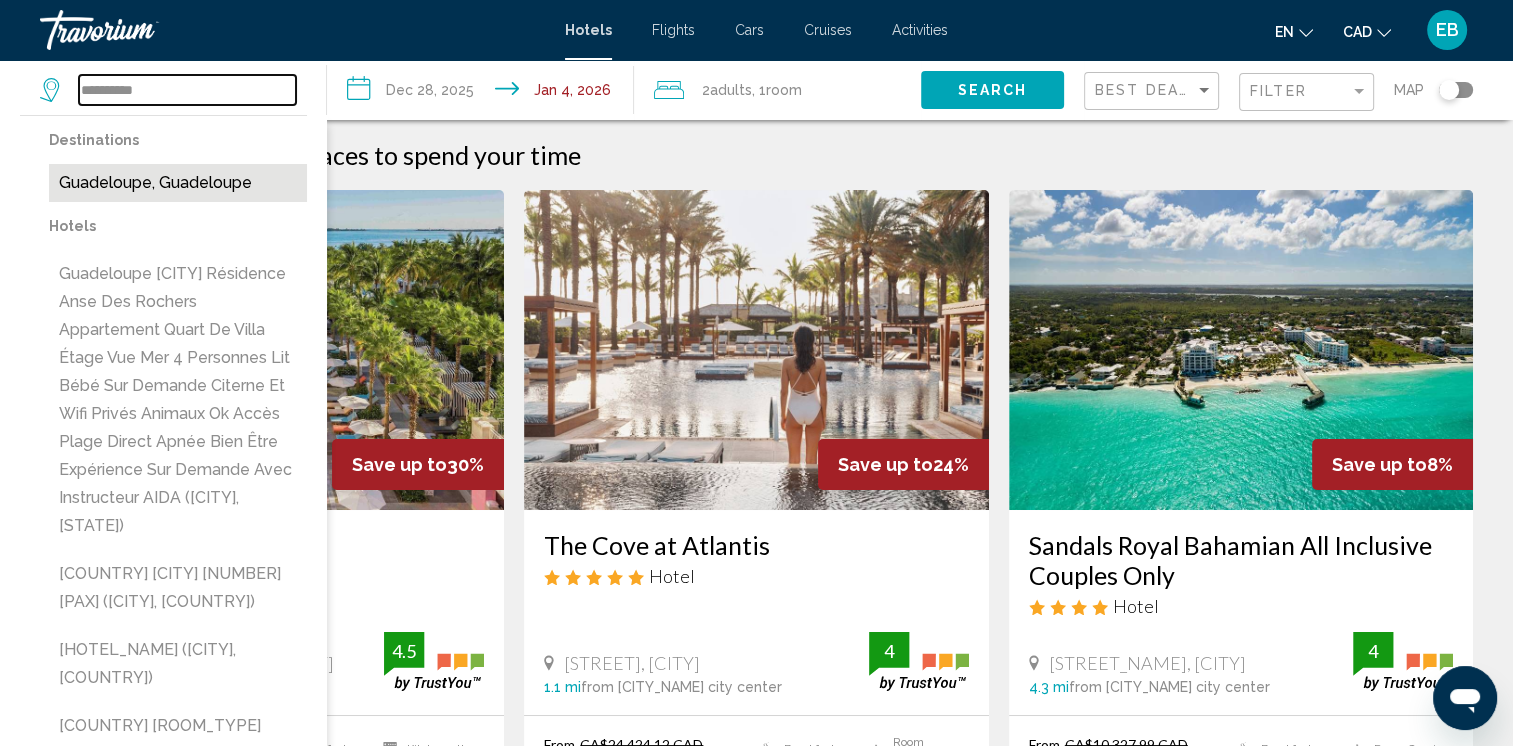 type on "**********" 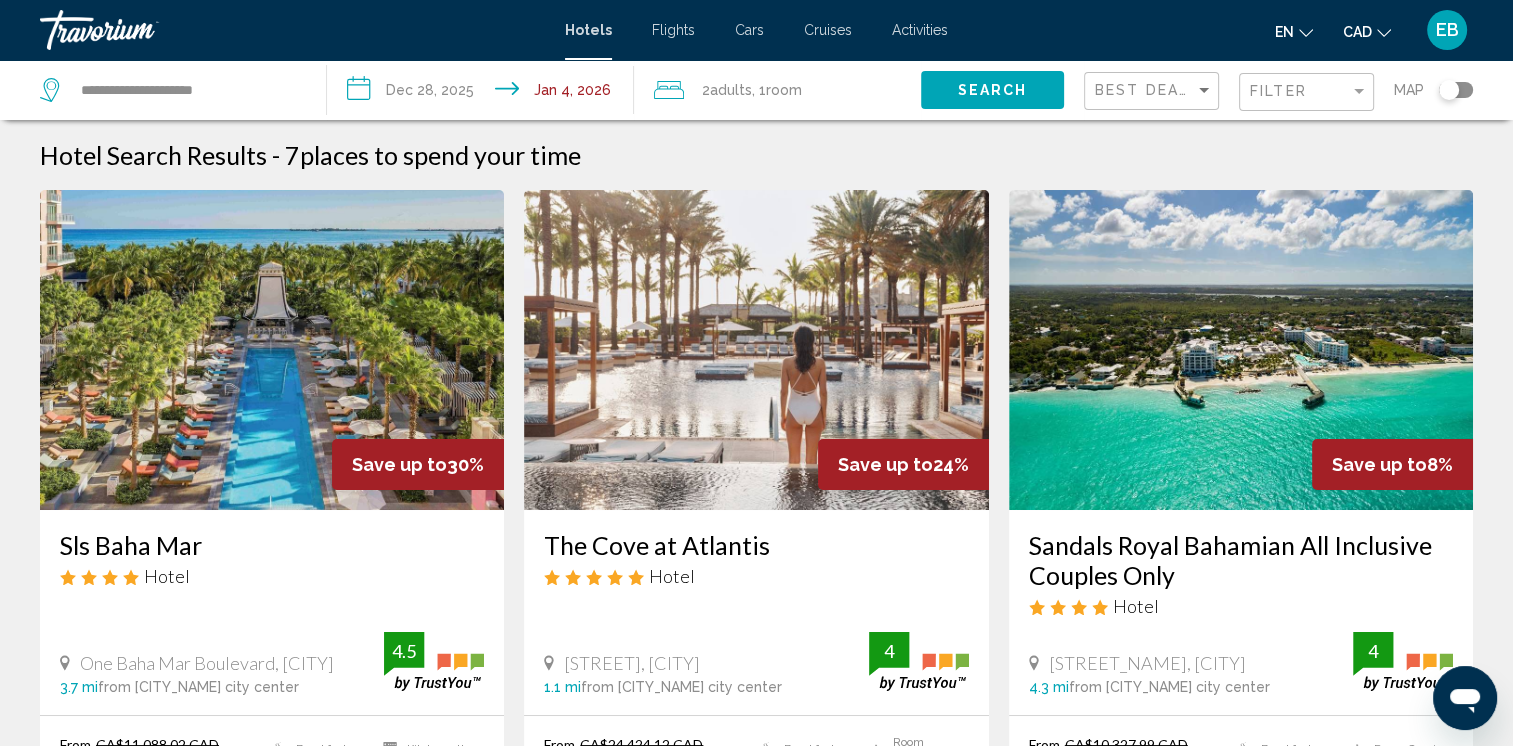 click on "Search" 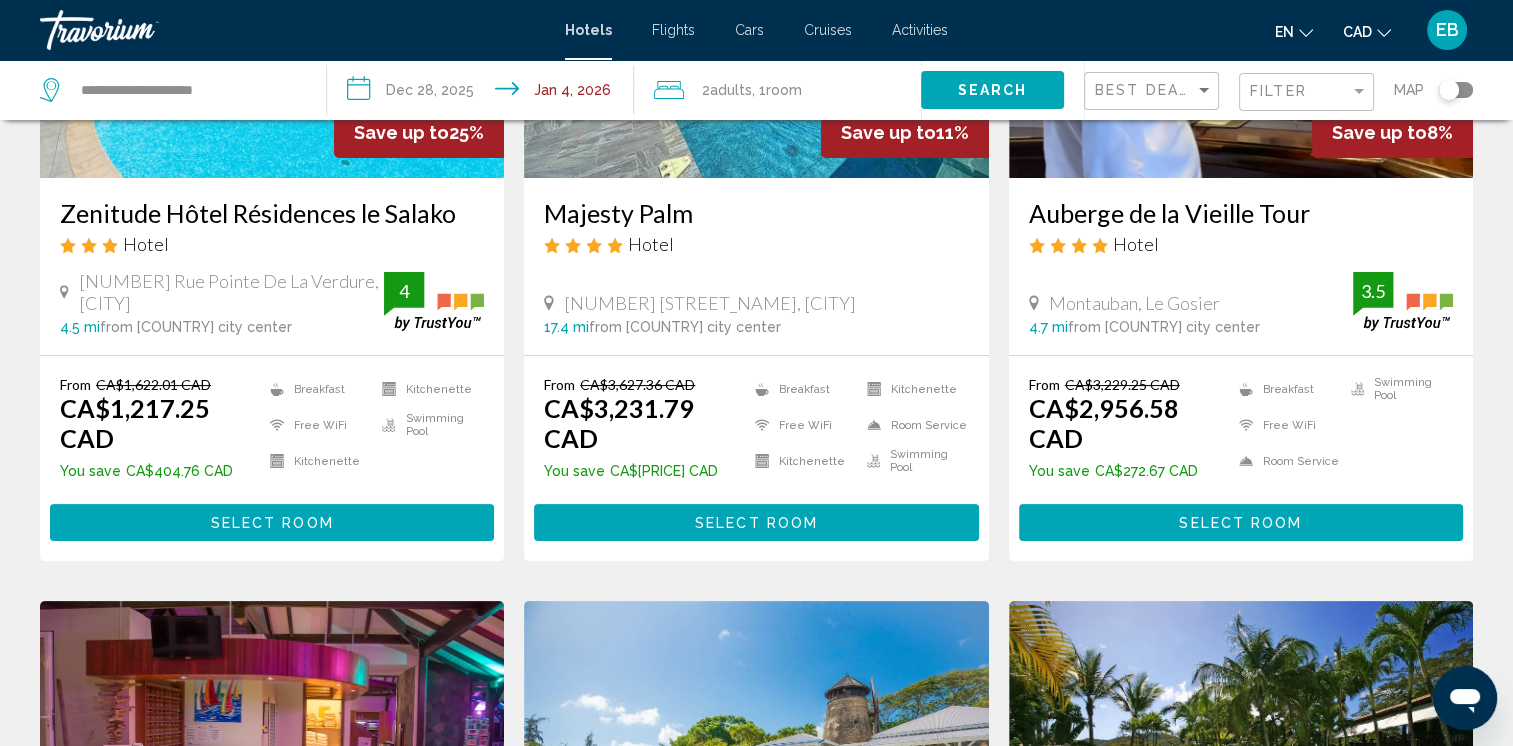 scroll, scrollTop: 316, scrollLeft: 0, axis: vertical 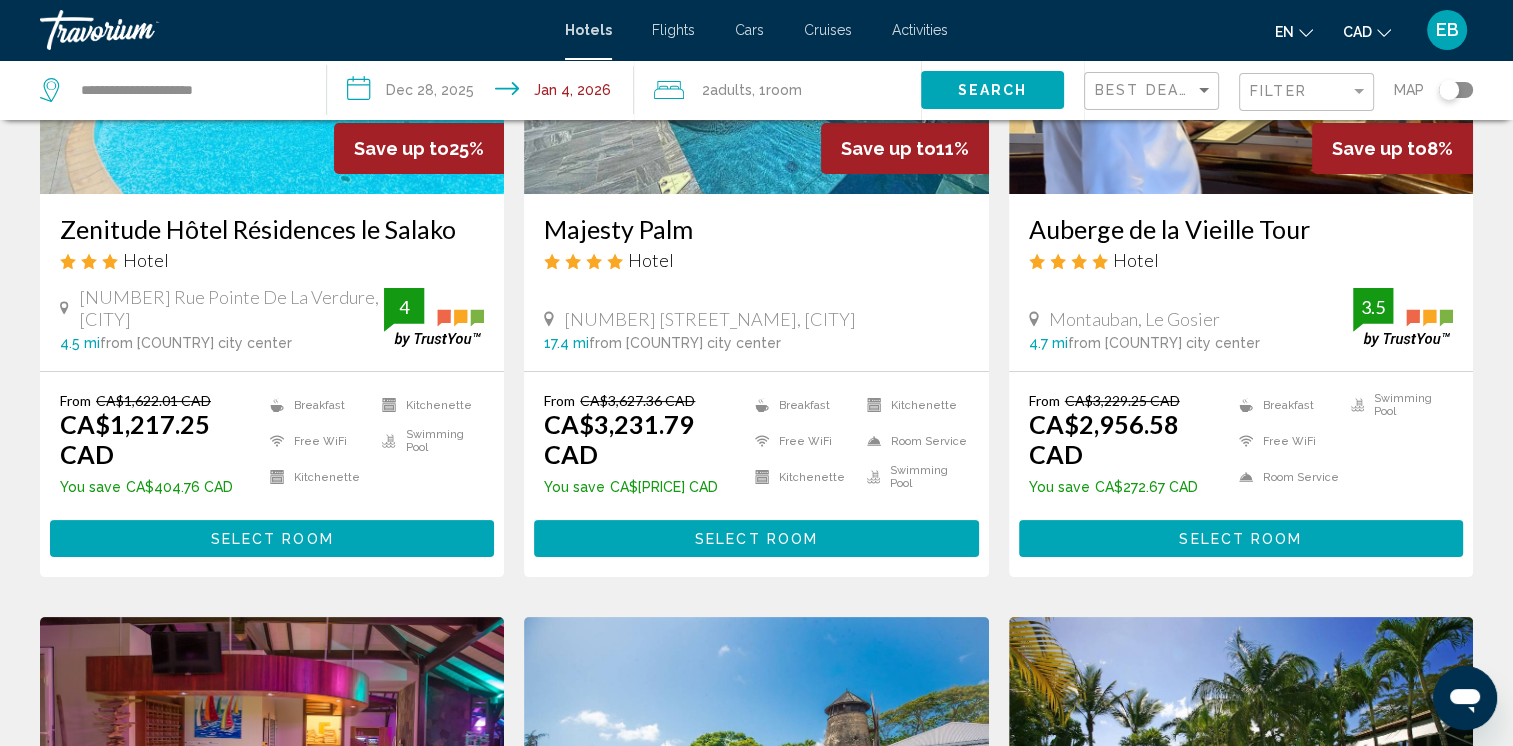 type 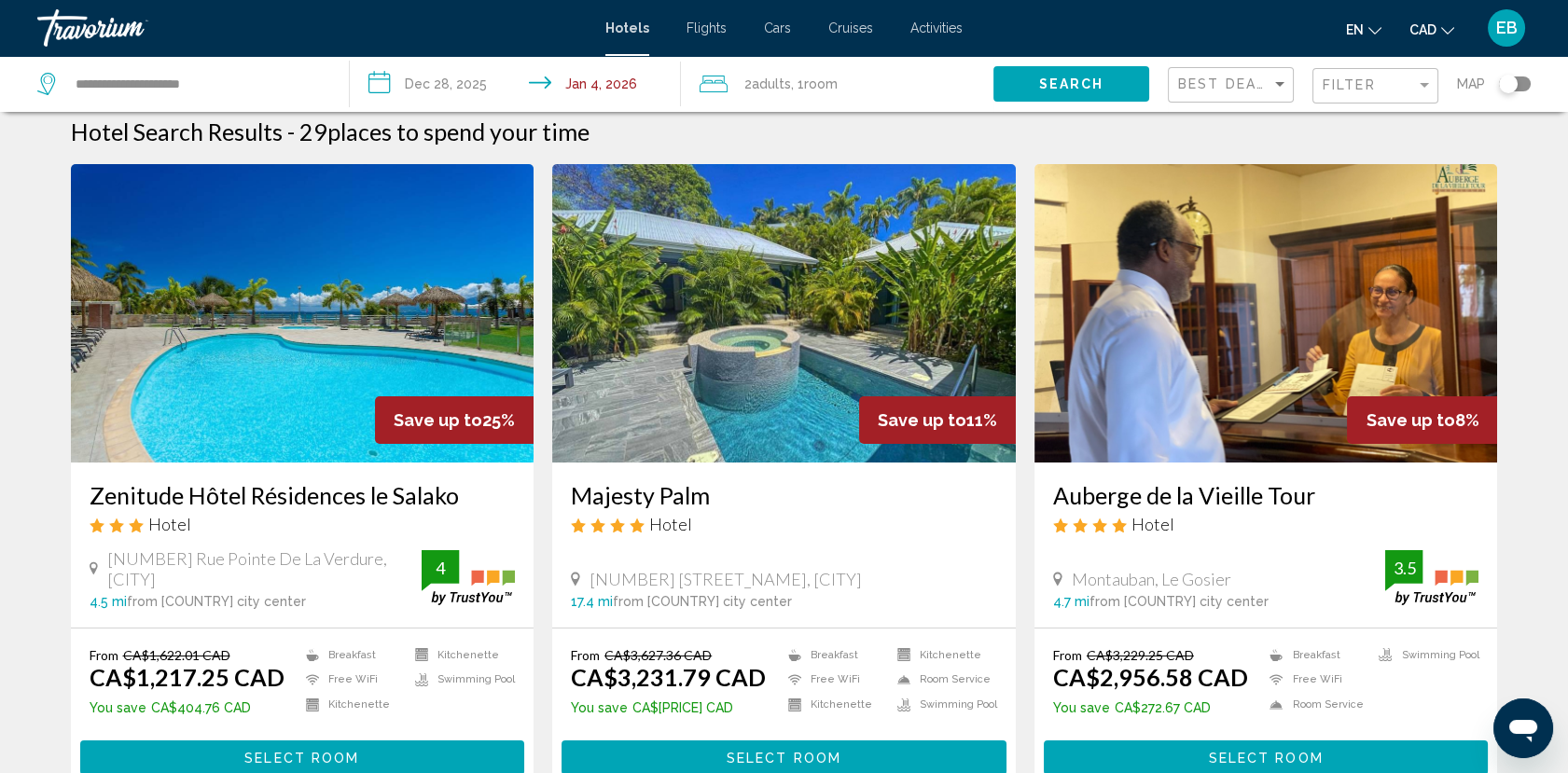 scroll, scrollTop: 0, scrollLeft: 0, axis: both 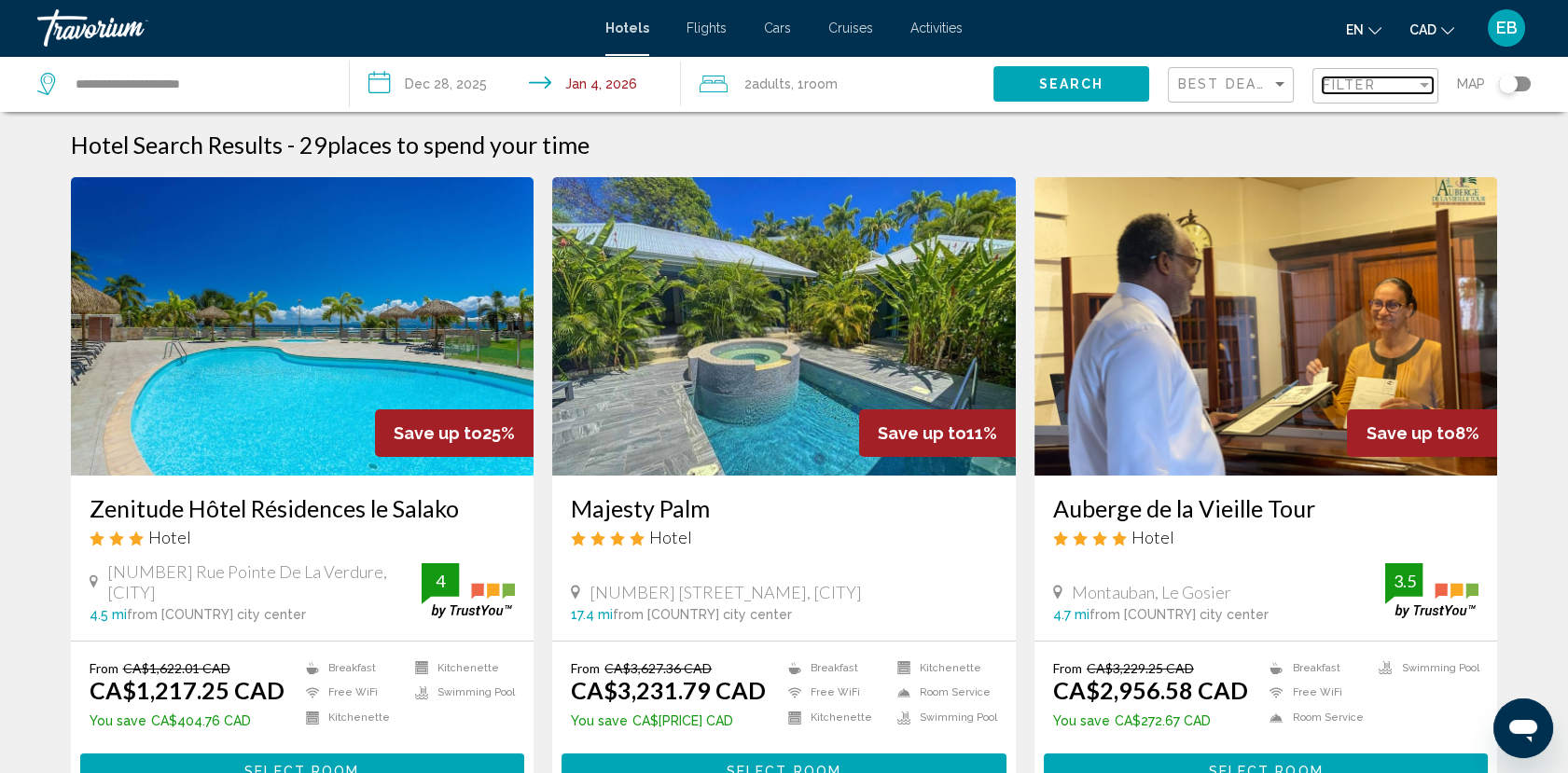 click on "Filter" at bounding box center [1349, 85] 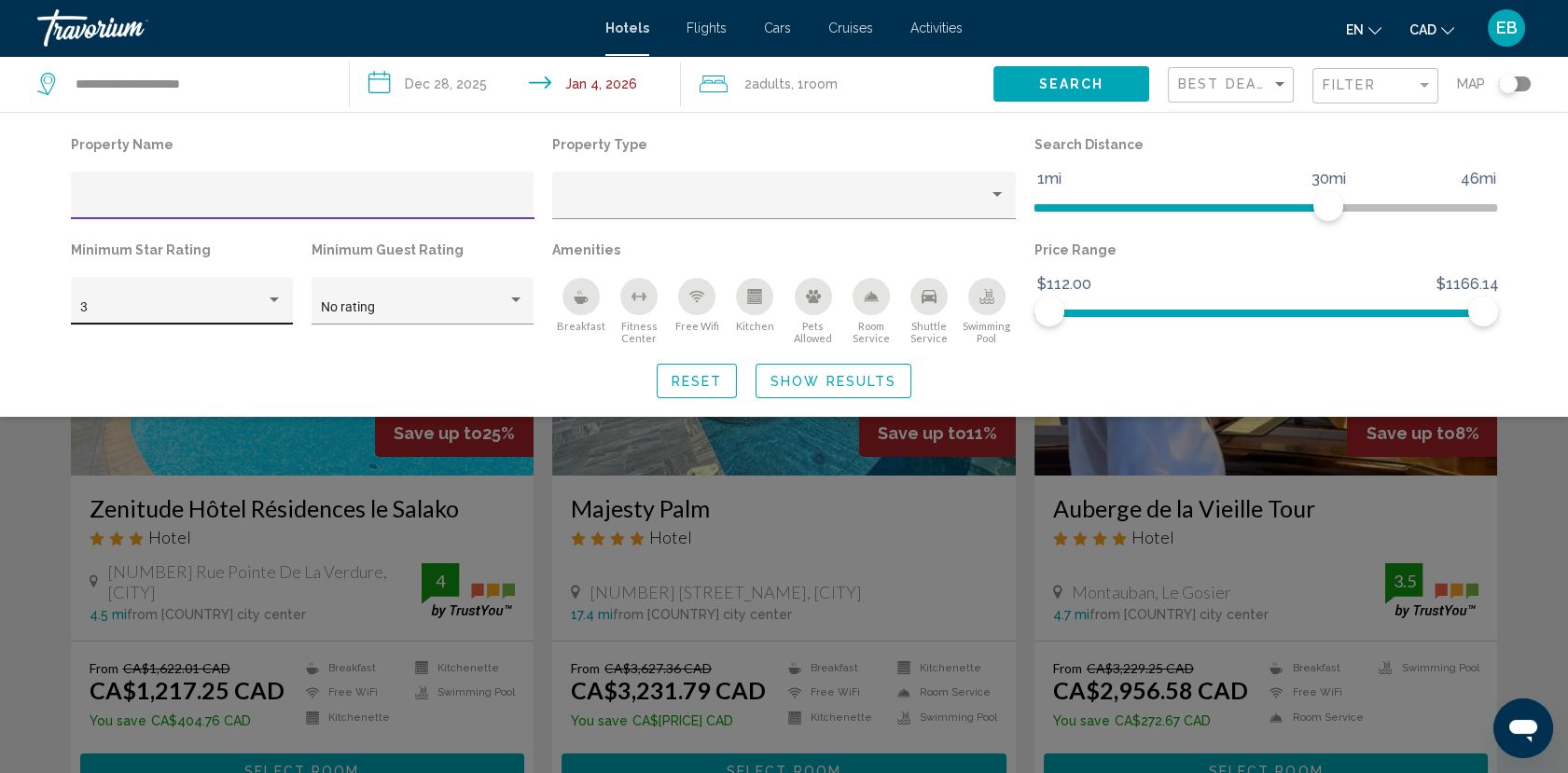 click on "3" at bounding box center [173, 308] 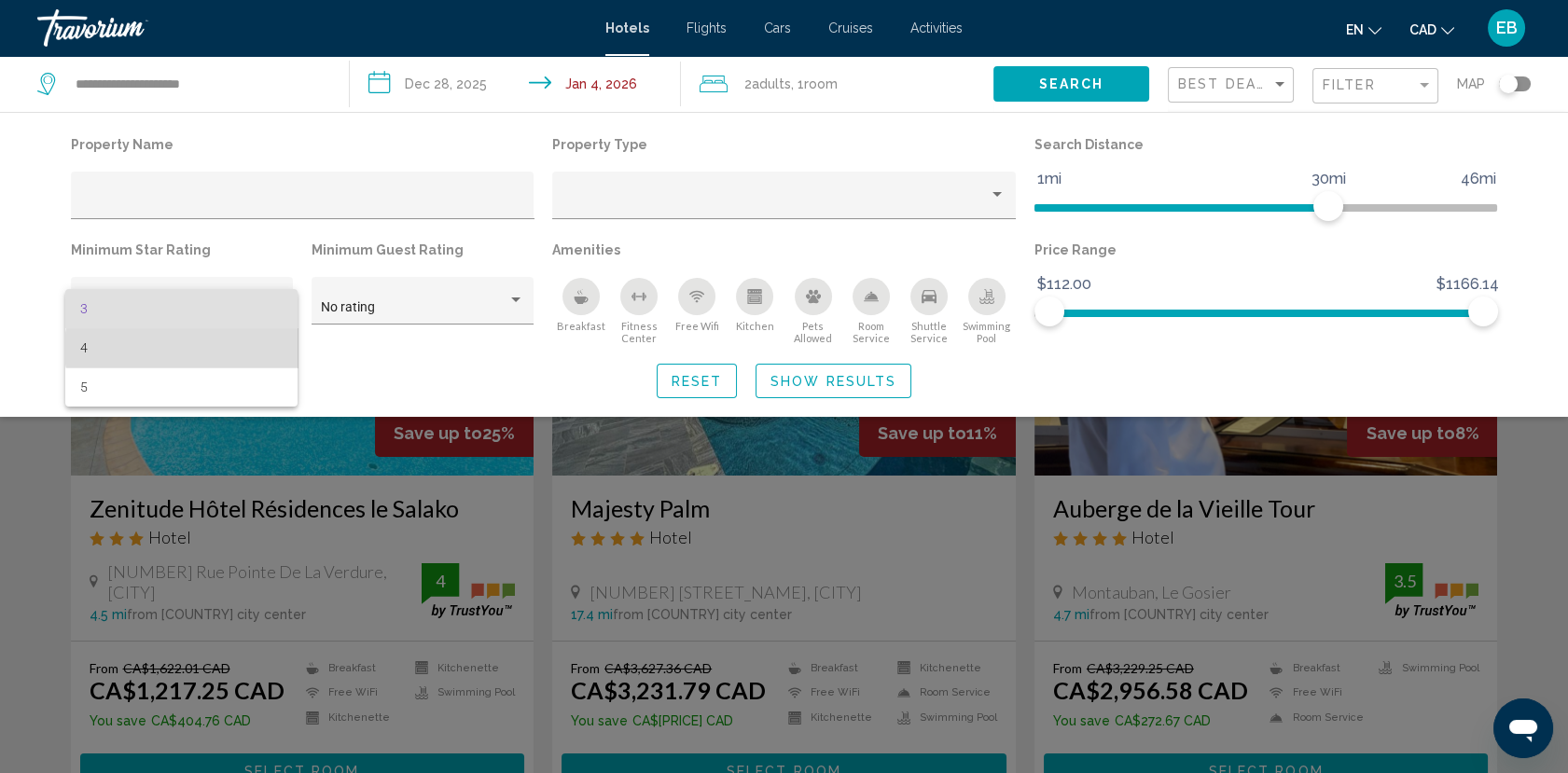 click on "4" at bounding box center [181, 348] 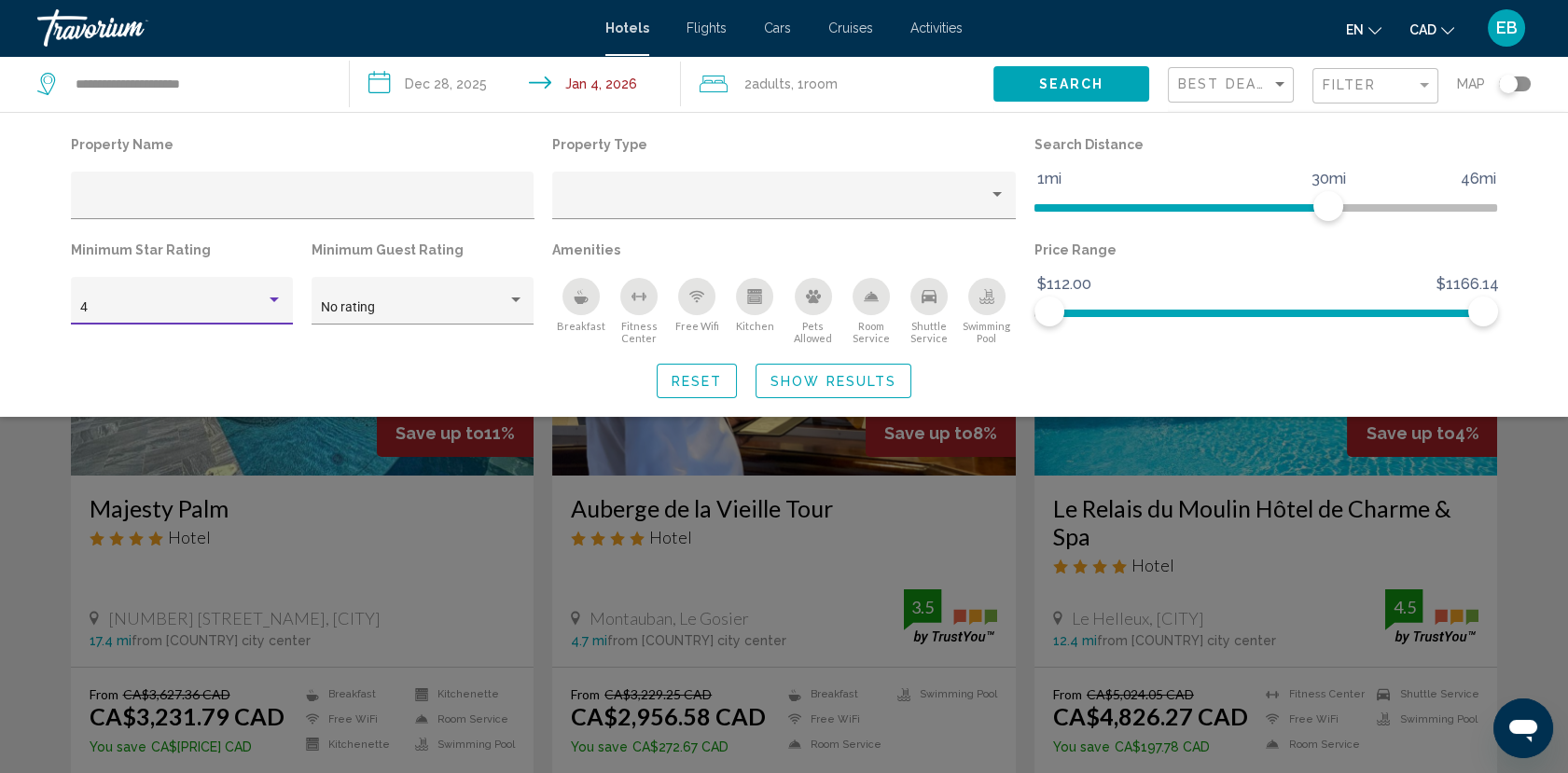 click 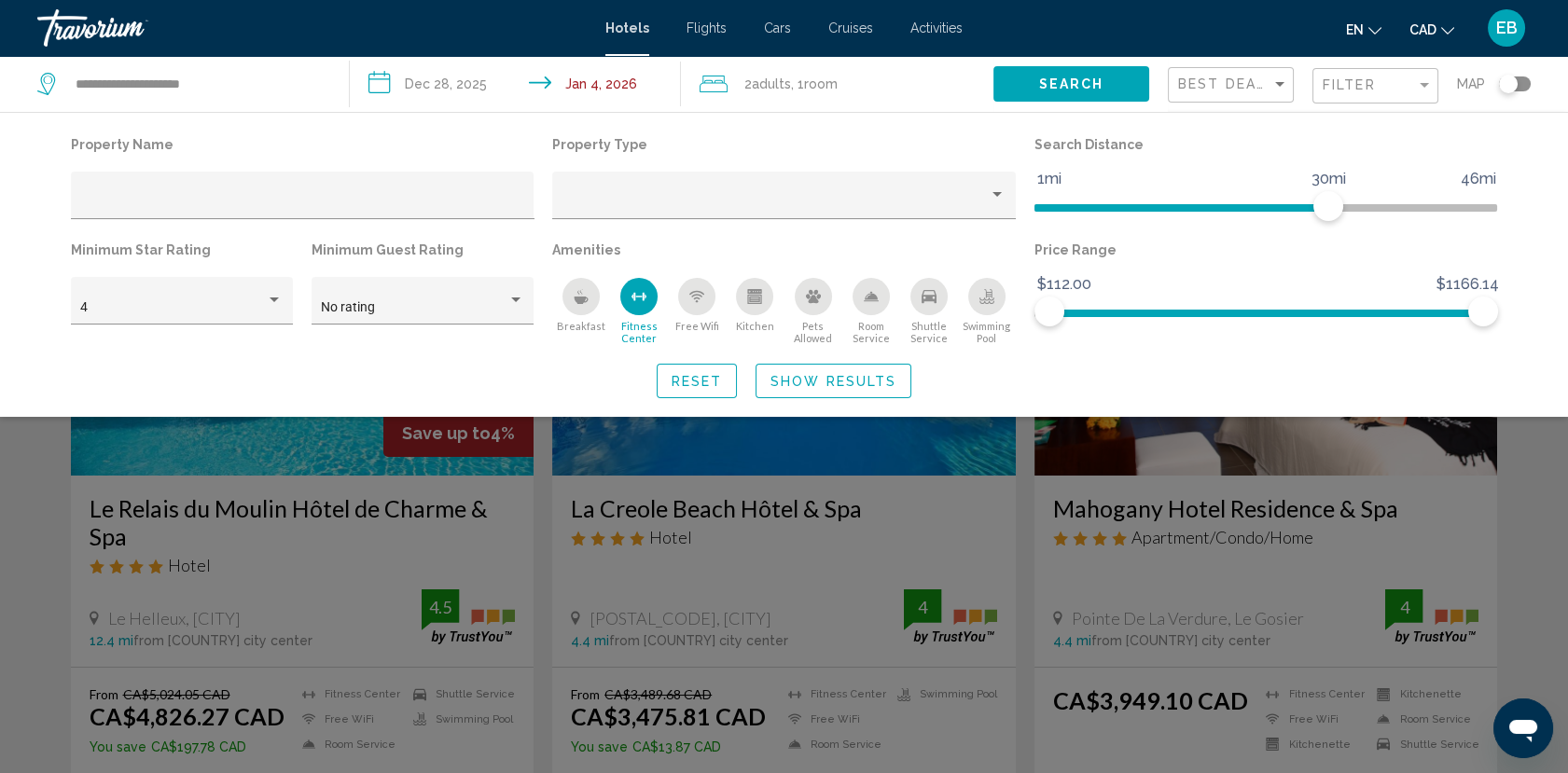 click 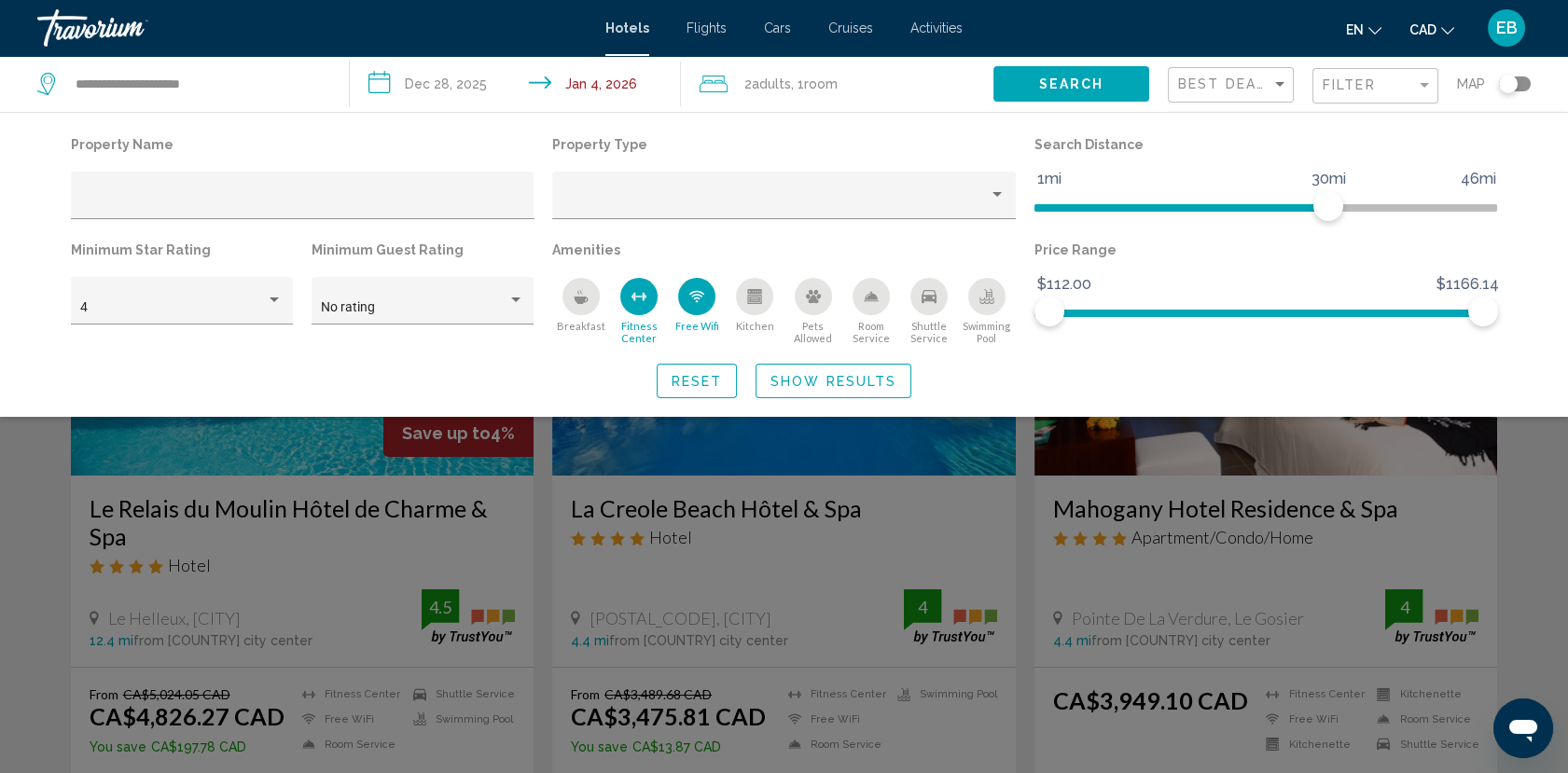click on "Show Results" 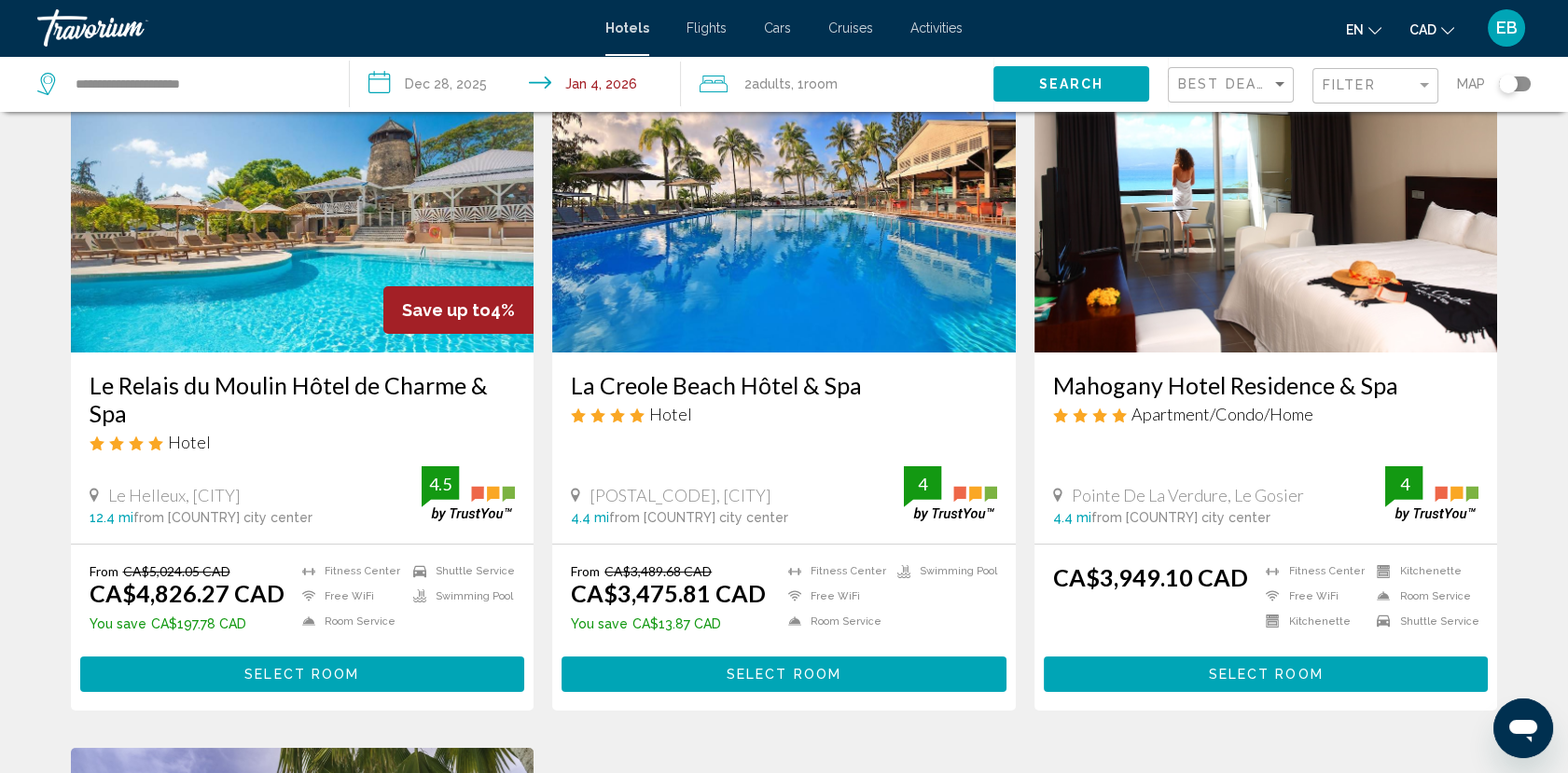 scroll, scrollTop: 120, scrollLeft: 0, axis: vertical 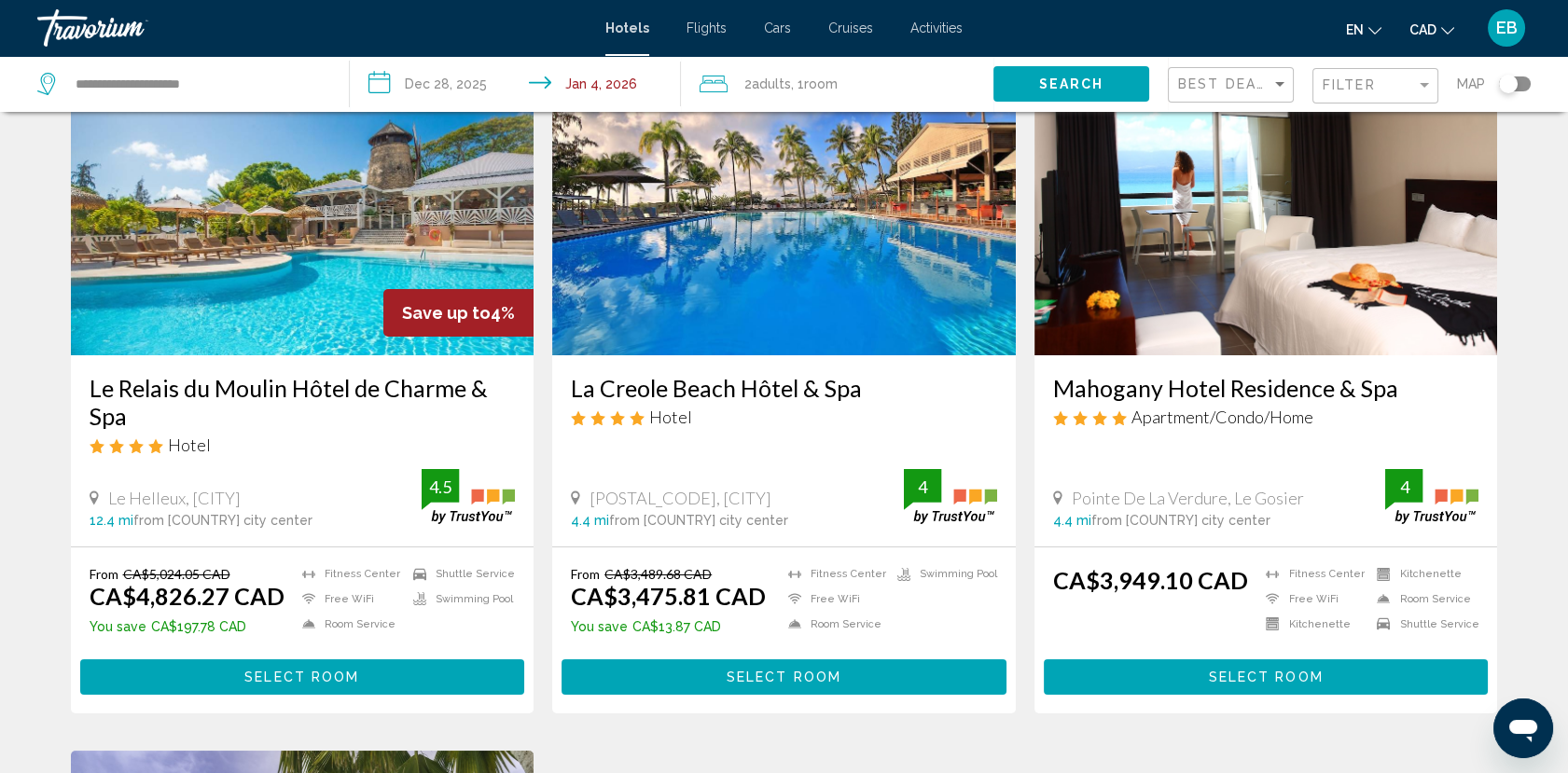 click at bounding box center [302, 206] 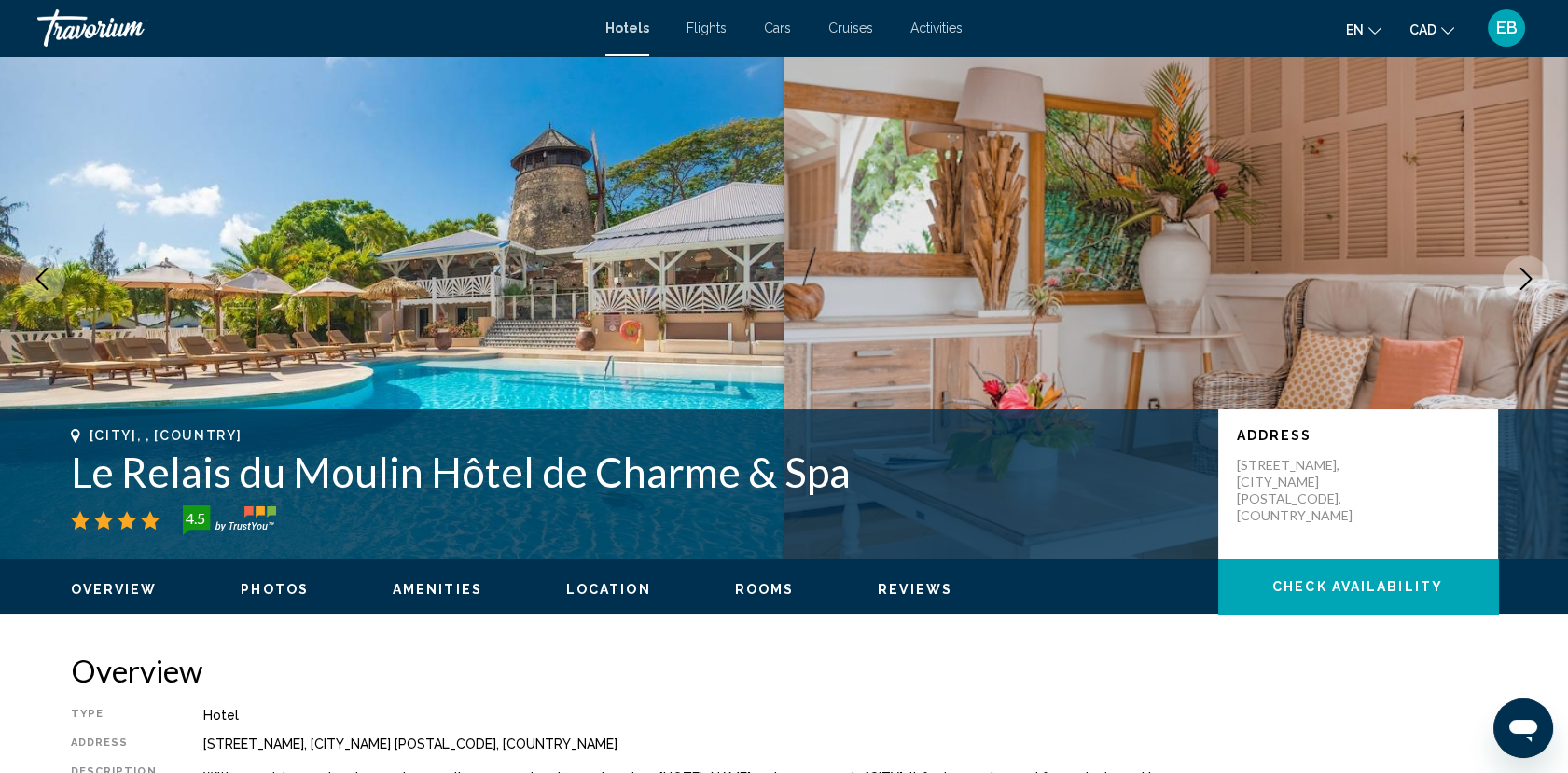 scroll, scrollTop: 0, scrollLeft: 0, axis: both 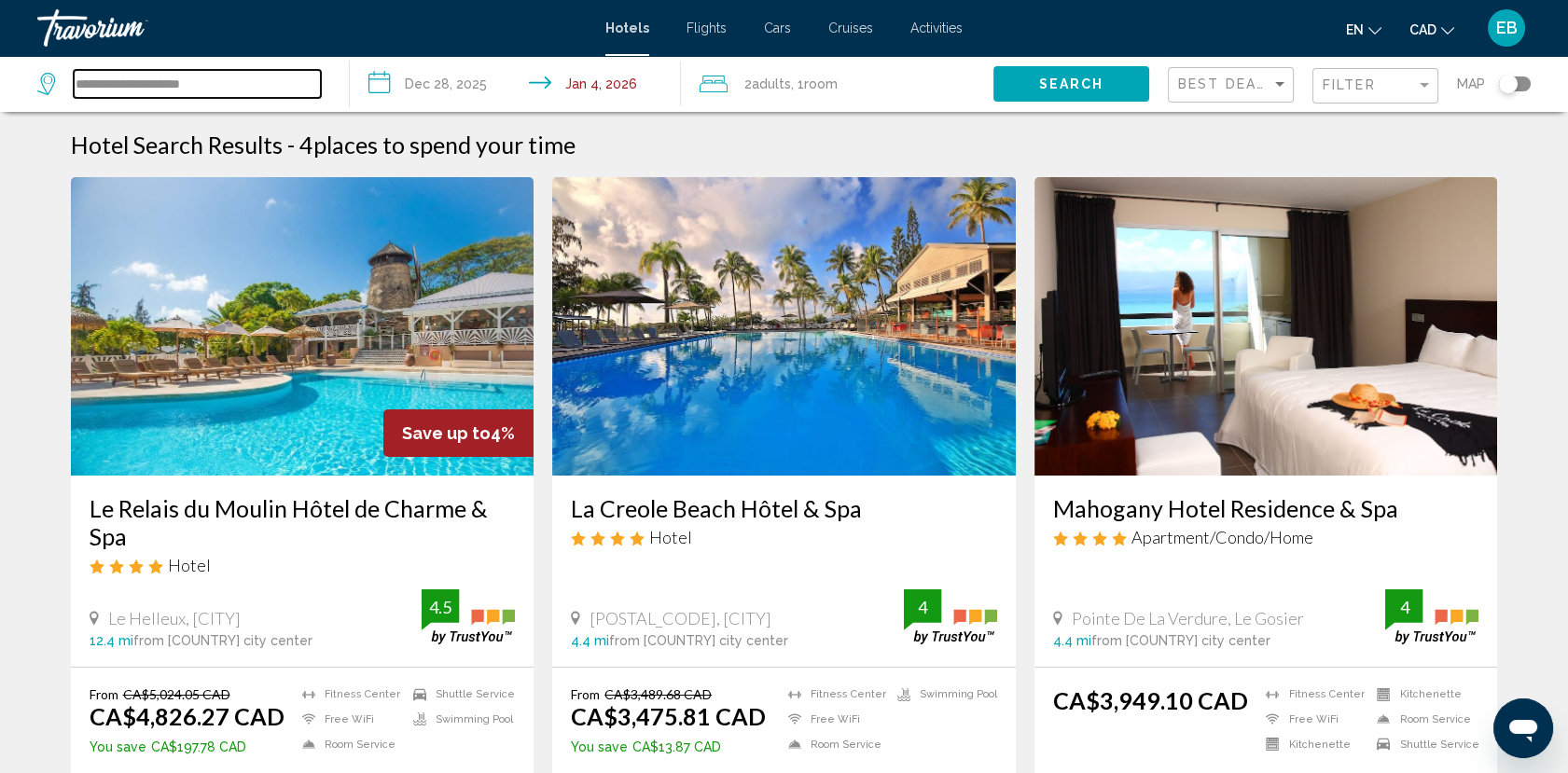 click on "**********" at bounding box center [197, 84] 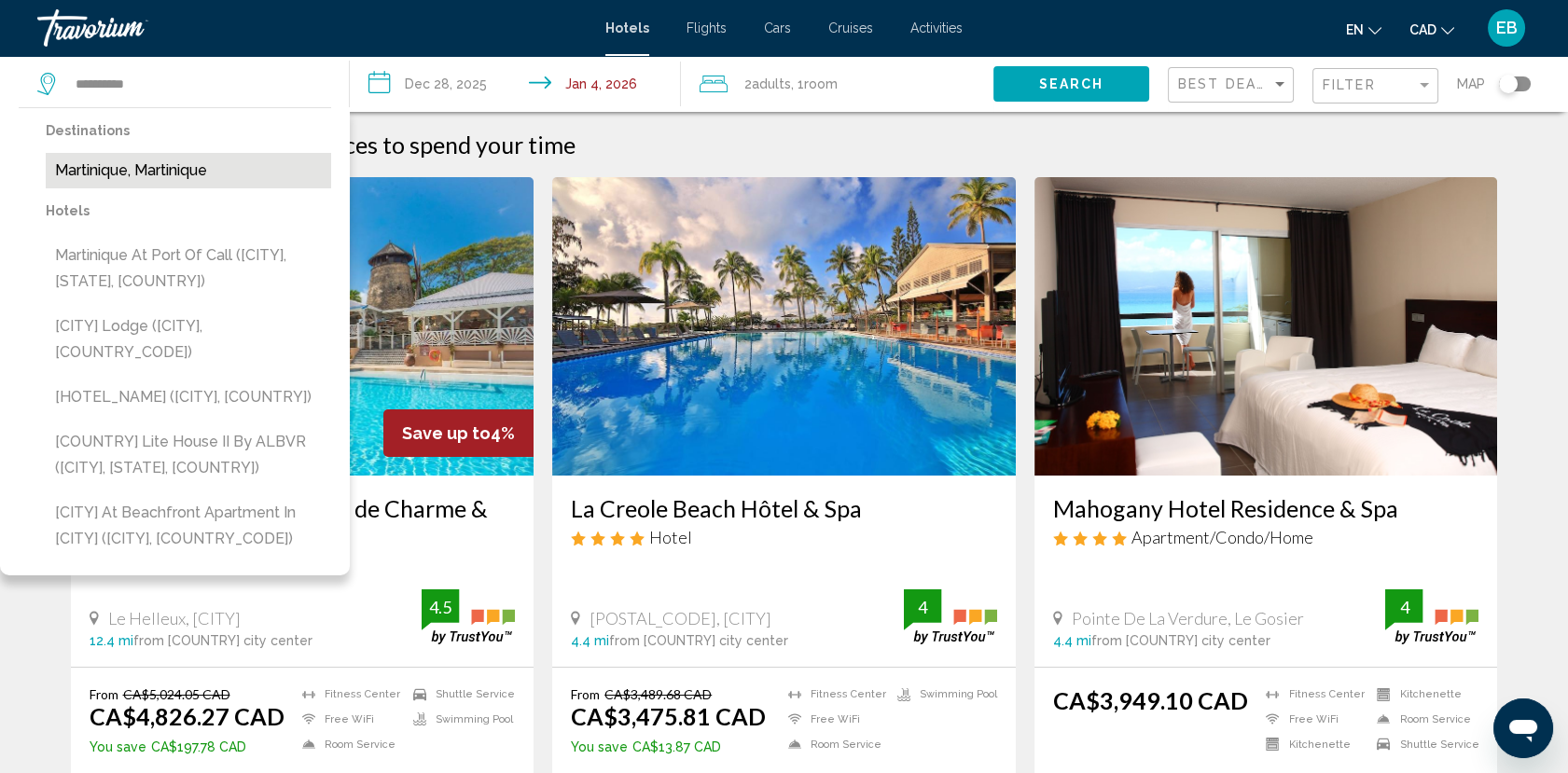 click on "Martinique, Martinique" at bounding box center [188, 171] 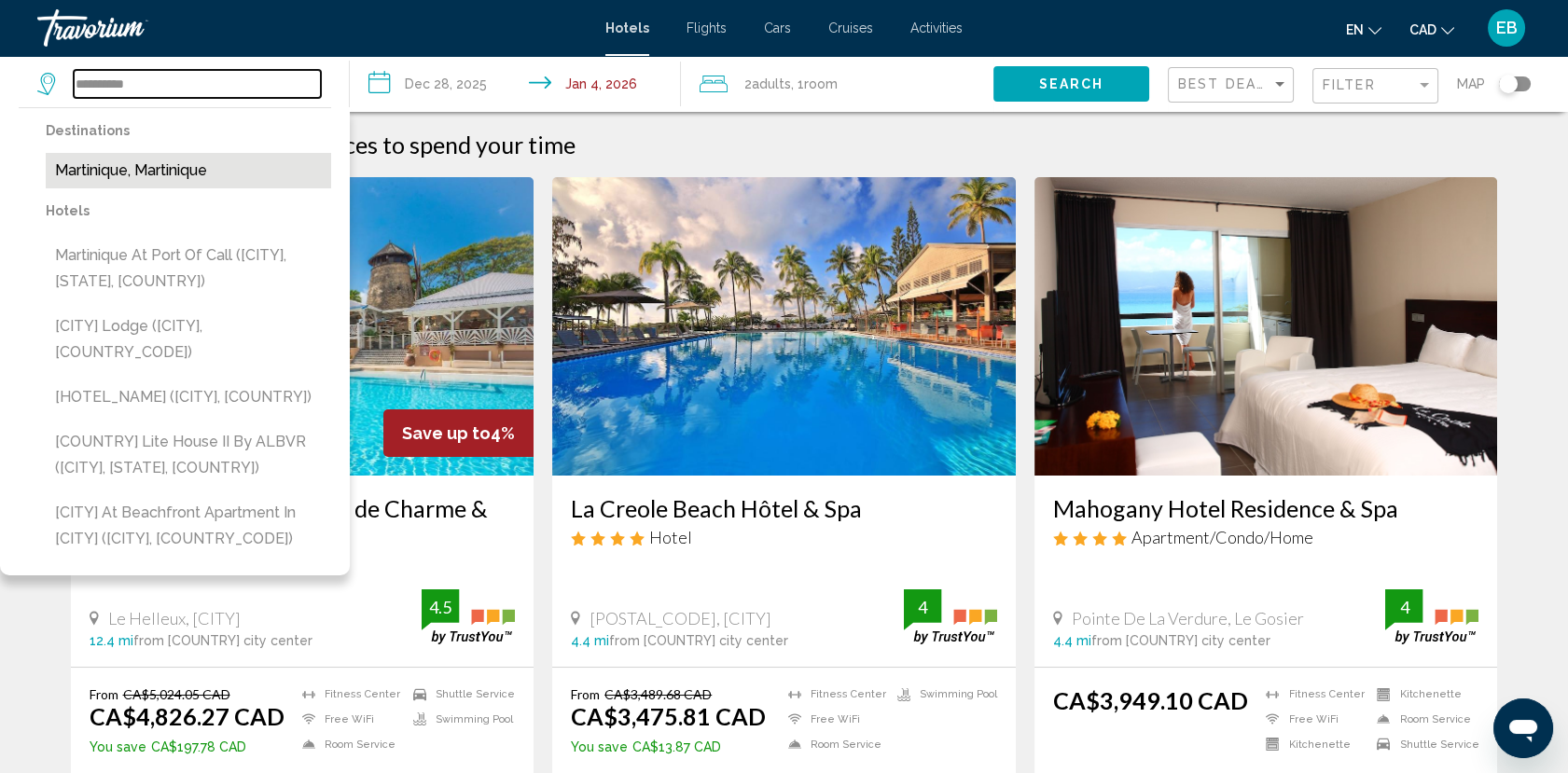 type on "**********" 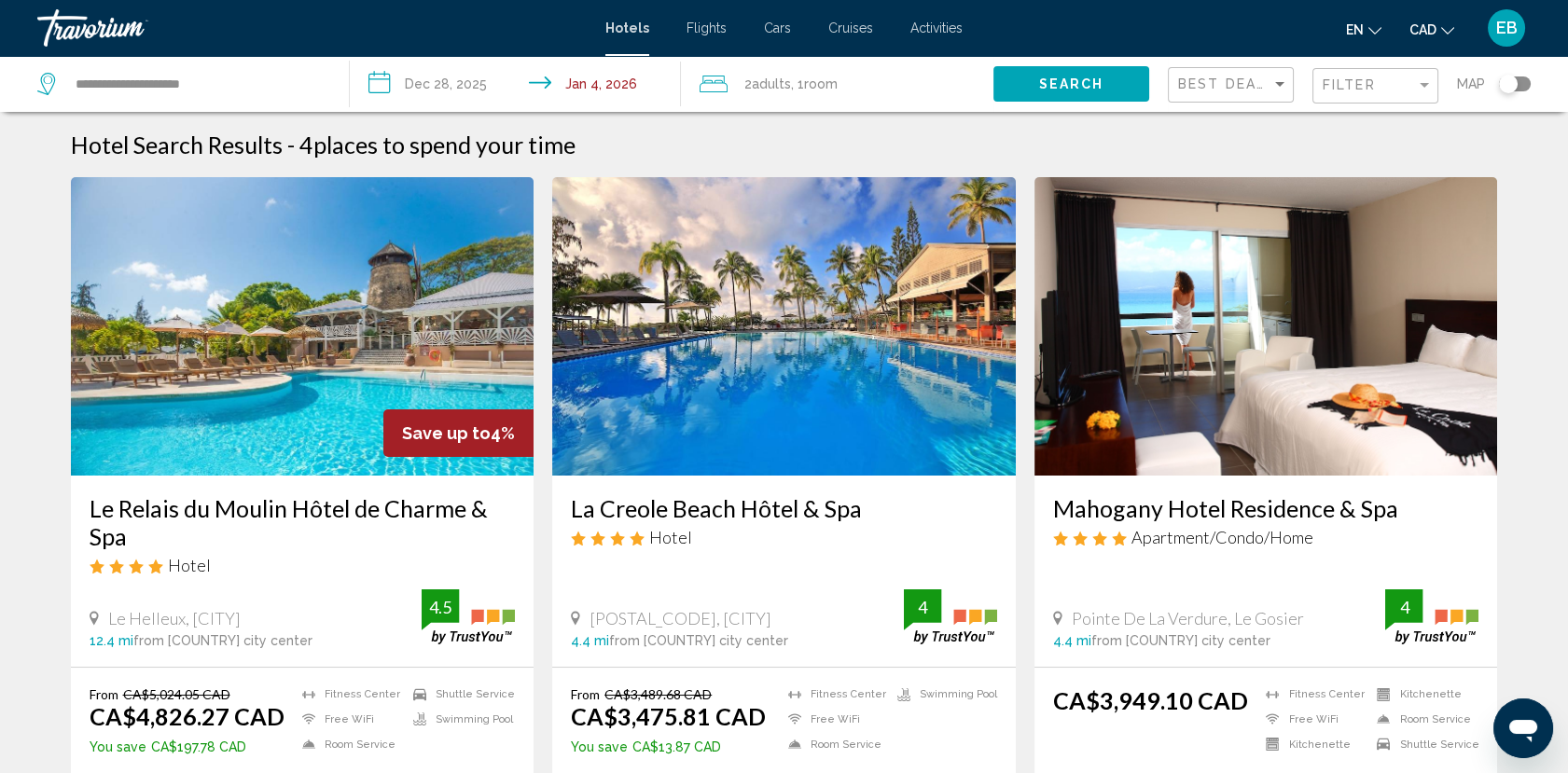click on "Search" 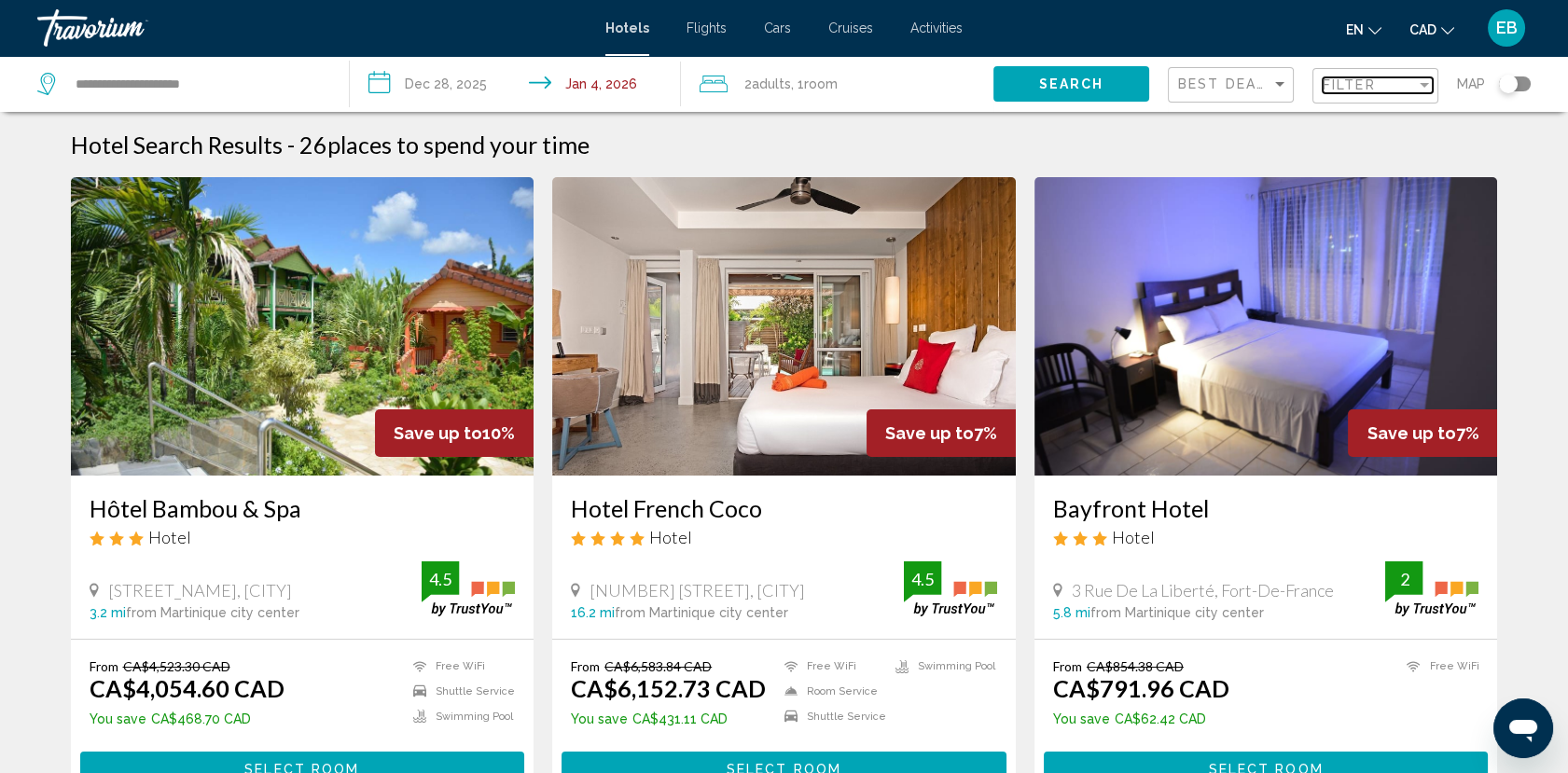 click on "Filter" at bounding box center [1349, 85] 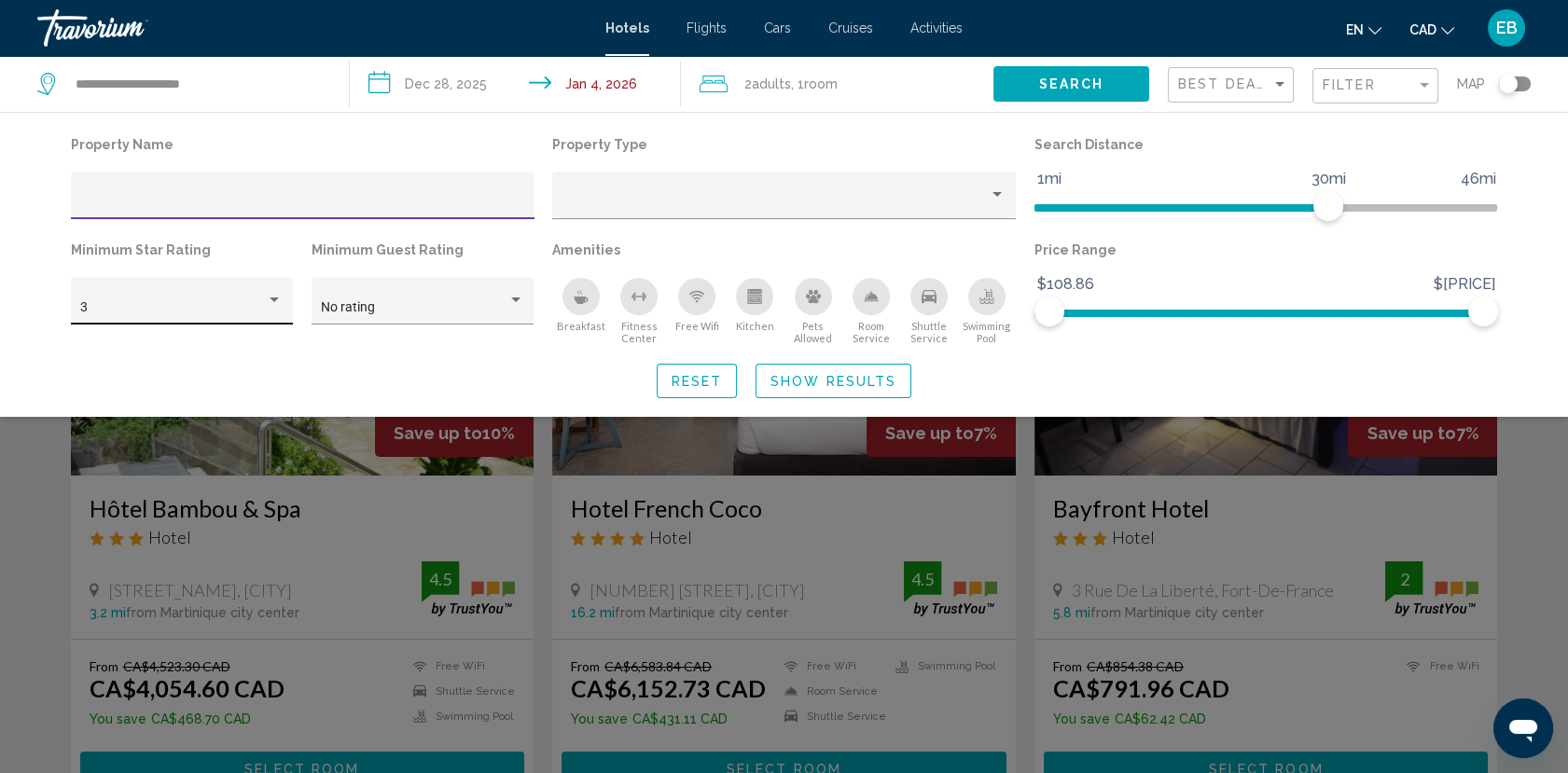 click at bounding box center [274, 300] 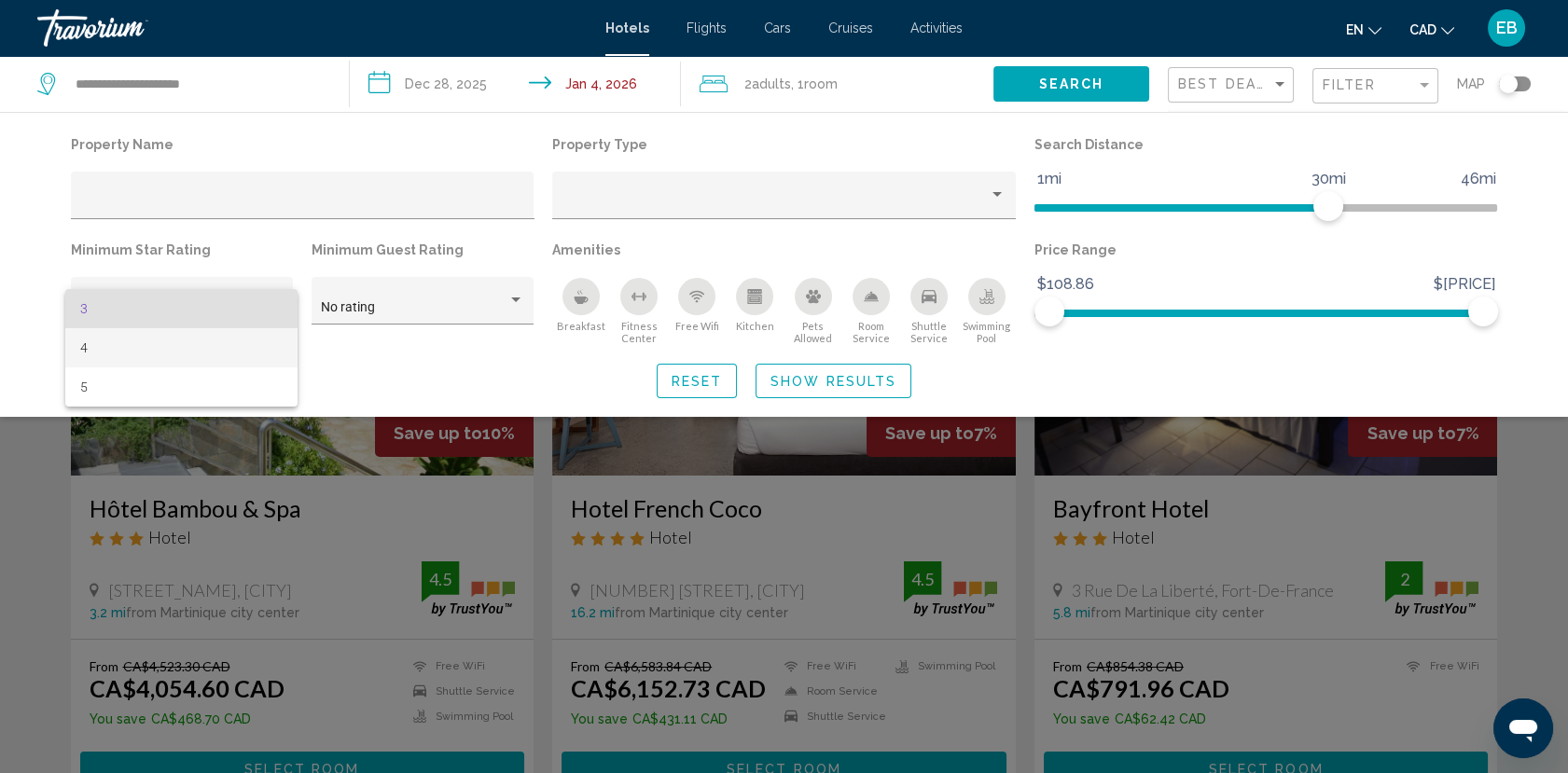 click on "4" at bounding box center [181, 348] 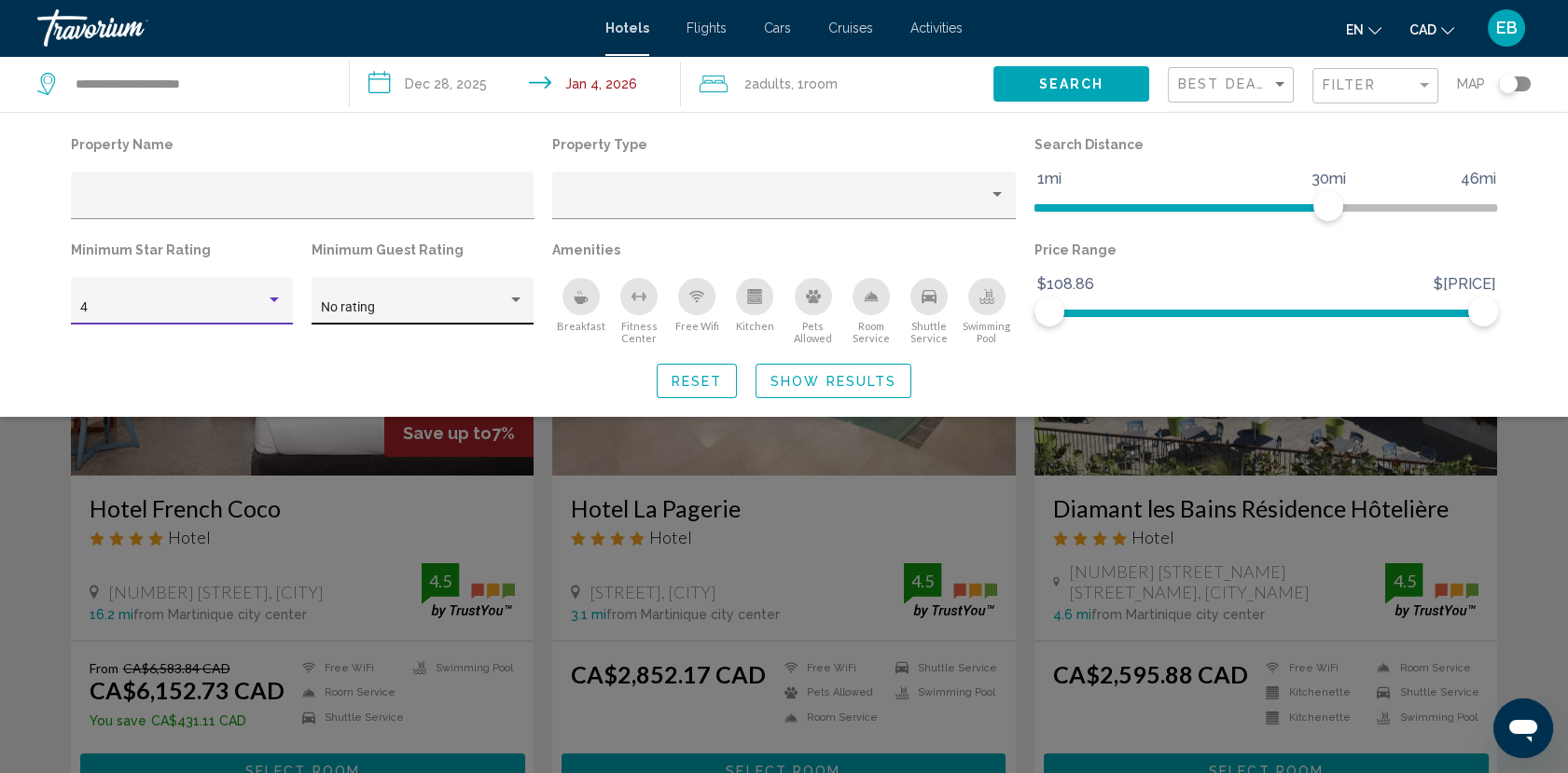 click on "No rating" at bounding box center [413, 308] 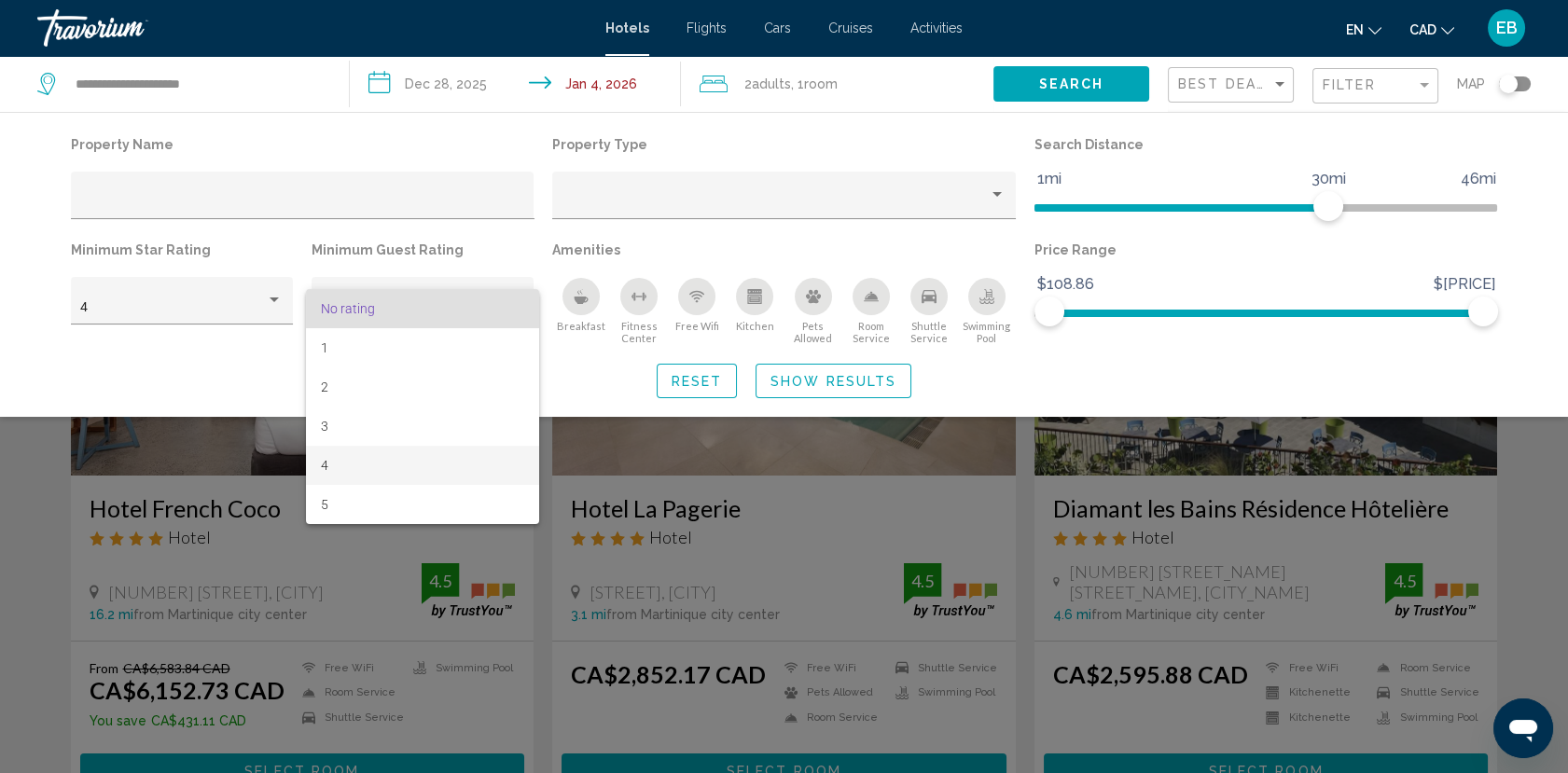 click on "4" at bounding box center [422, 465] 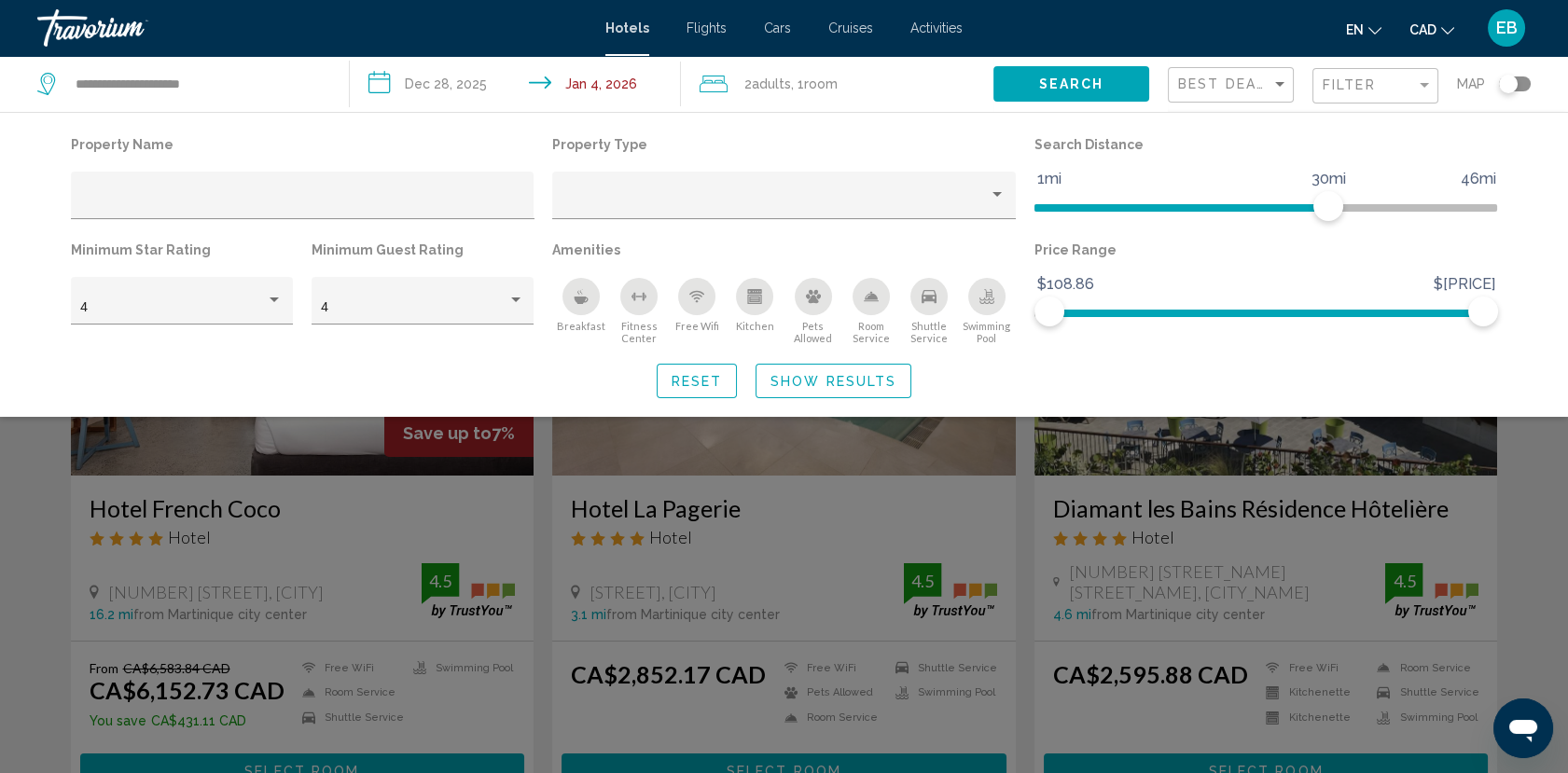 click 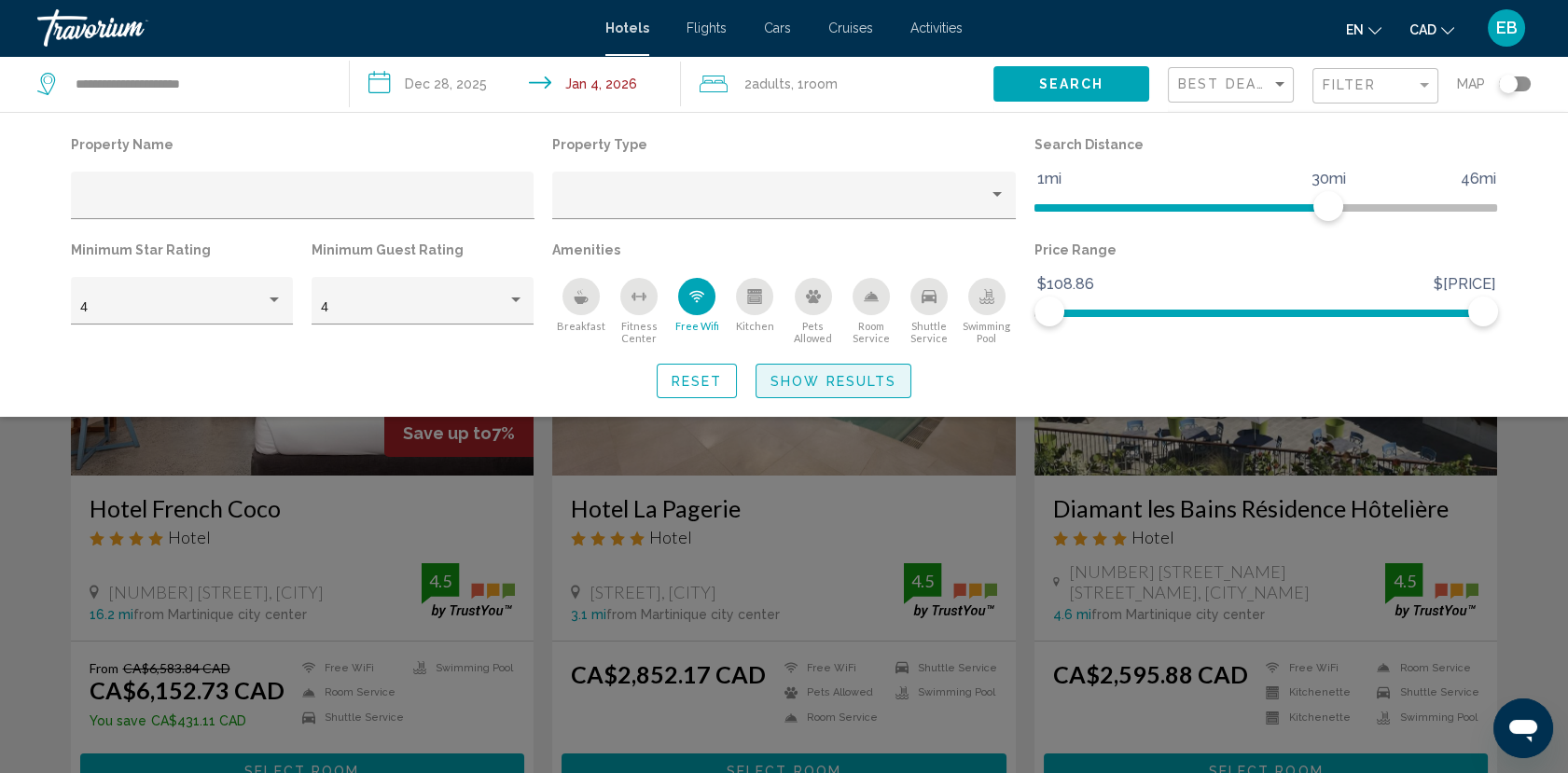 click on "Show Results" 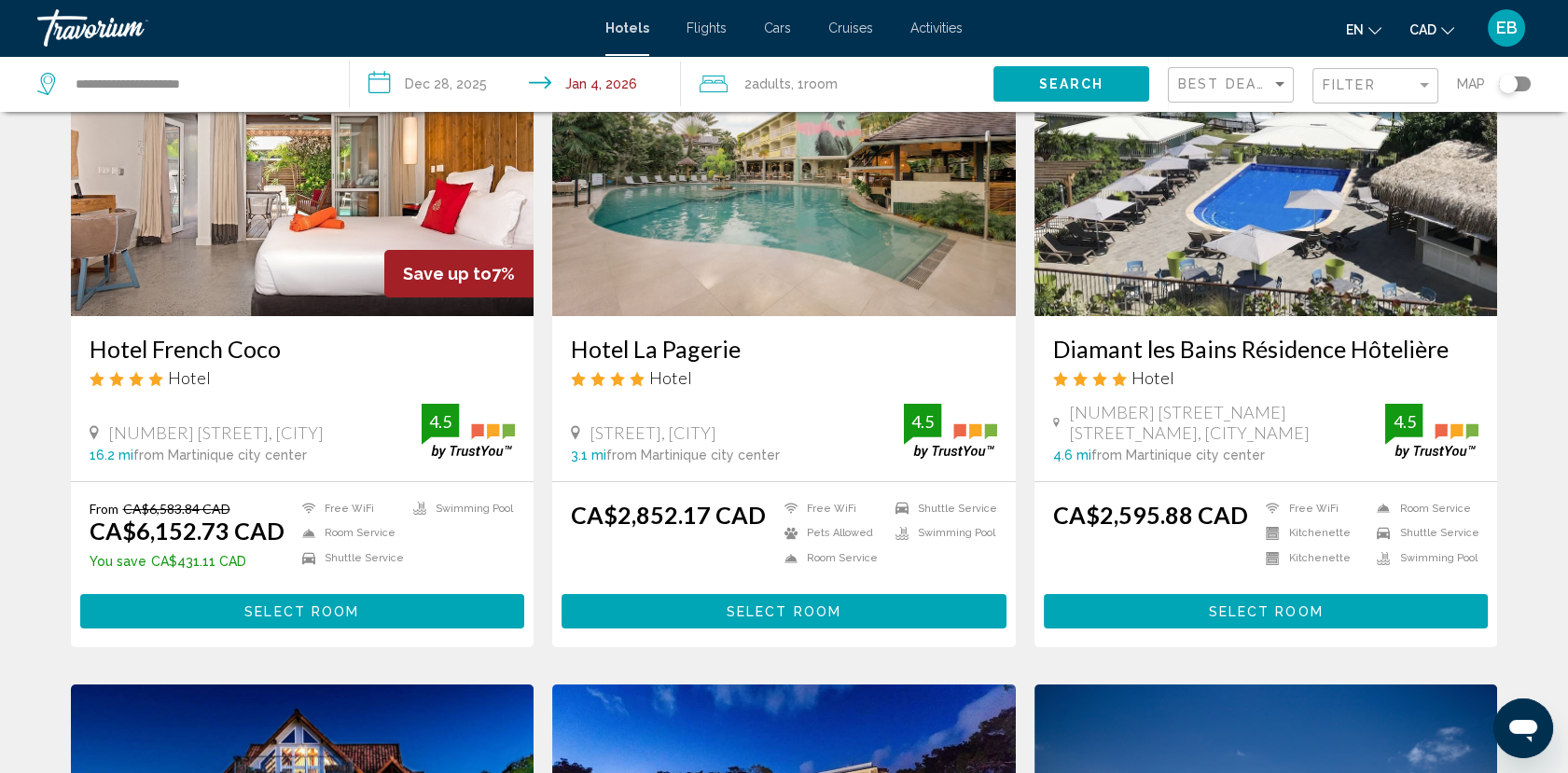 scroll, scrollTop: 51, scrollLeft: 0, axis: vertical 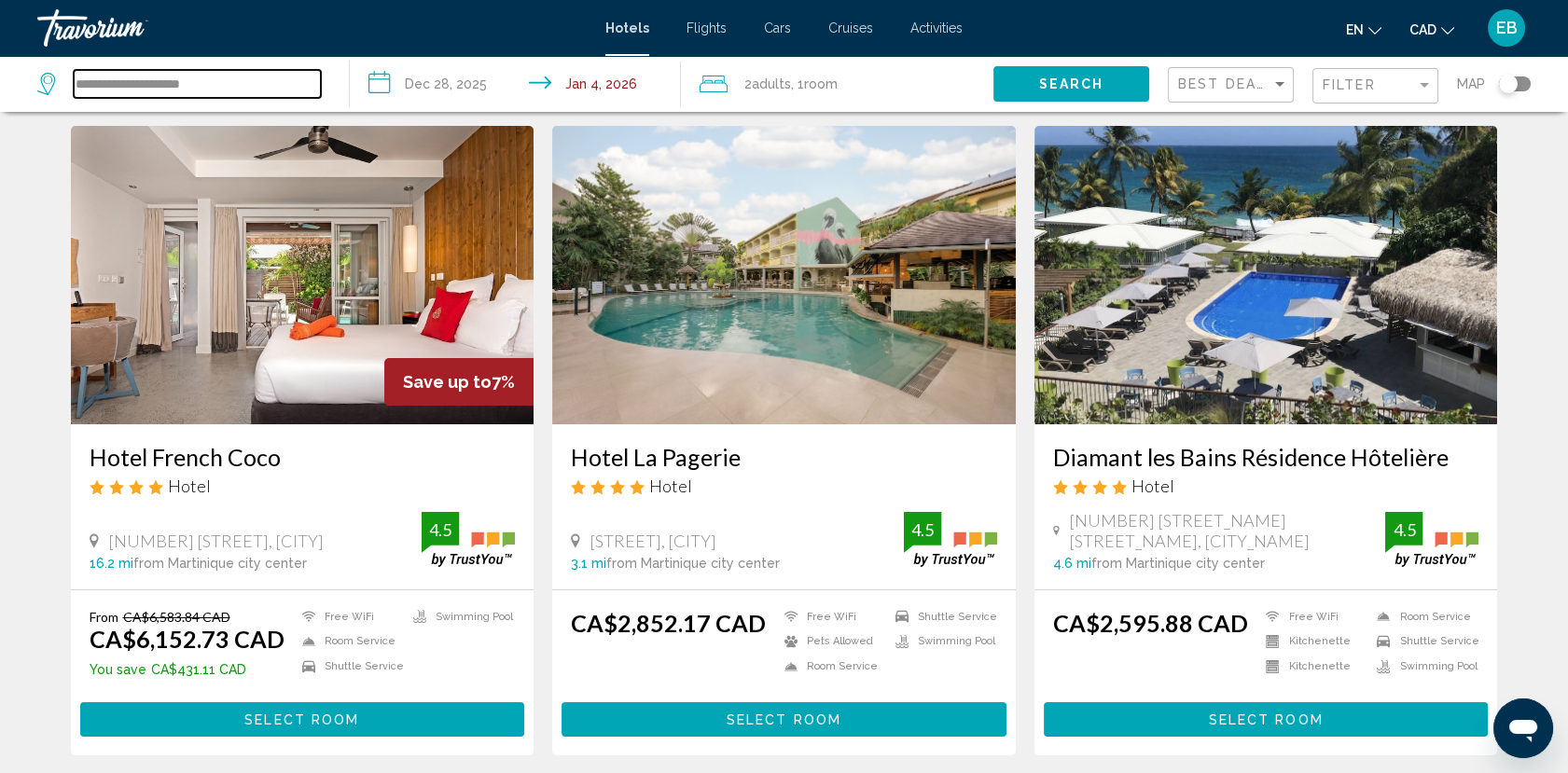 click on "**********" at bounding box center [197, 84] 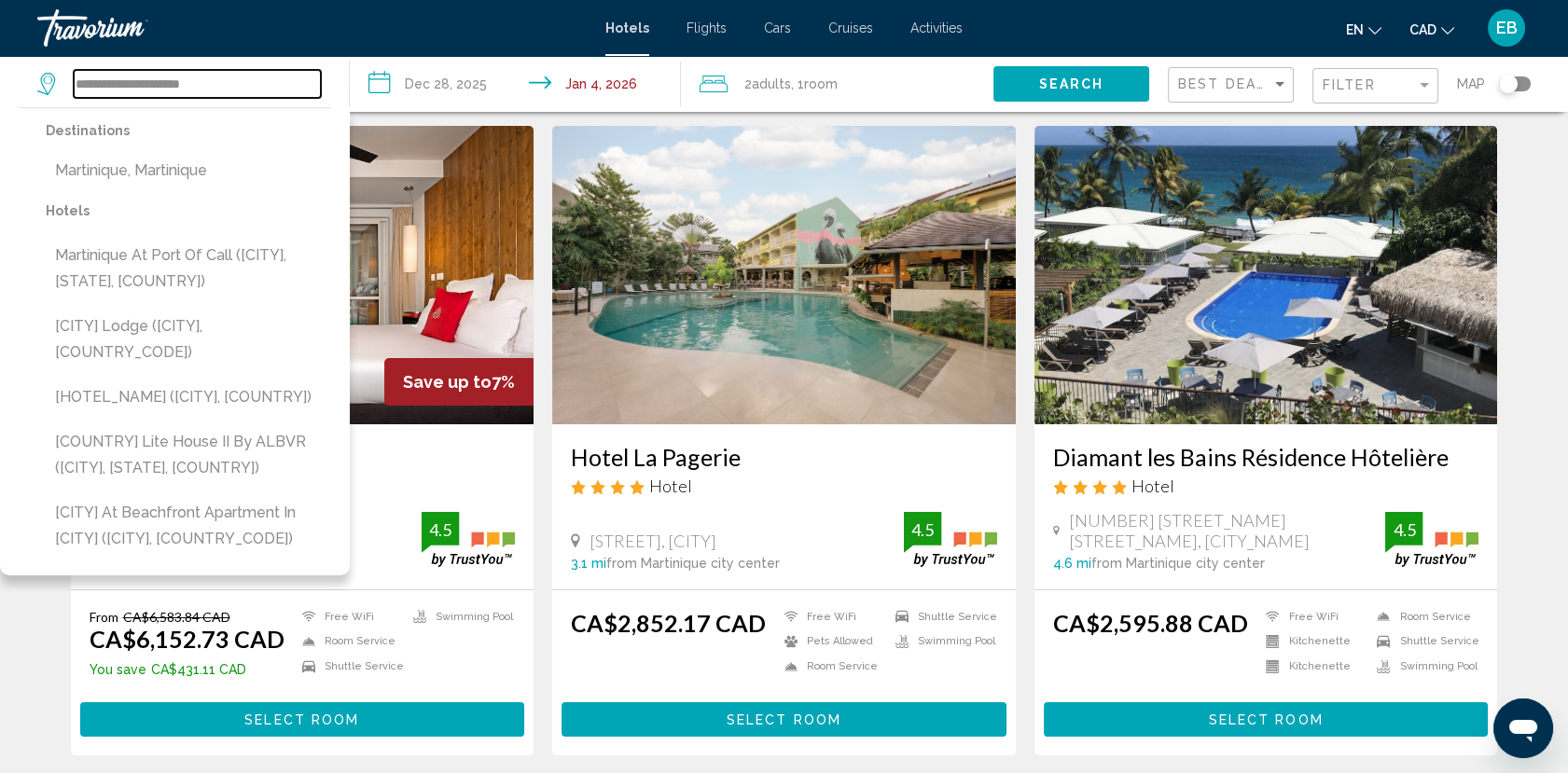 drag, startPoint x: 284, startPoint y: 79, endPoint x: 56, endPoint y: 90, distance: 228.2652 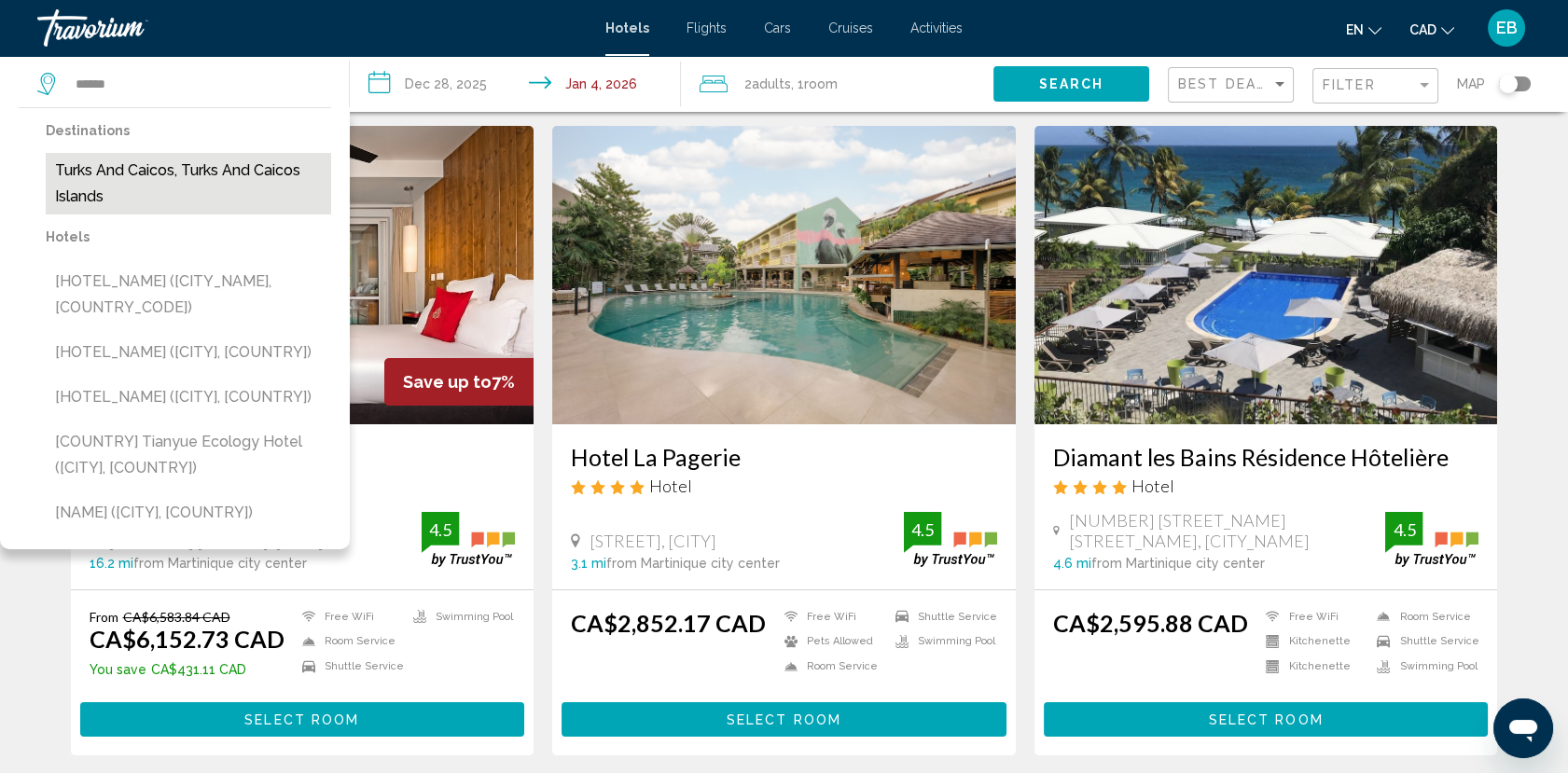 click on "Turks And Caicos, Turks And Caicos Islands" at bounding box center [188, 184] 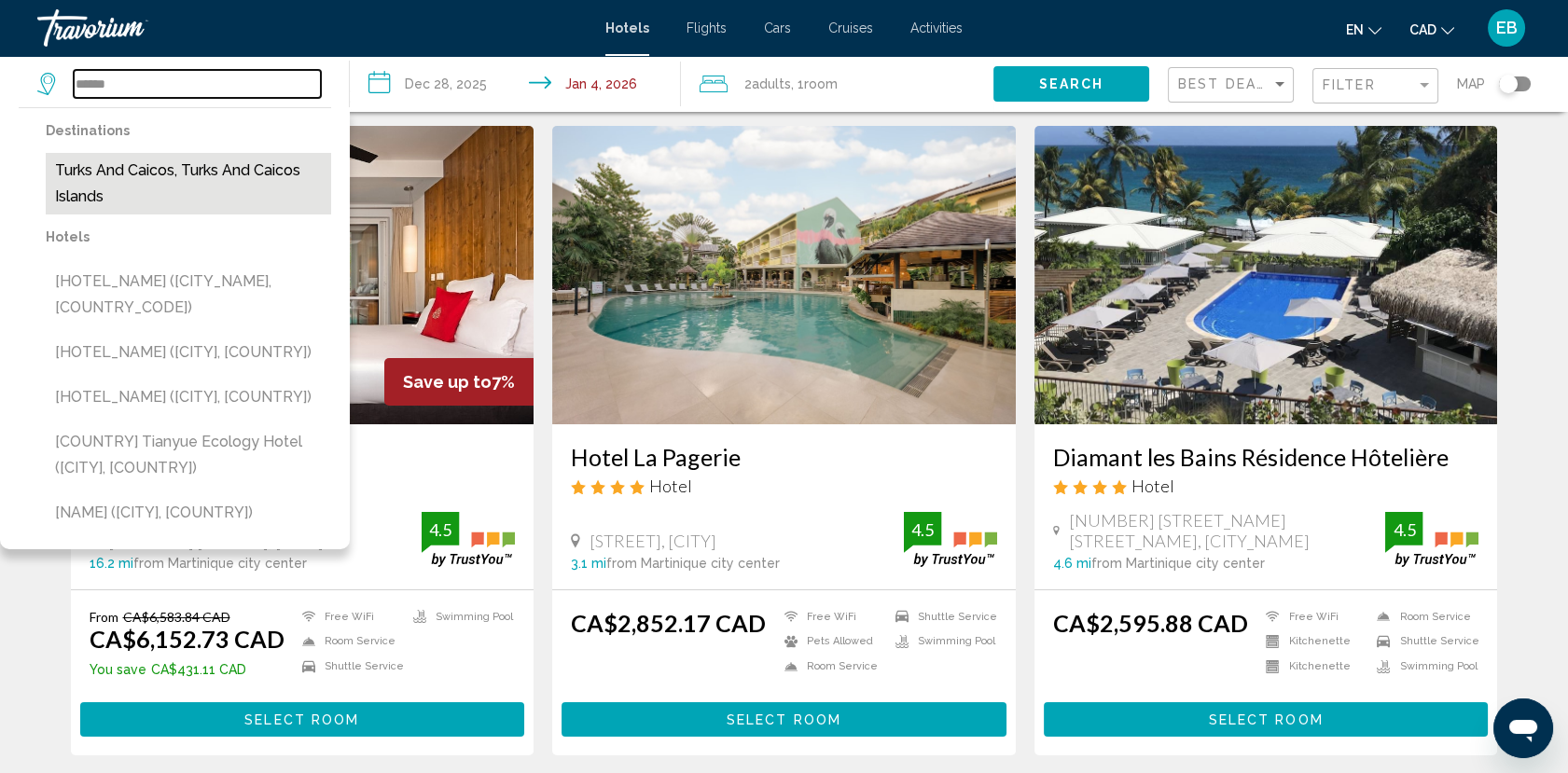 type on "**********" 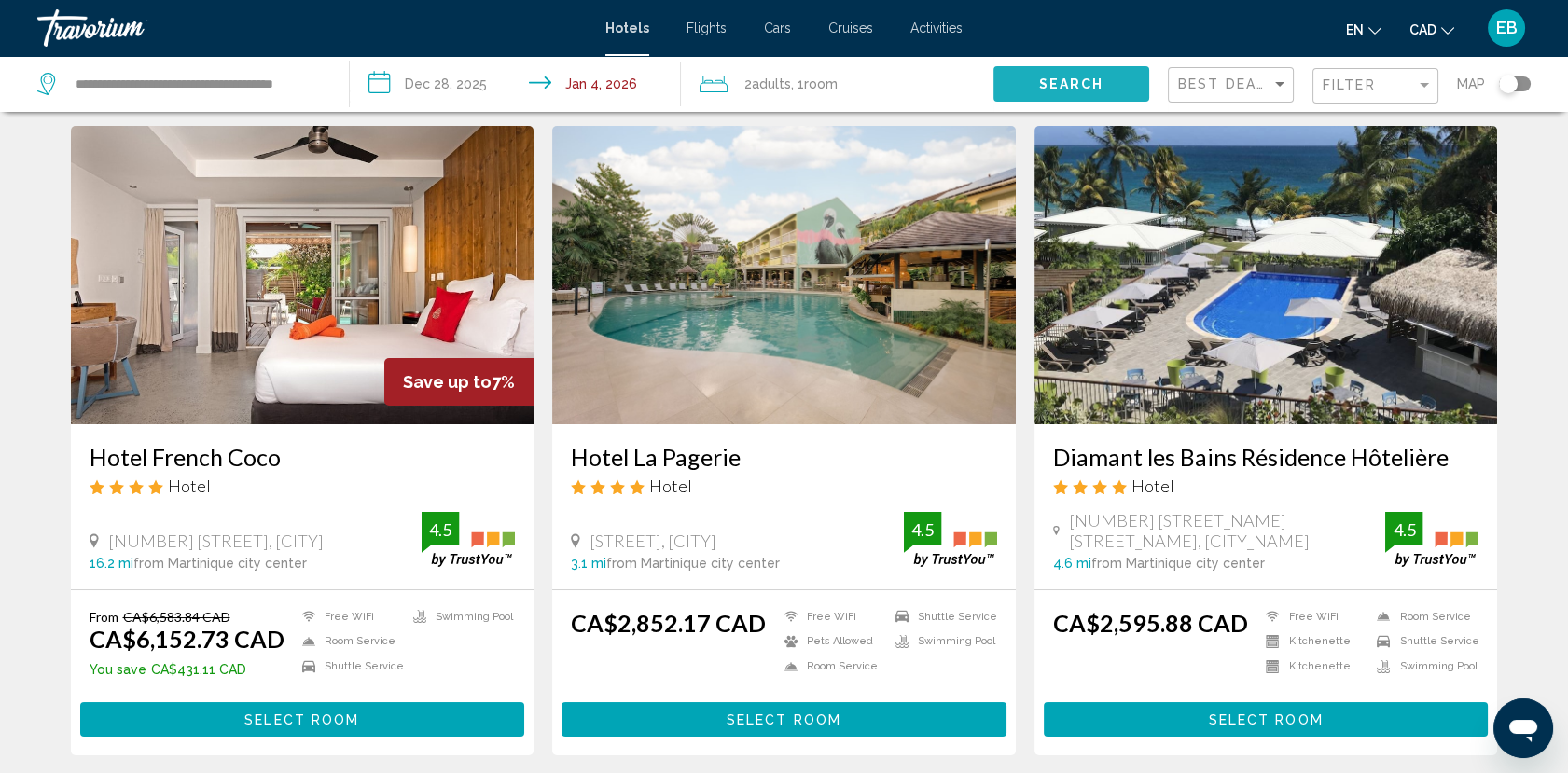 click on "Search" 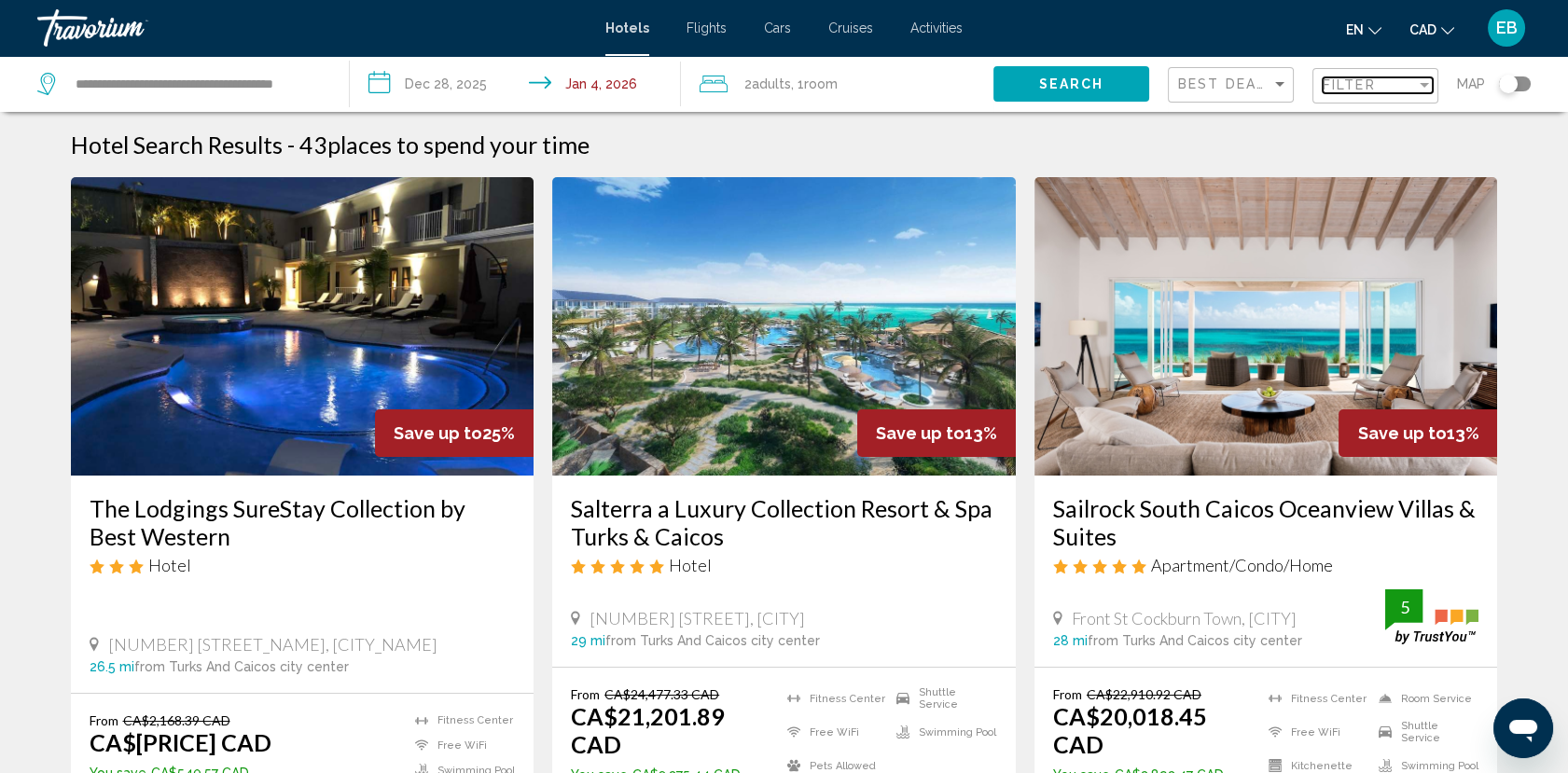 click on "Filter" at bounding box center (1349, 85) 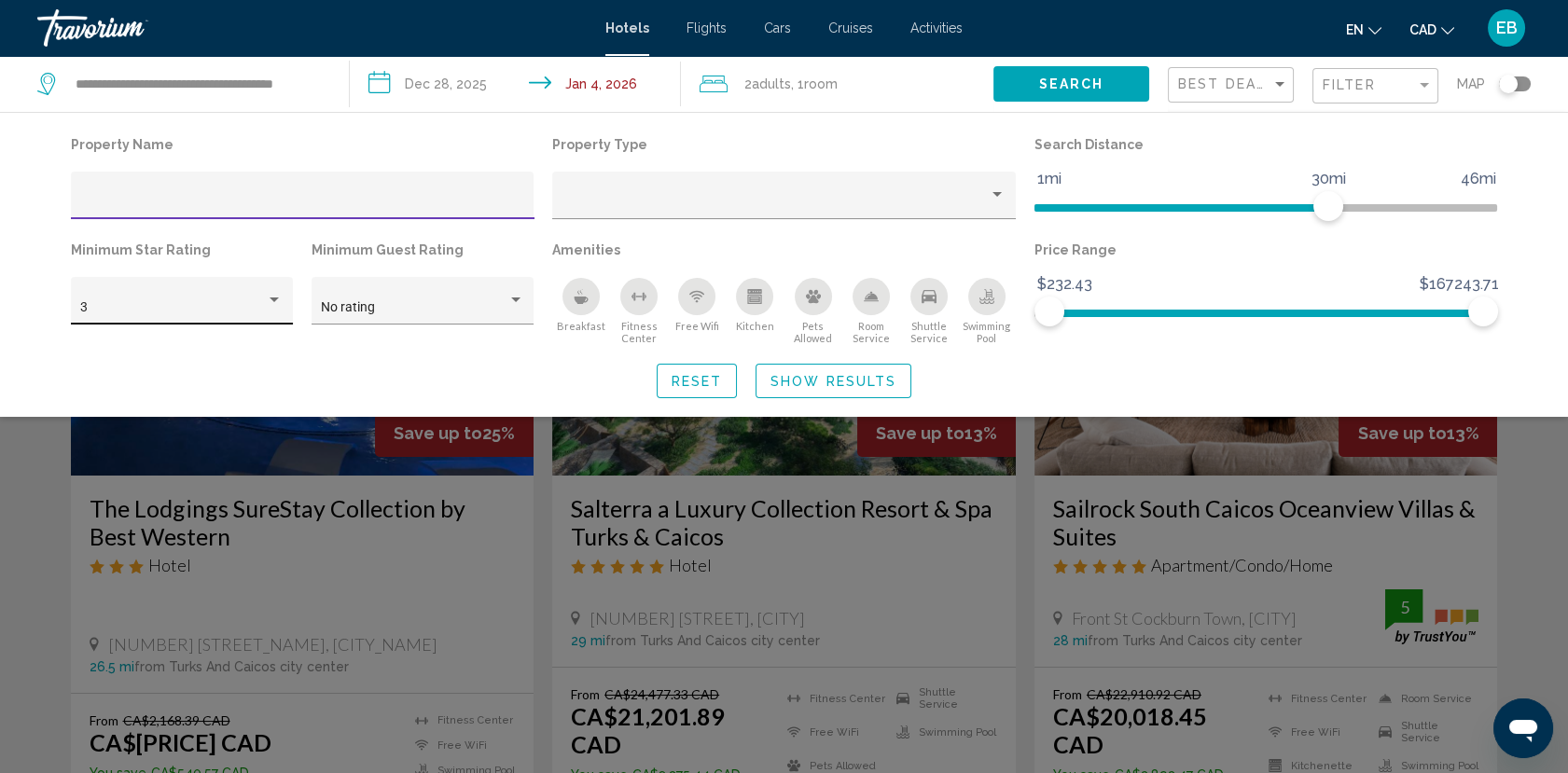 click on "3" at bounding box center (173, 308) 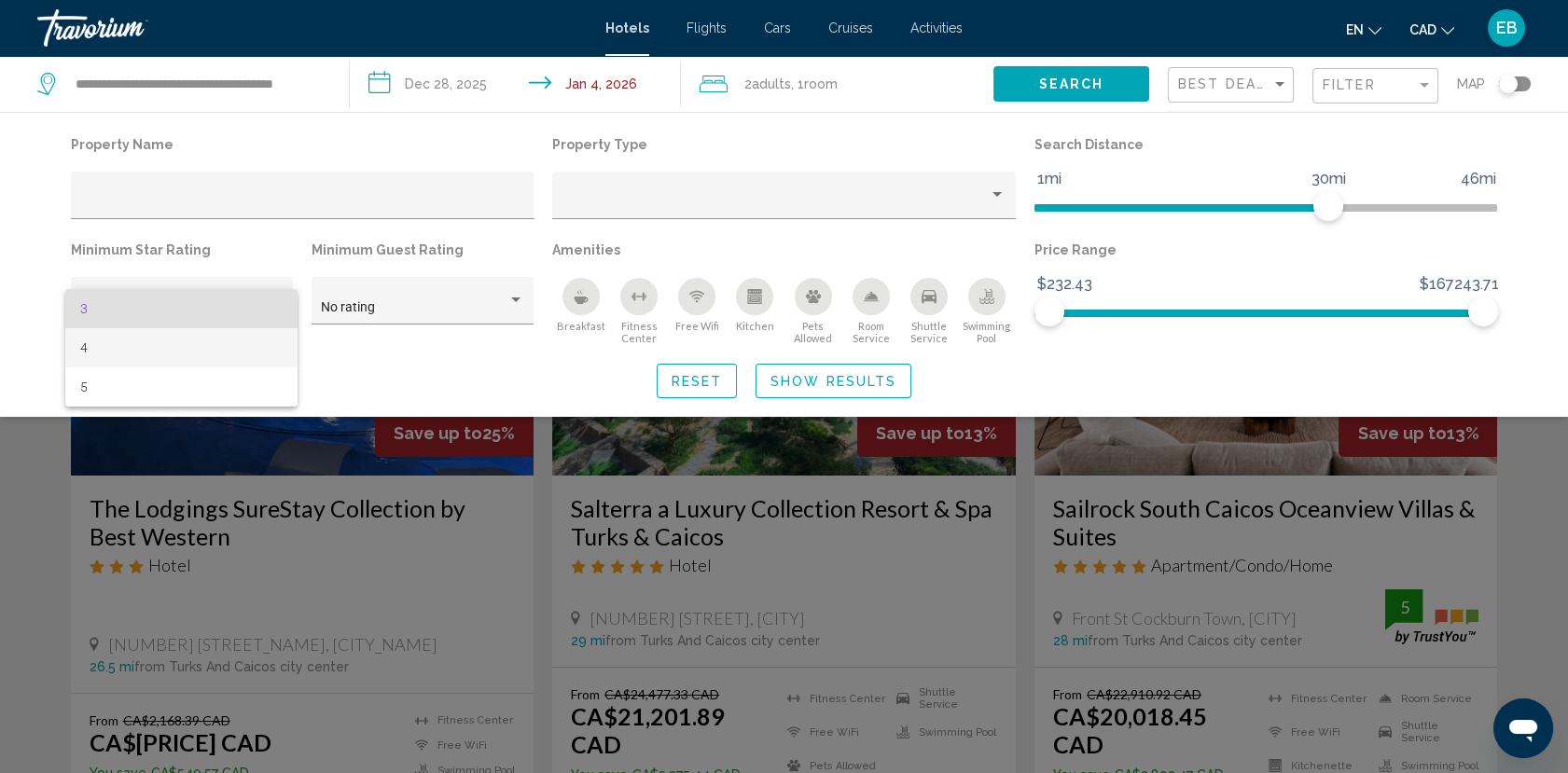 click on "4" at bounding box center (181, 348) 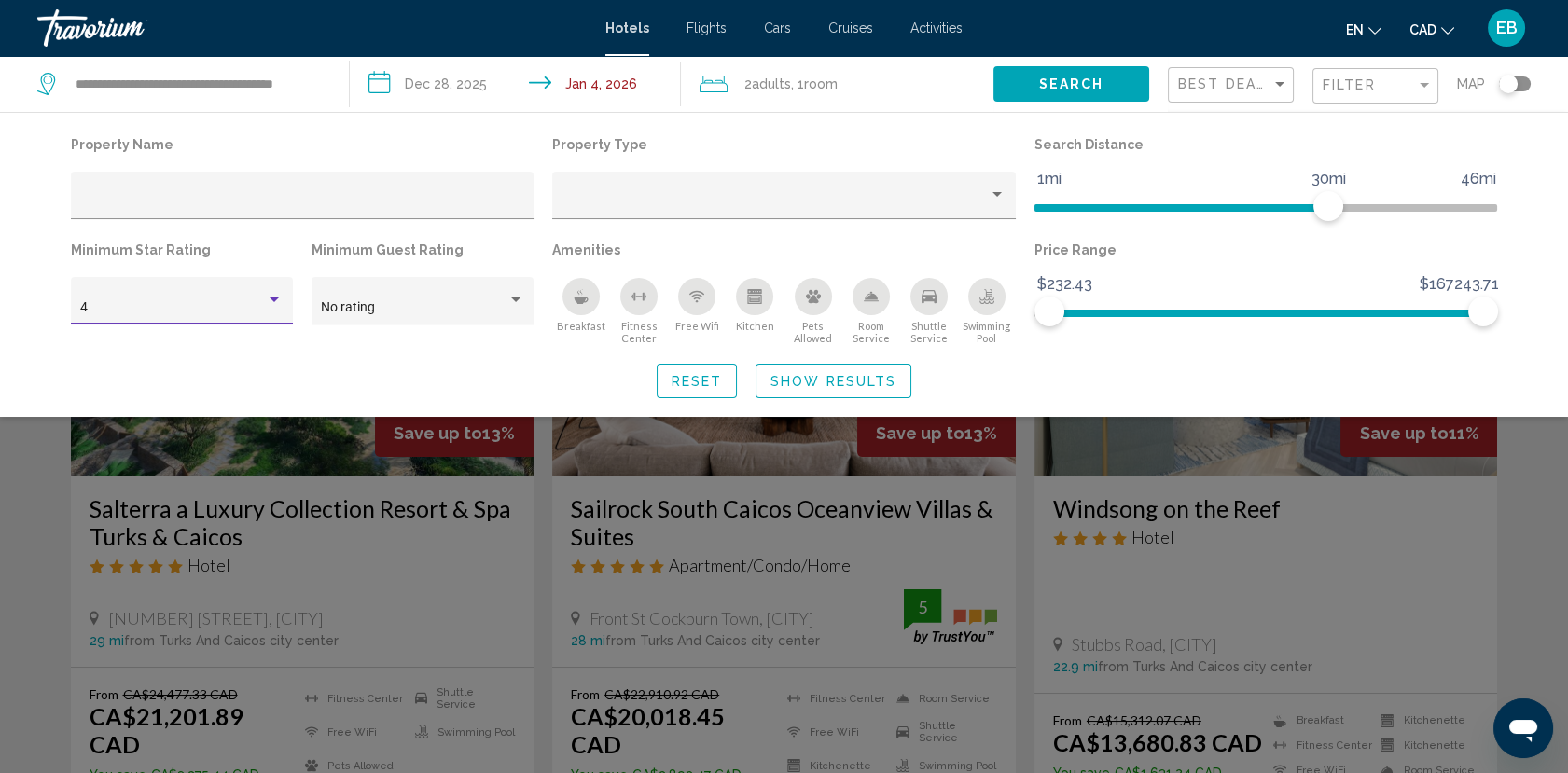click 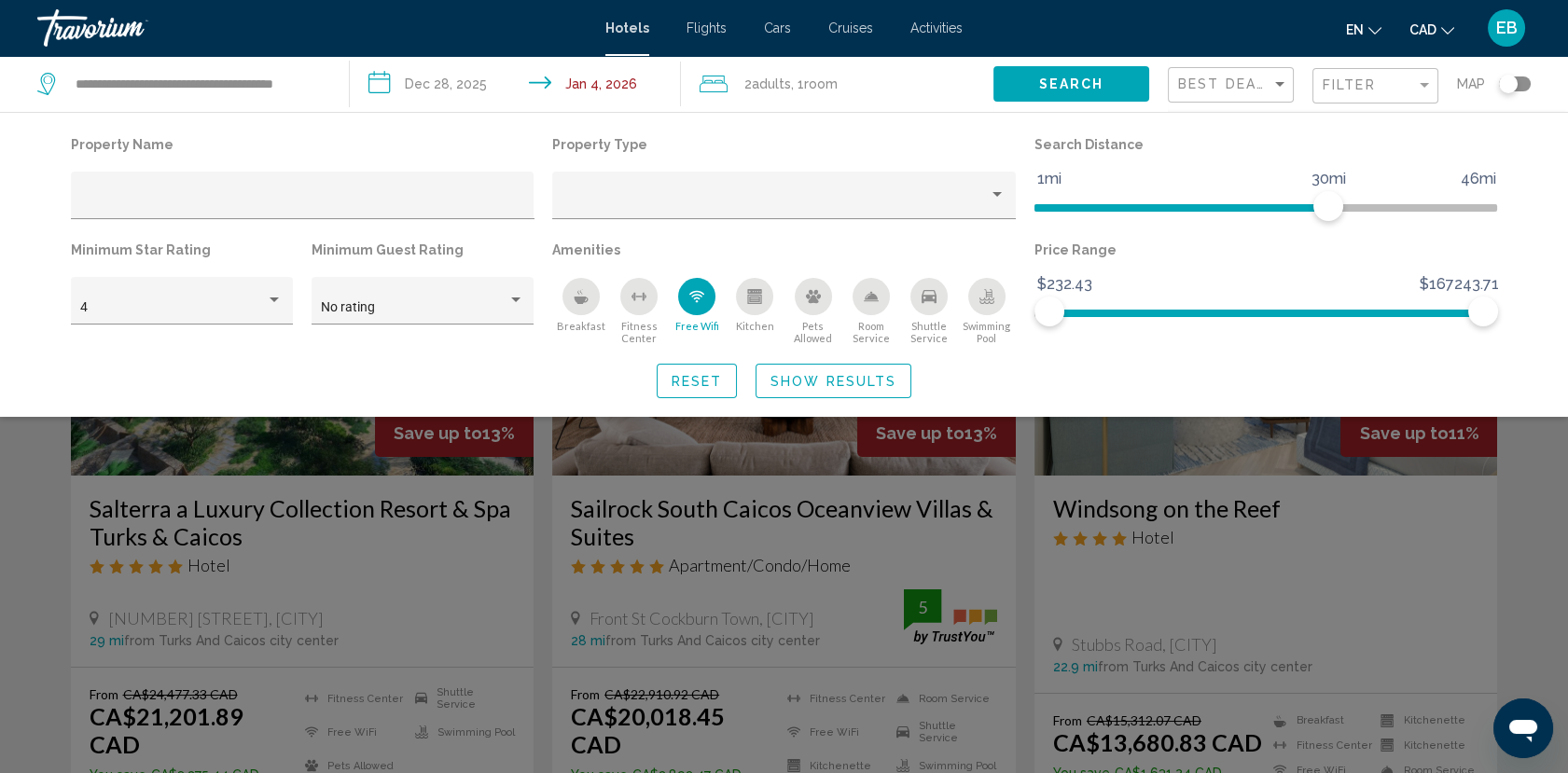 click on "Show Results" 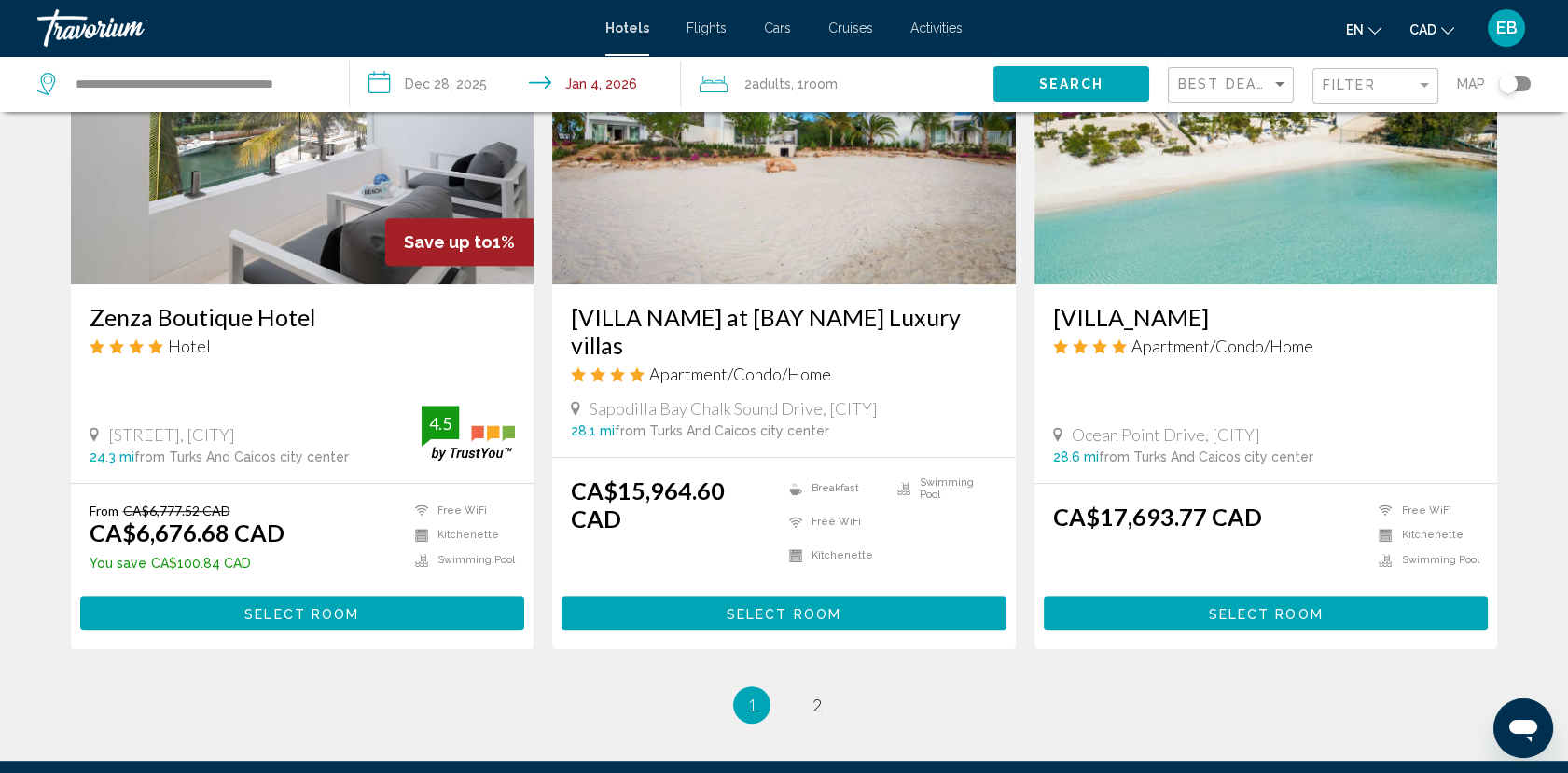 scroll, scrollTop: 2297, scrollLeft: 0, axis: vertical 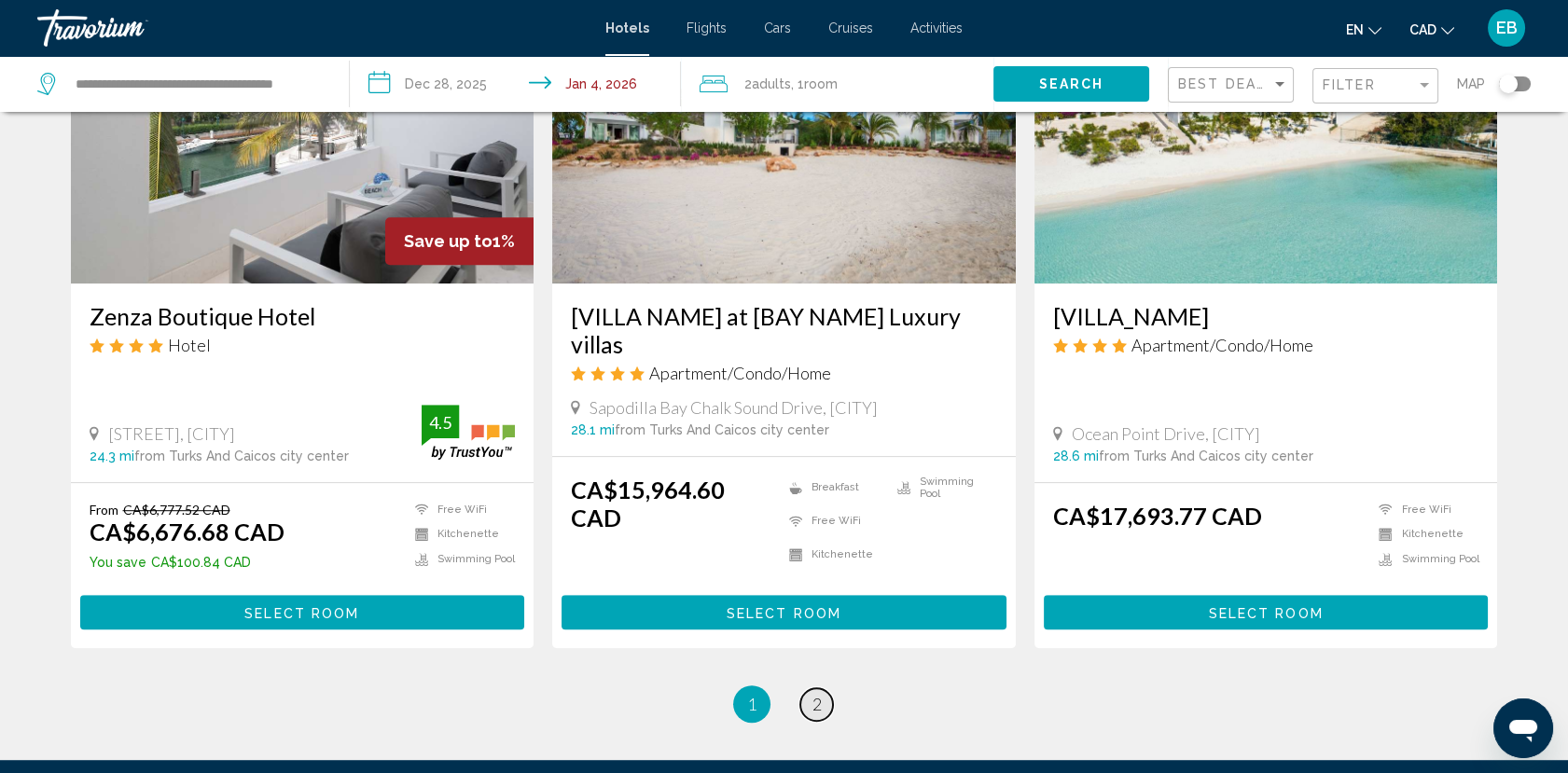 click on "2" at bounding box center (817, 704) 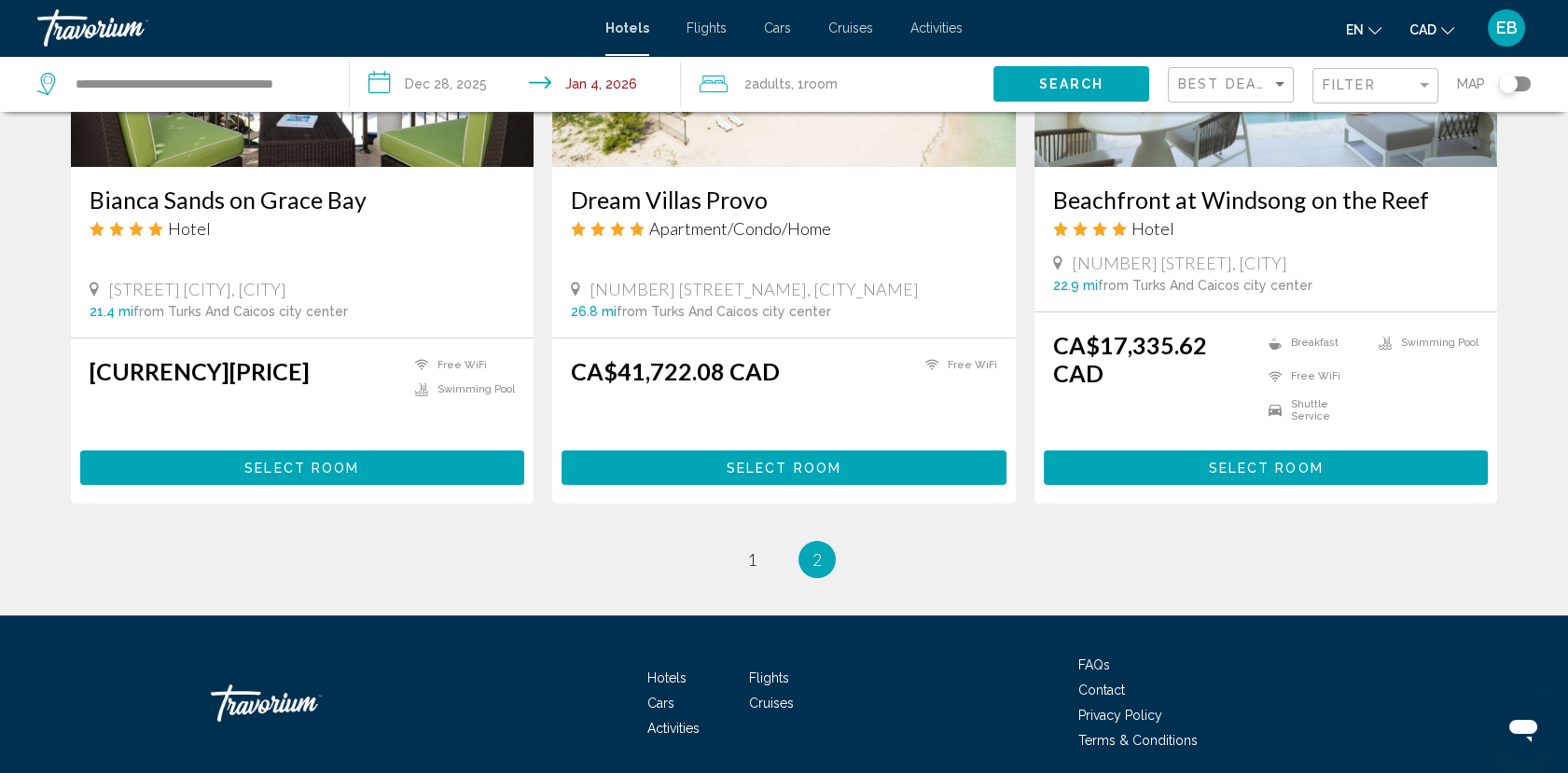 scroll, scrollTop: 0, scrollLeft: 0, axis: both 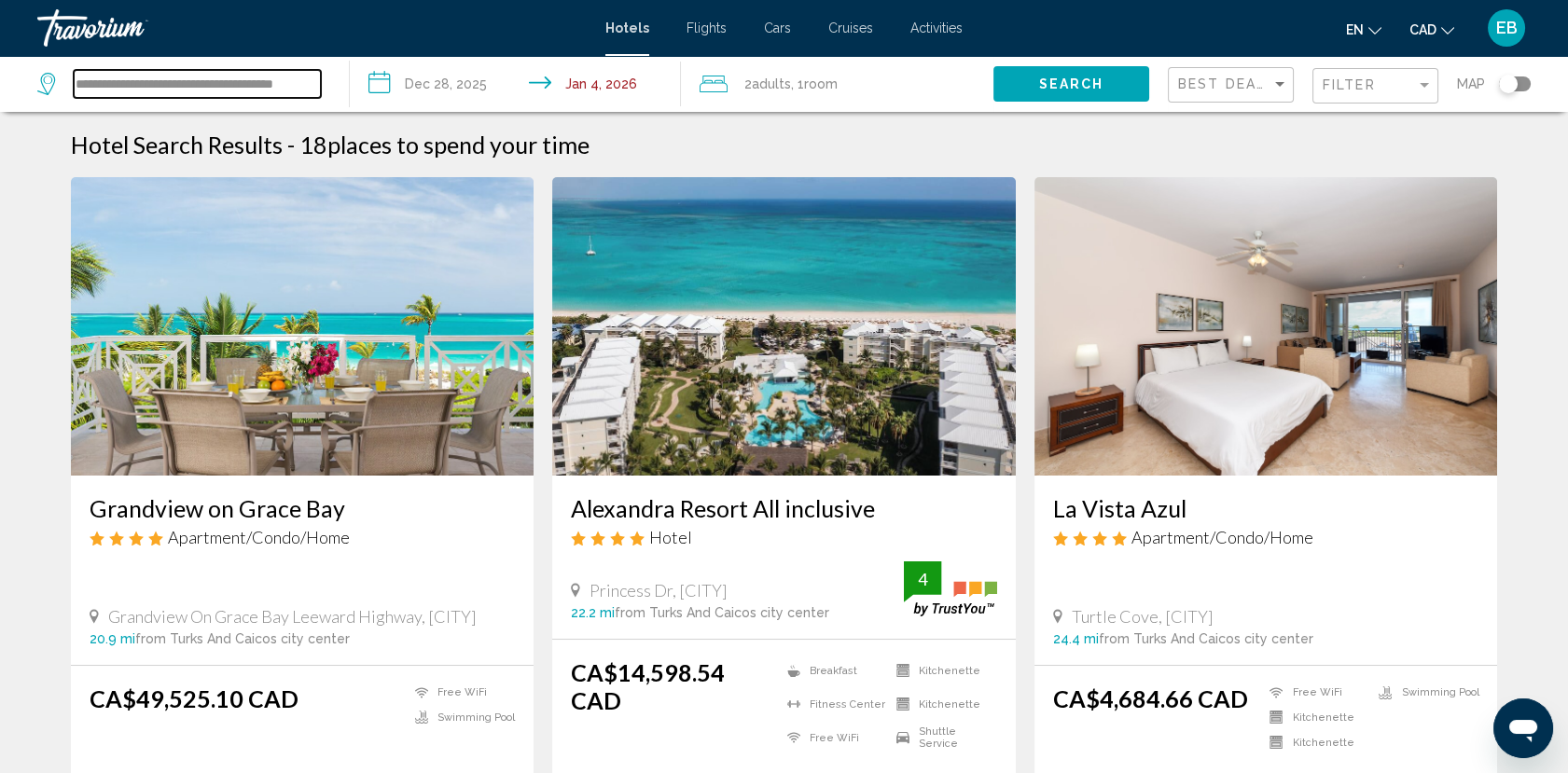 click on "**********" at bounding box center [197, 84] 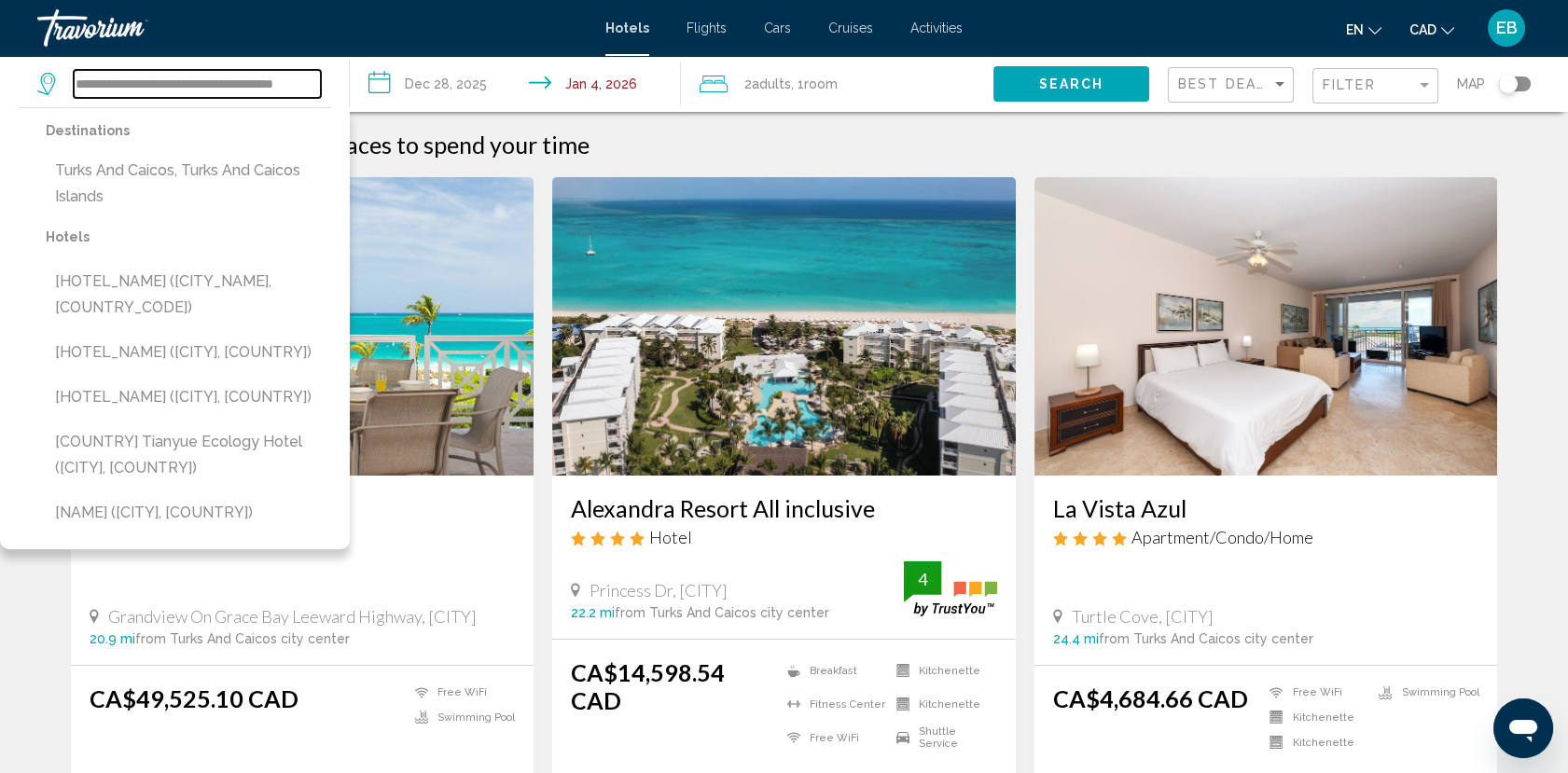 click on "**********" at bounding box center [197, 84] 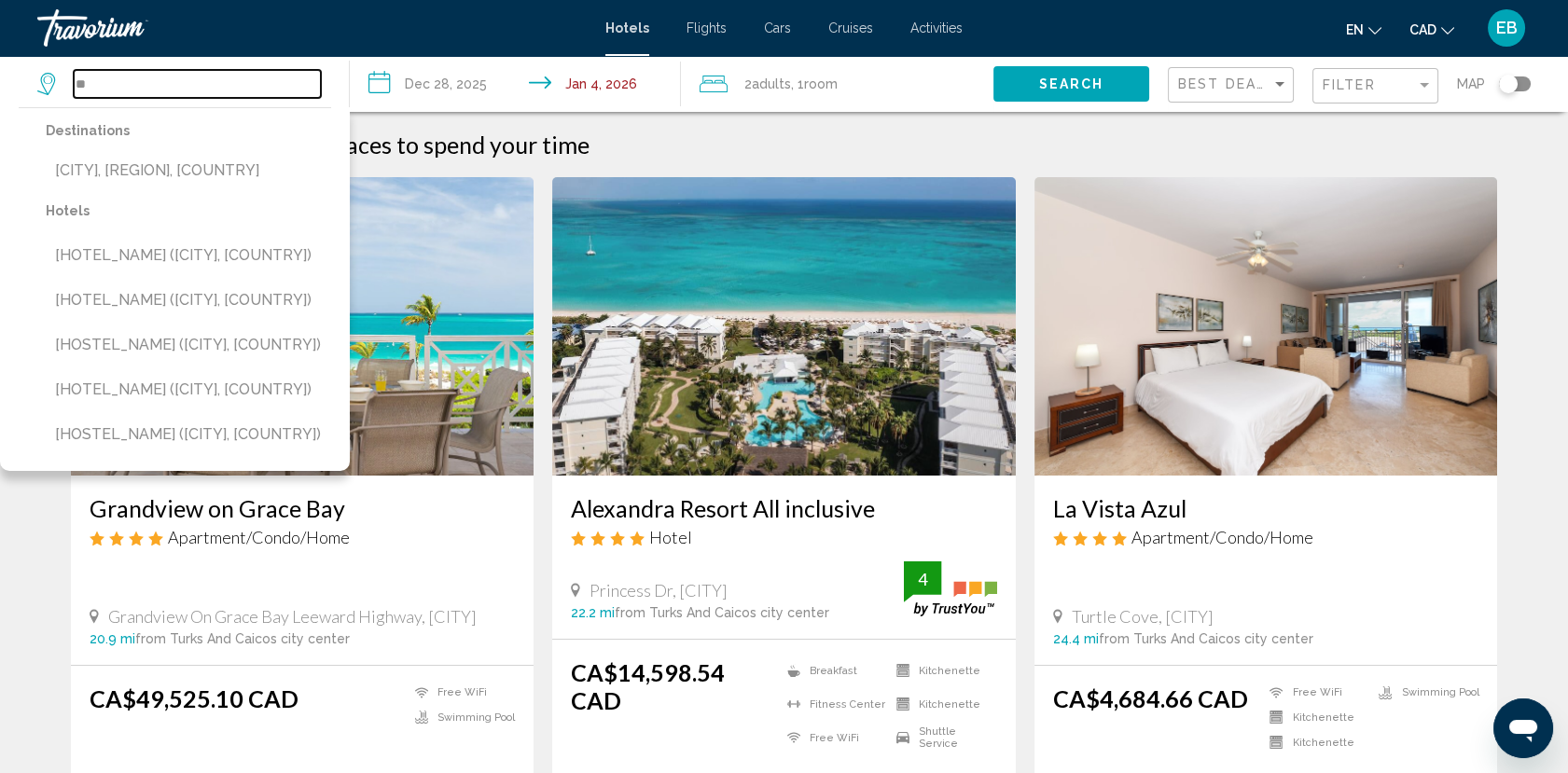 type on "*" 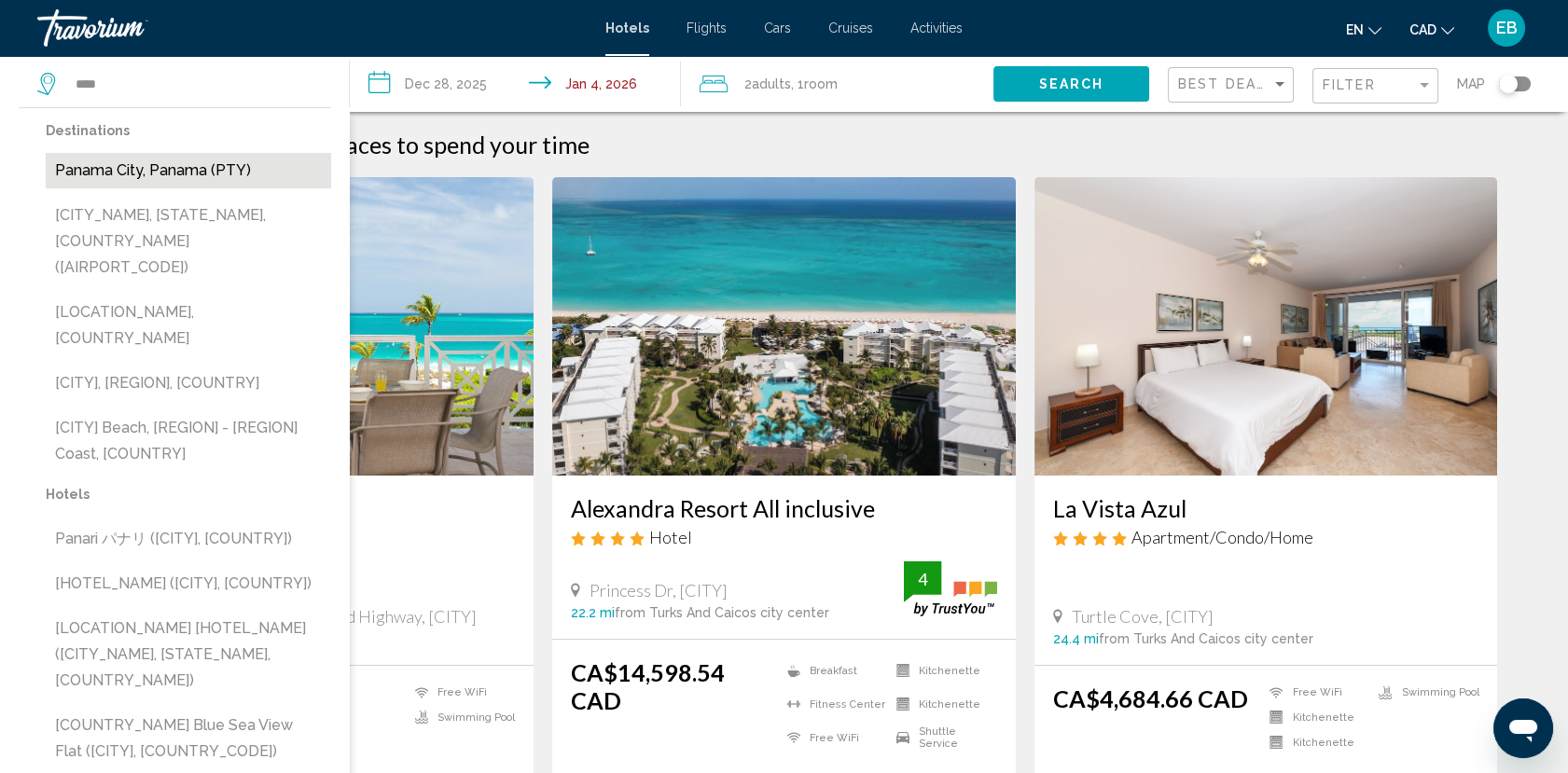 click on "Panama City, Panama (PTY)" at bounding box center (188, 171) 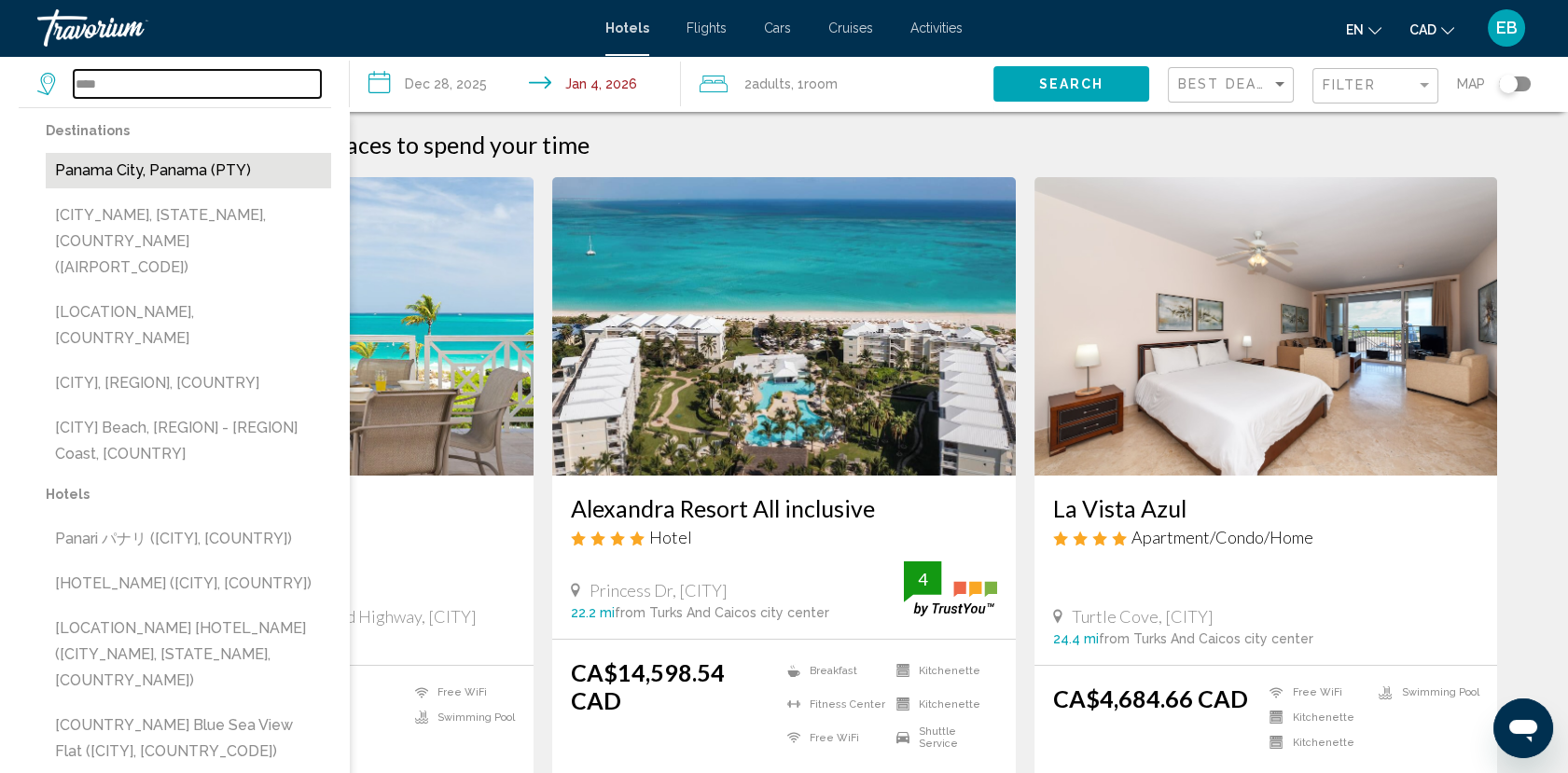 type on "**********" 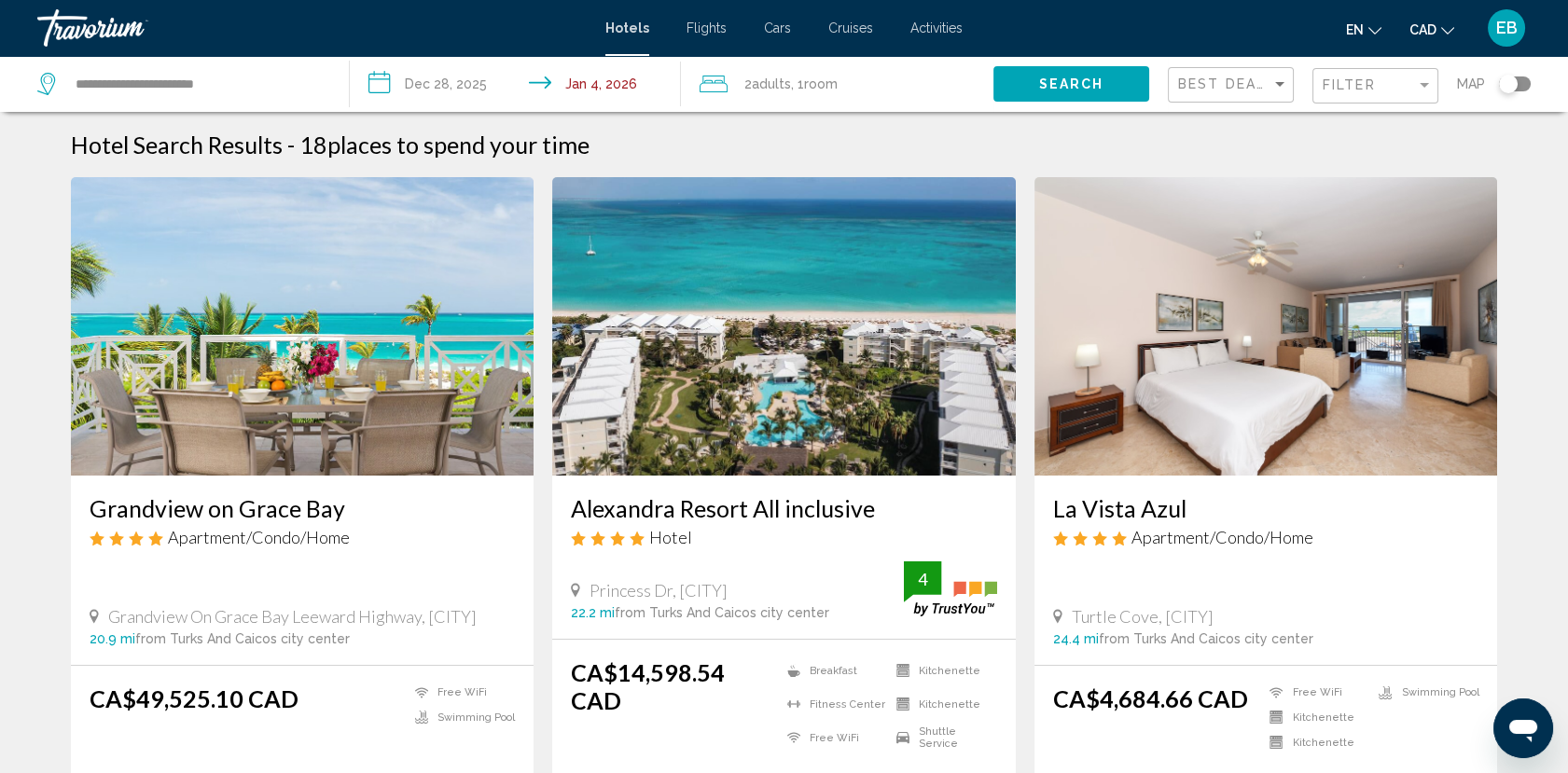 click on "Search" 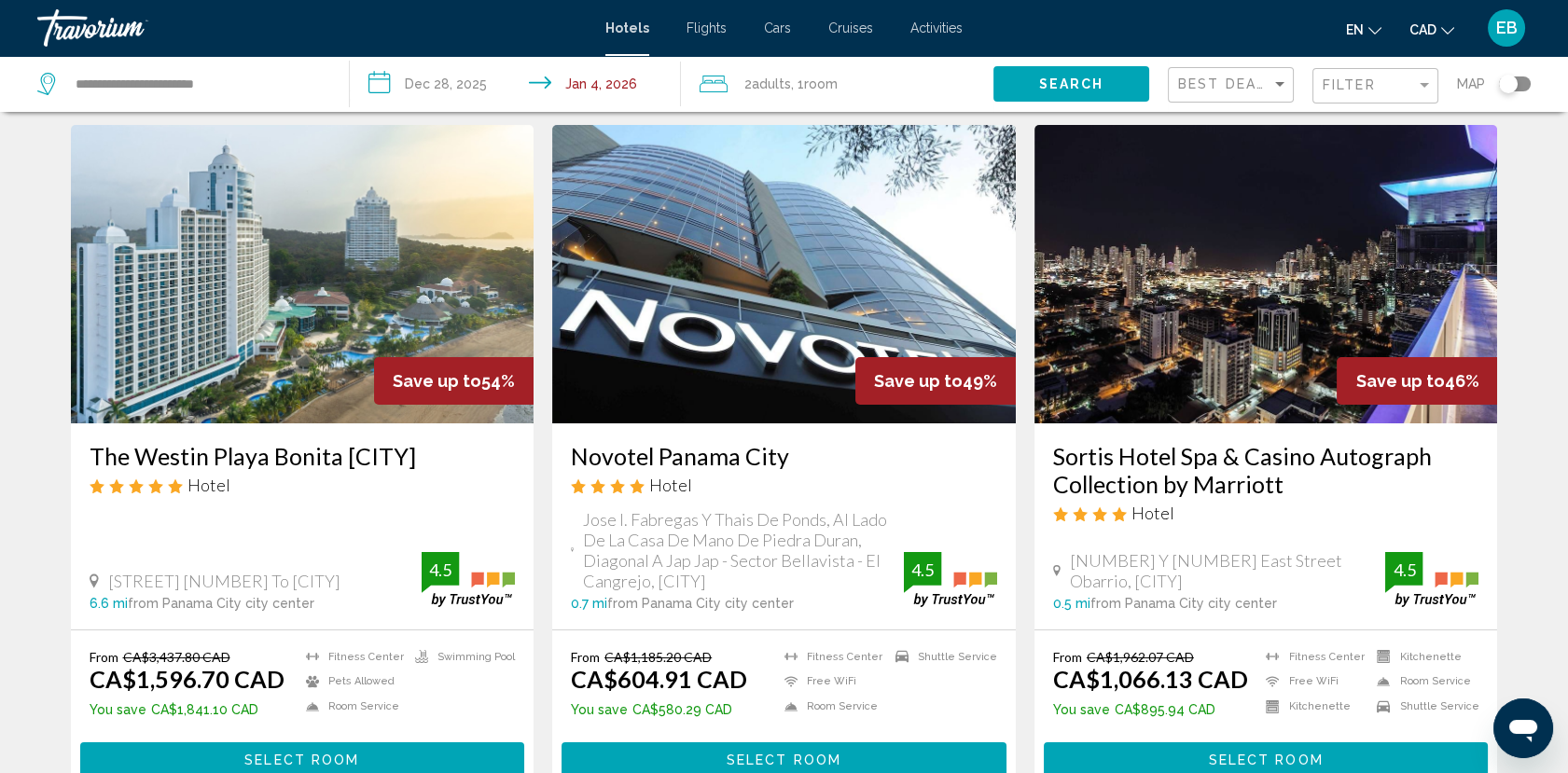 scroll, scrollTop: 0, scrollLeft: 0, axis: both 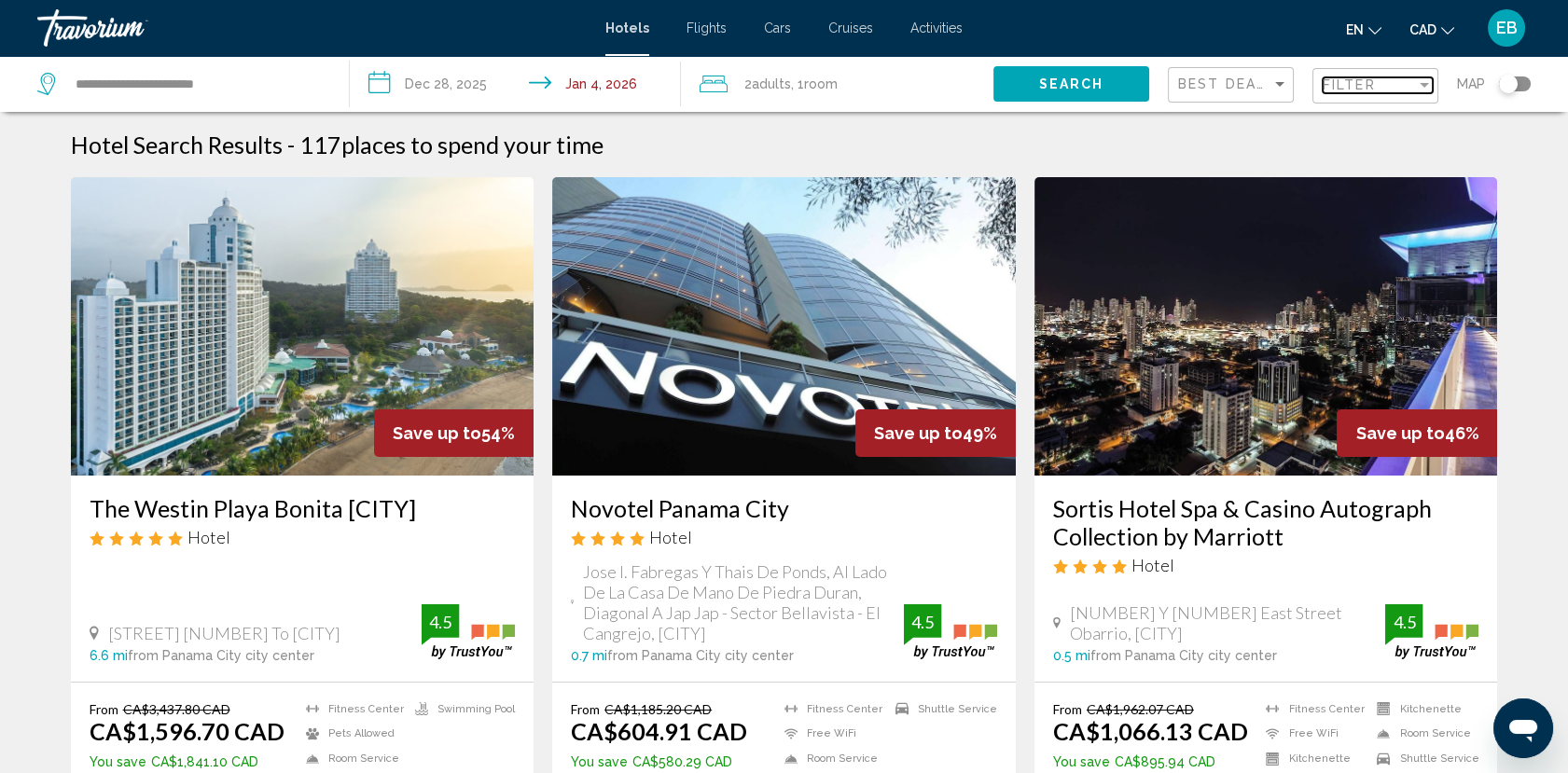 click on "Filter" at bounding box center [1349, 85] 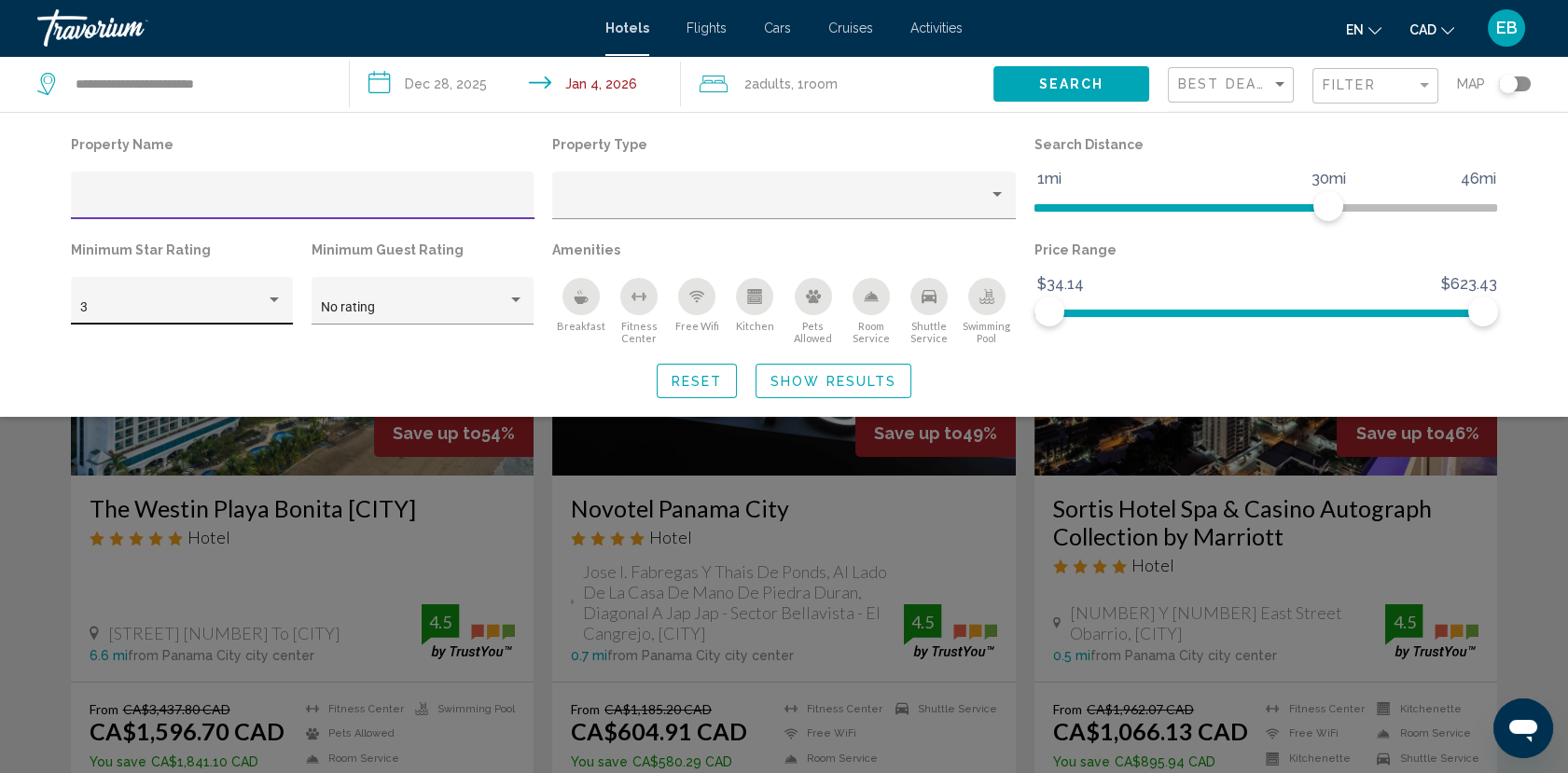 click on "3" 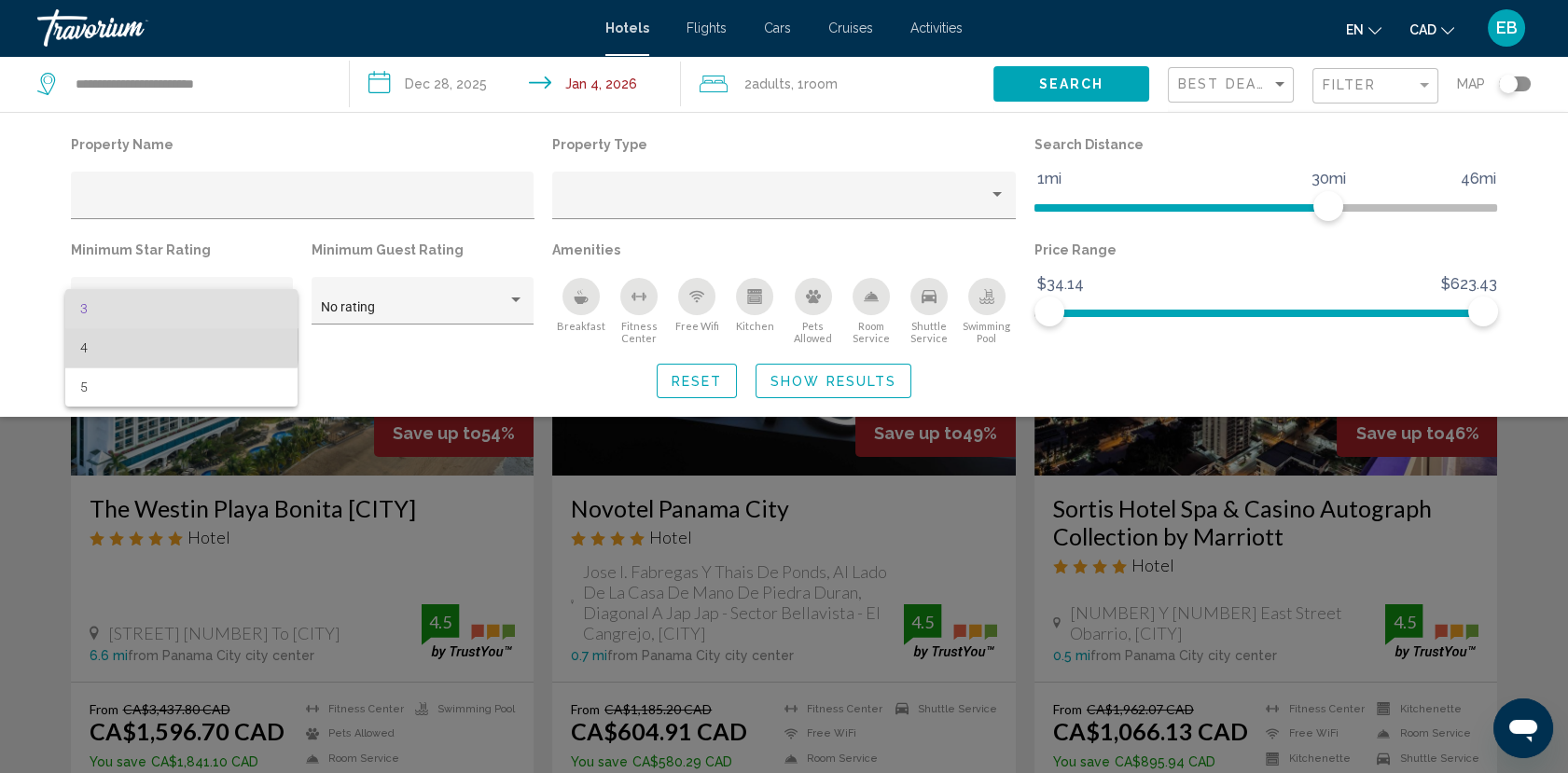 click on "4" at bounding box center (181, 348) 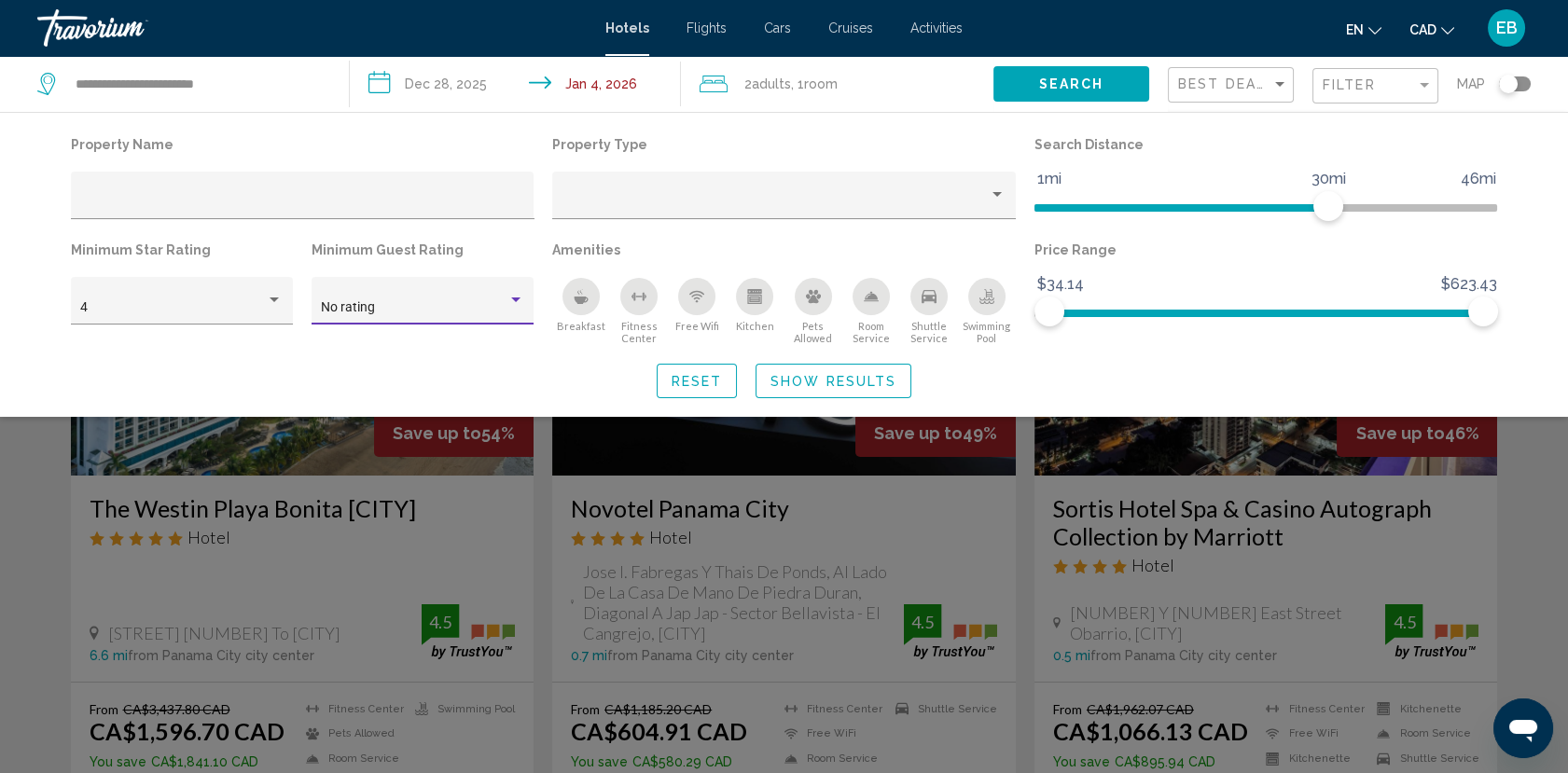 click on "No rating" at bounding box center (348, 307) 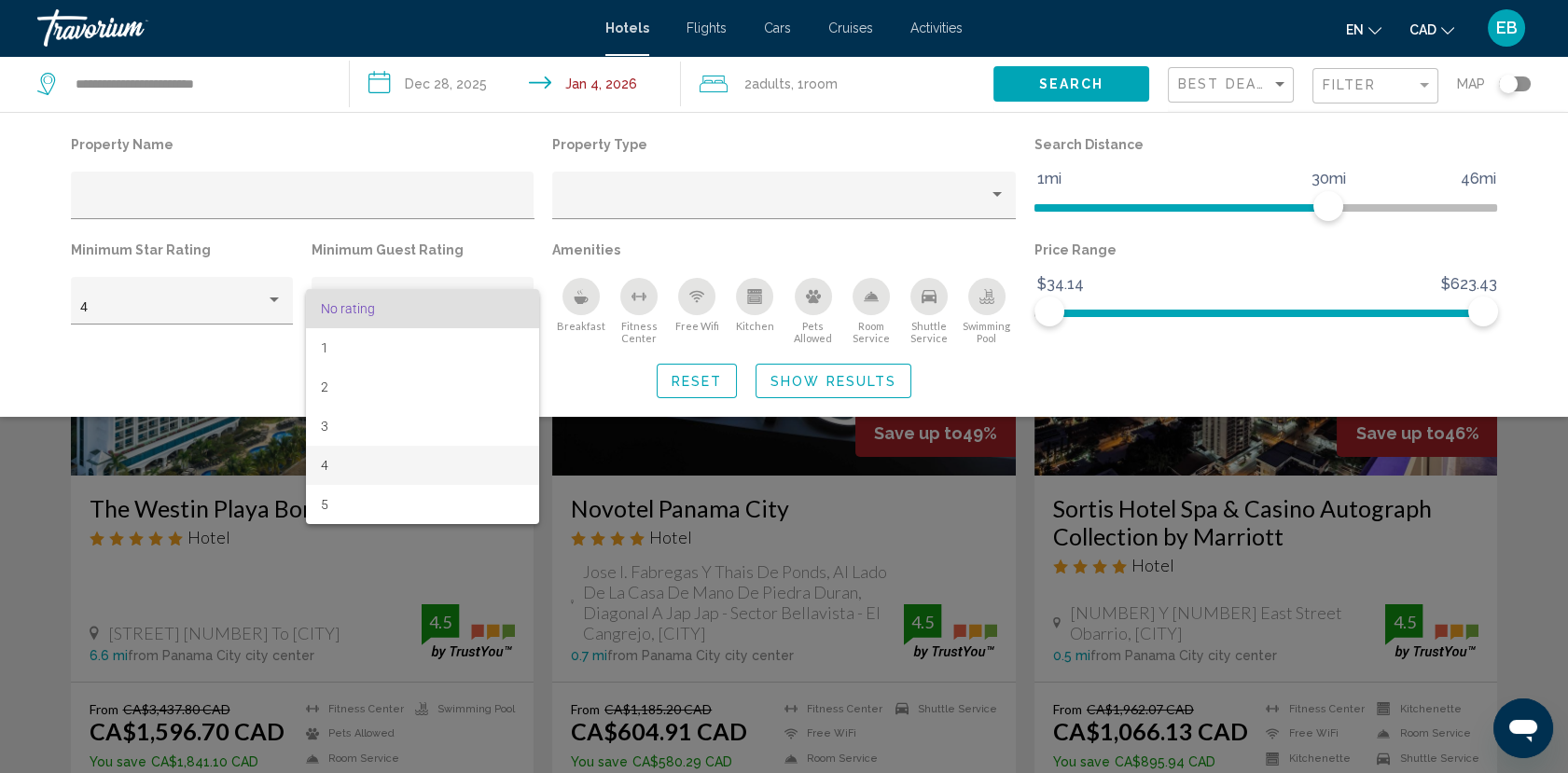 click on "4" at bounding box center [422, 465] 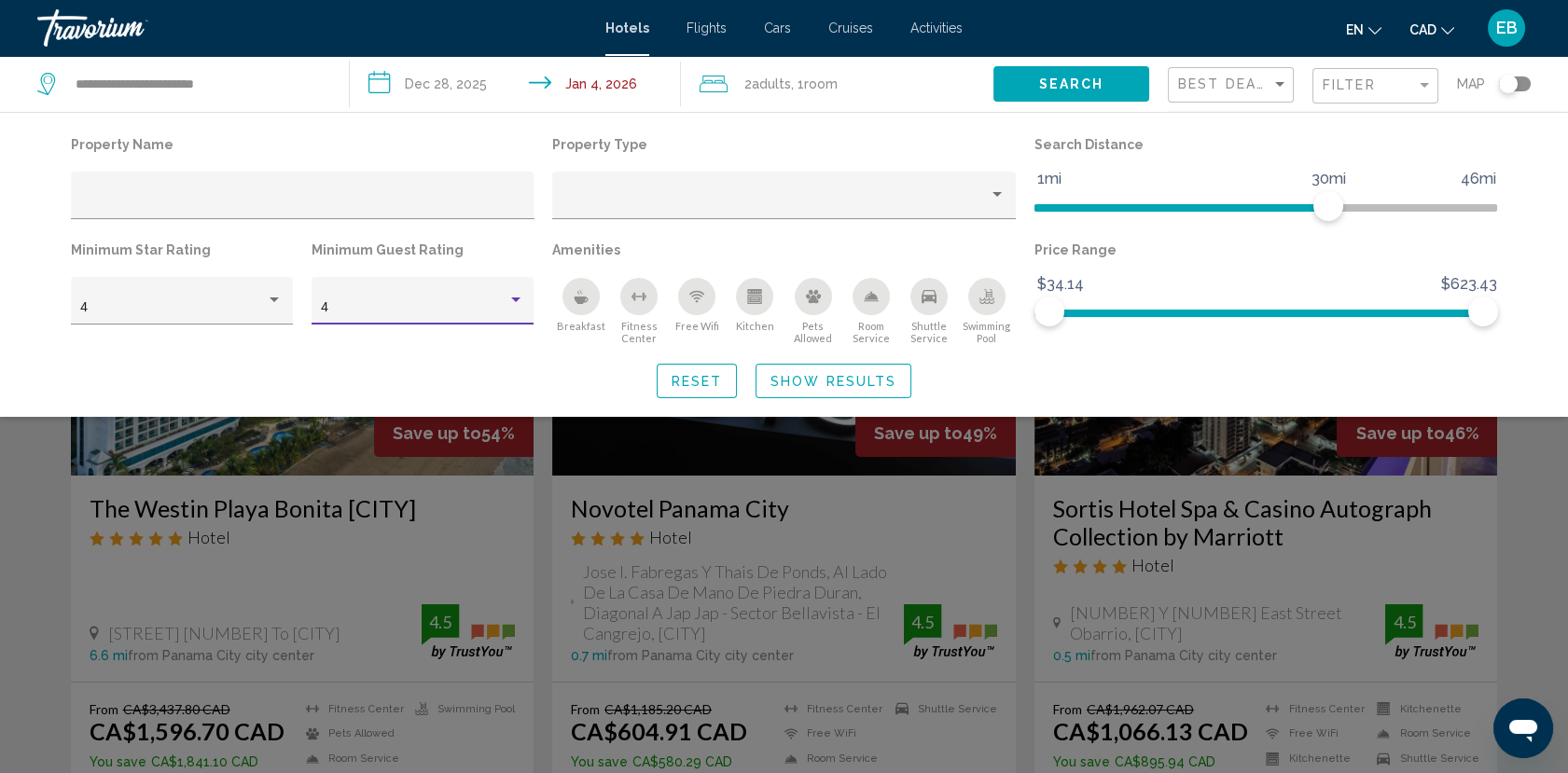 click 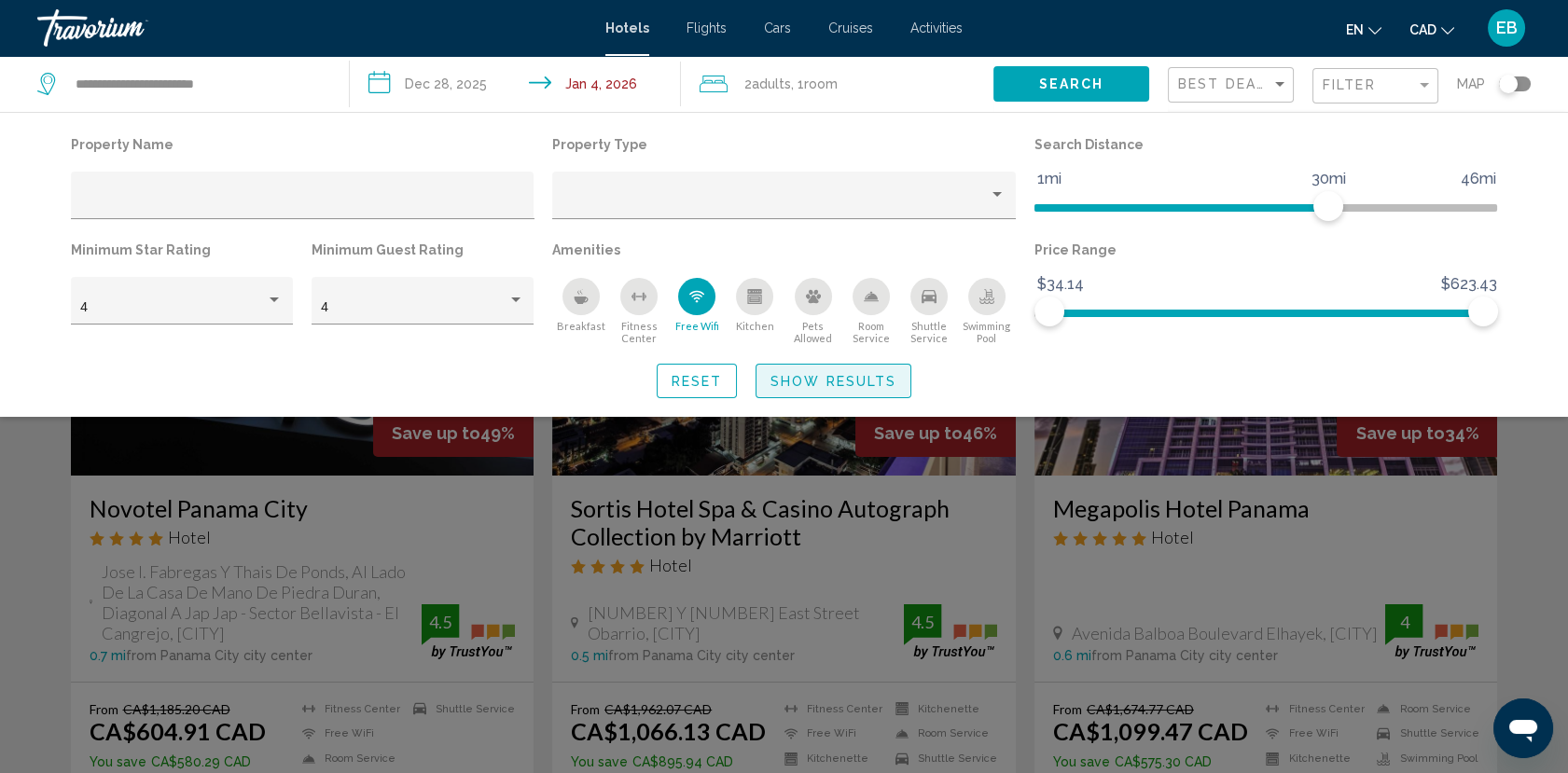 click on "Show Results" 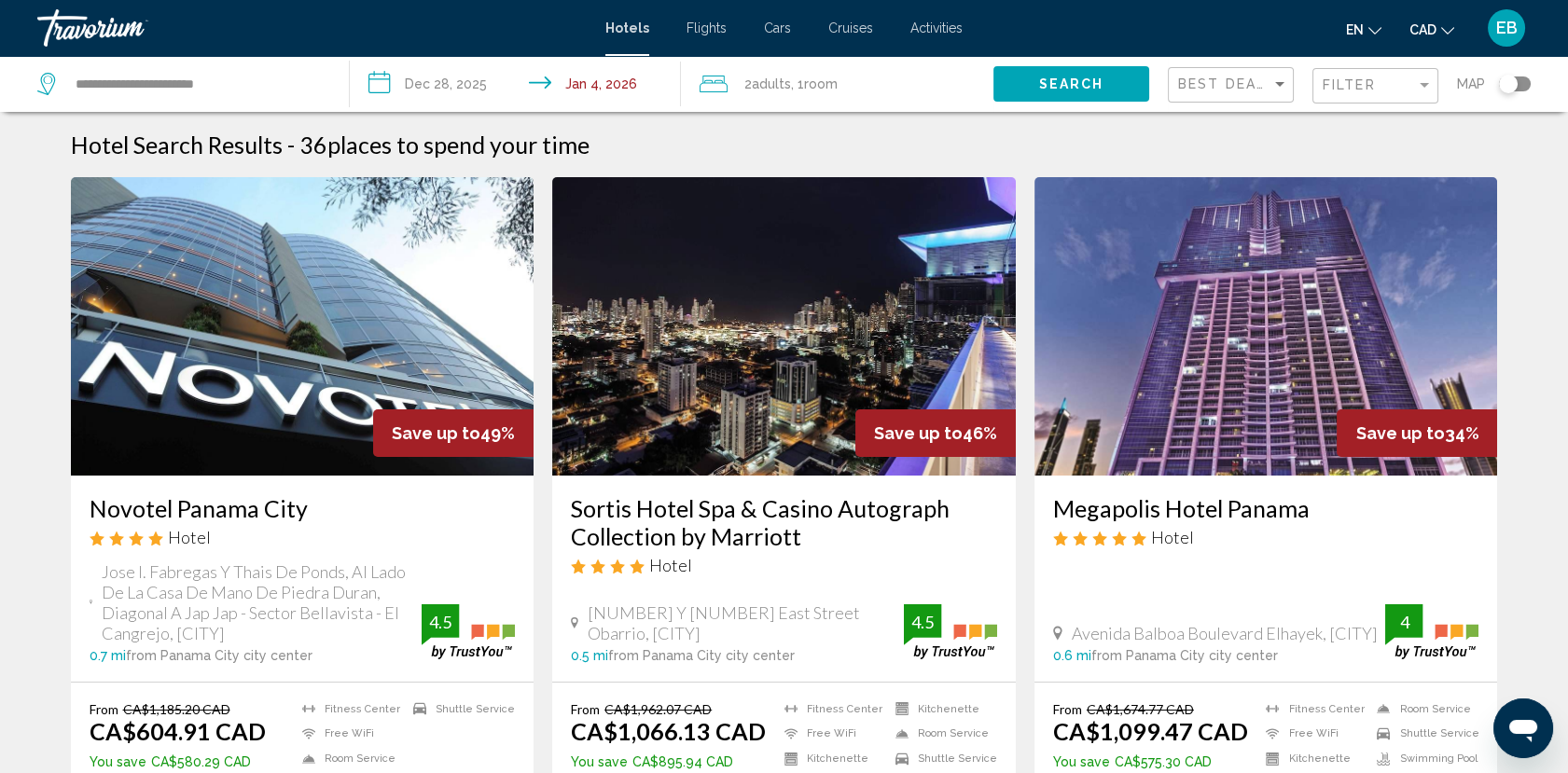 scroll, scrollTop: 0, scrollLeft: 0, axis: both 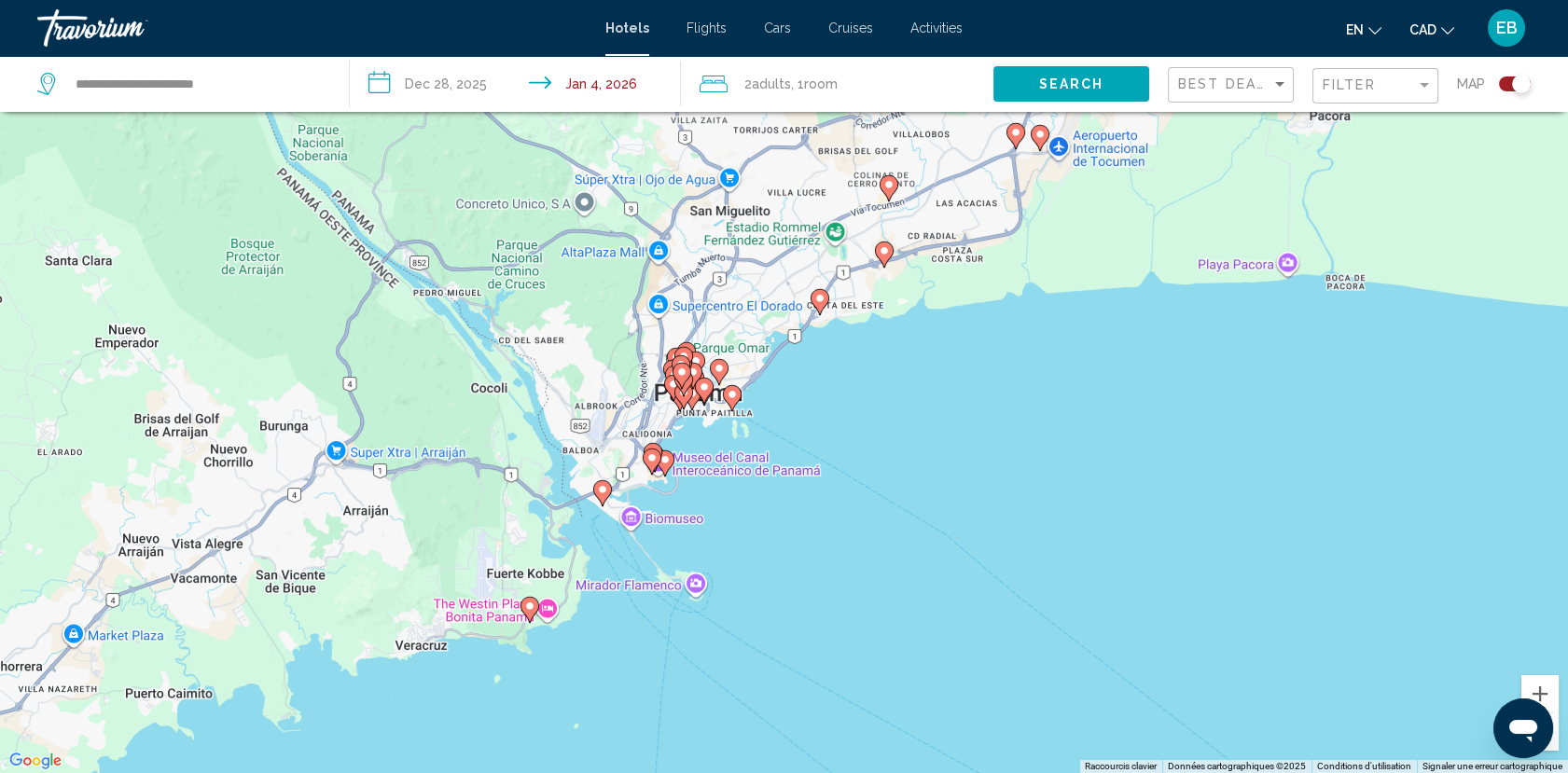 type 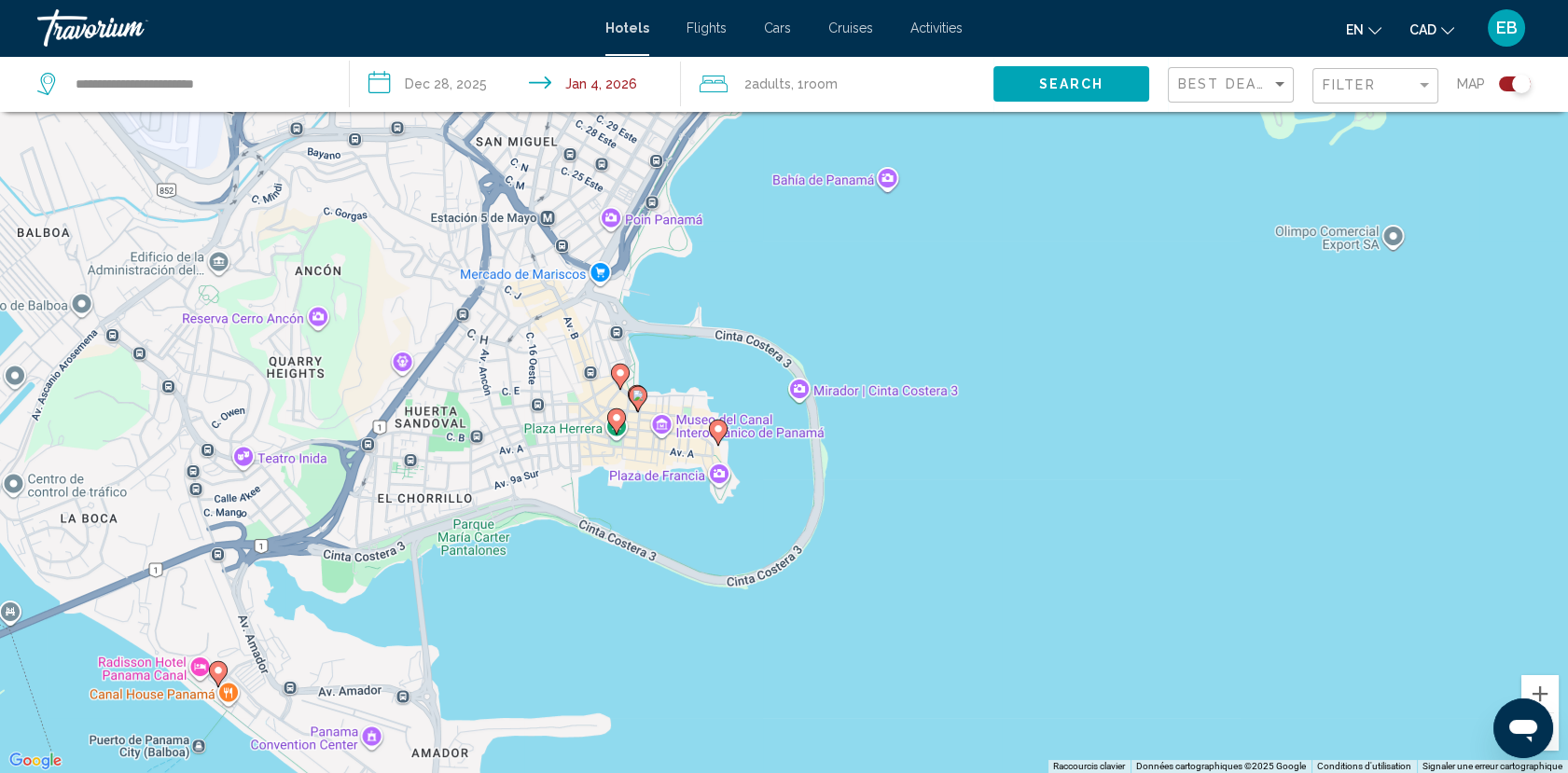 click 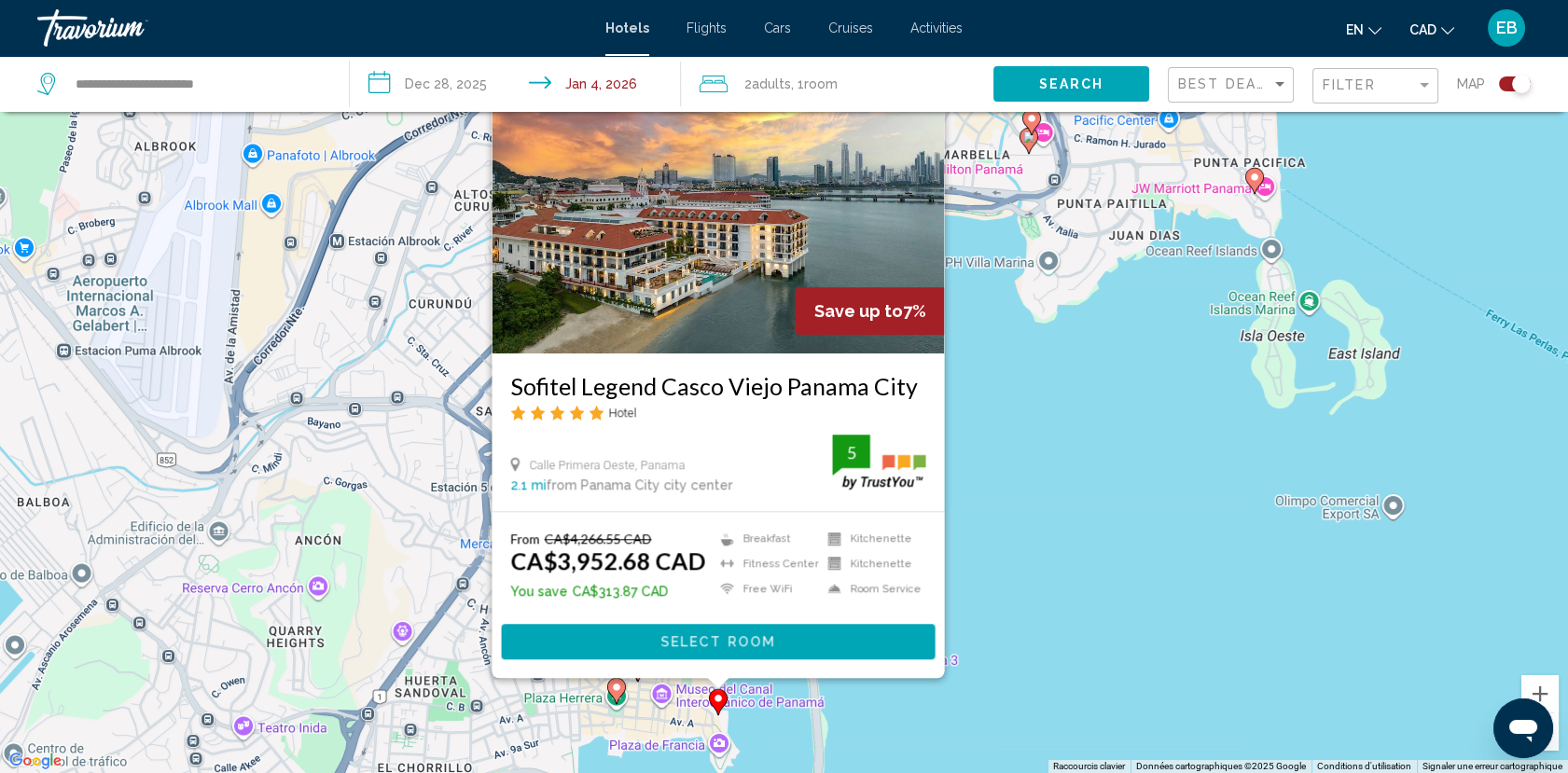click on "Pour activer le glissement avec le clavier, appuyez sur Alt+Entrée. Une fois ce mode activé, utilisez les touches fléchées pour déplacer le repère. Pour valider le déplacement, appuyez sur Entrée. Pour annuler, appuyez sur Échap. Save up to  7%   [HOTEL_NAME] [CITY_NAME]
Hotel
[STREET_NAME] [STREET_NUMBER], [CITY_NAME] [DISTANCE]  from [CITY_NAME] city center from hotel [NUMBER] From [CURRENCY][PRICE] [CURRENCY][PRICE]  You save  [CURRENCY][PRICE]
Breakfast
Fitness Center
Free WiFi
Kitchenette
5" at bounding box center (784, 386) 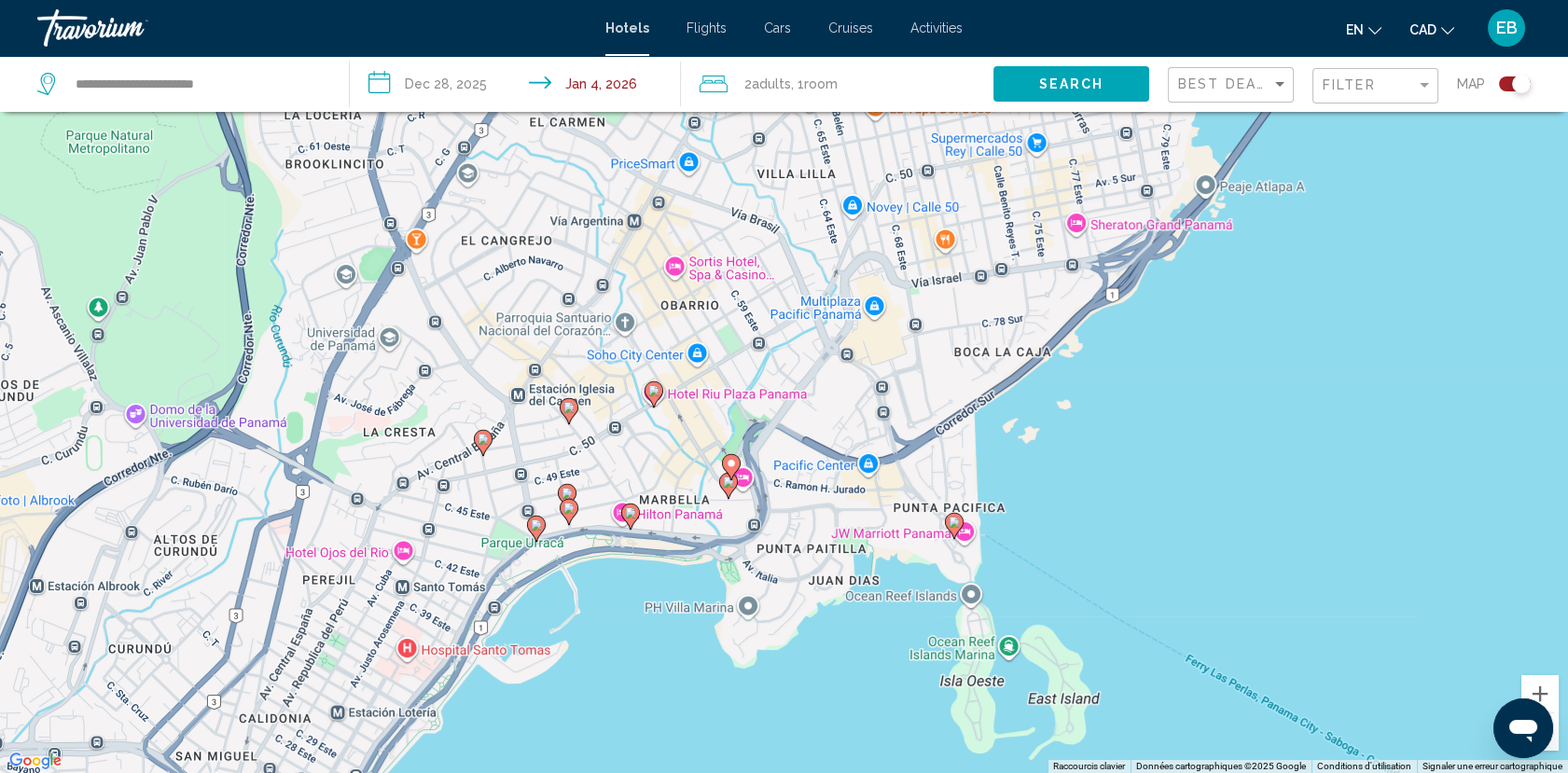 drag, startPoint x: 1172, startPoint y: 392, endPoint x: 871, endPoint y: 738, distance: 458.60331 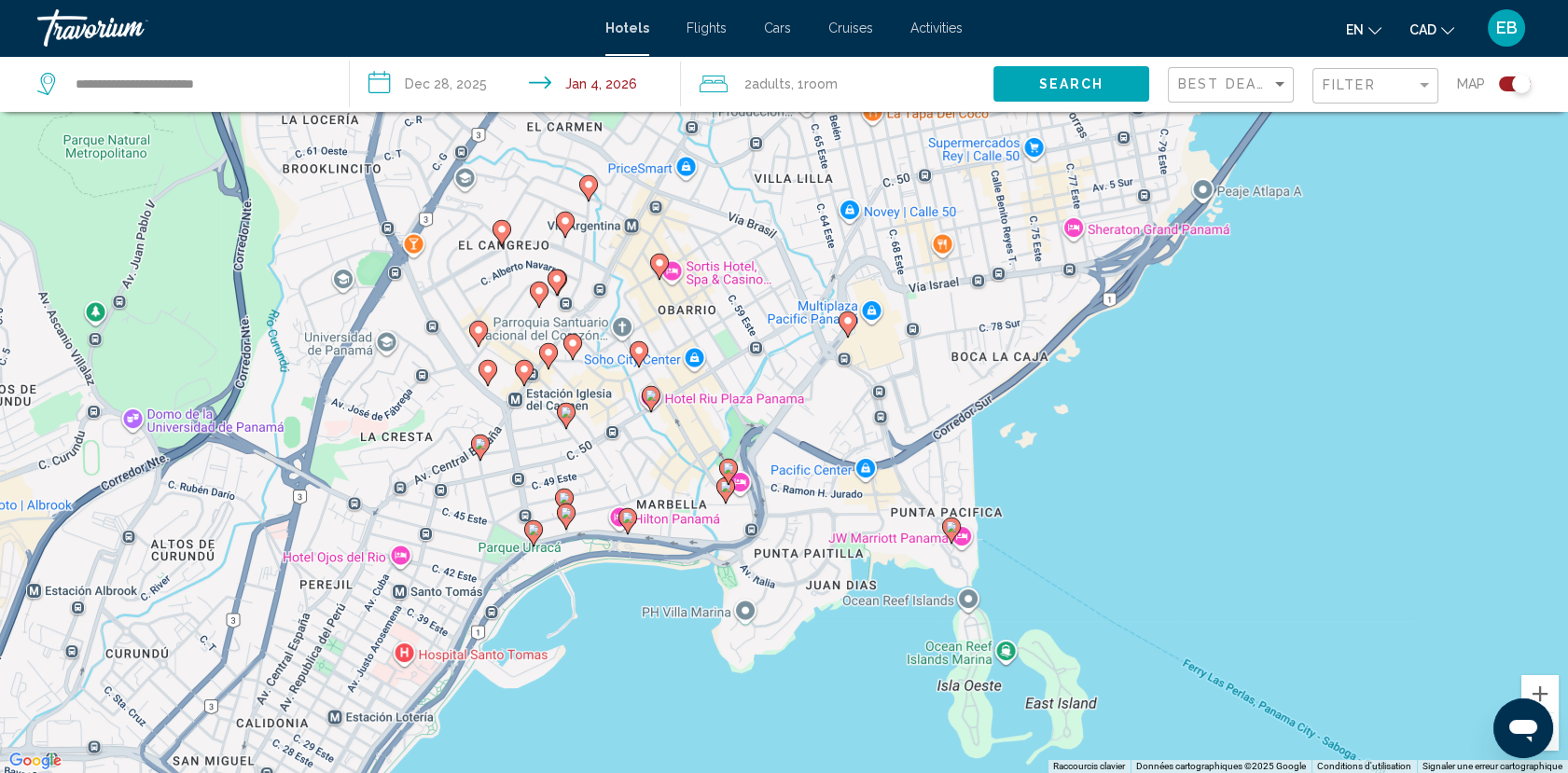 click 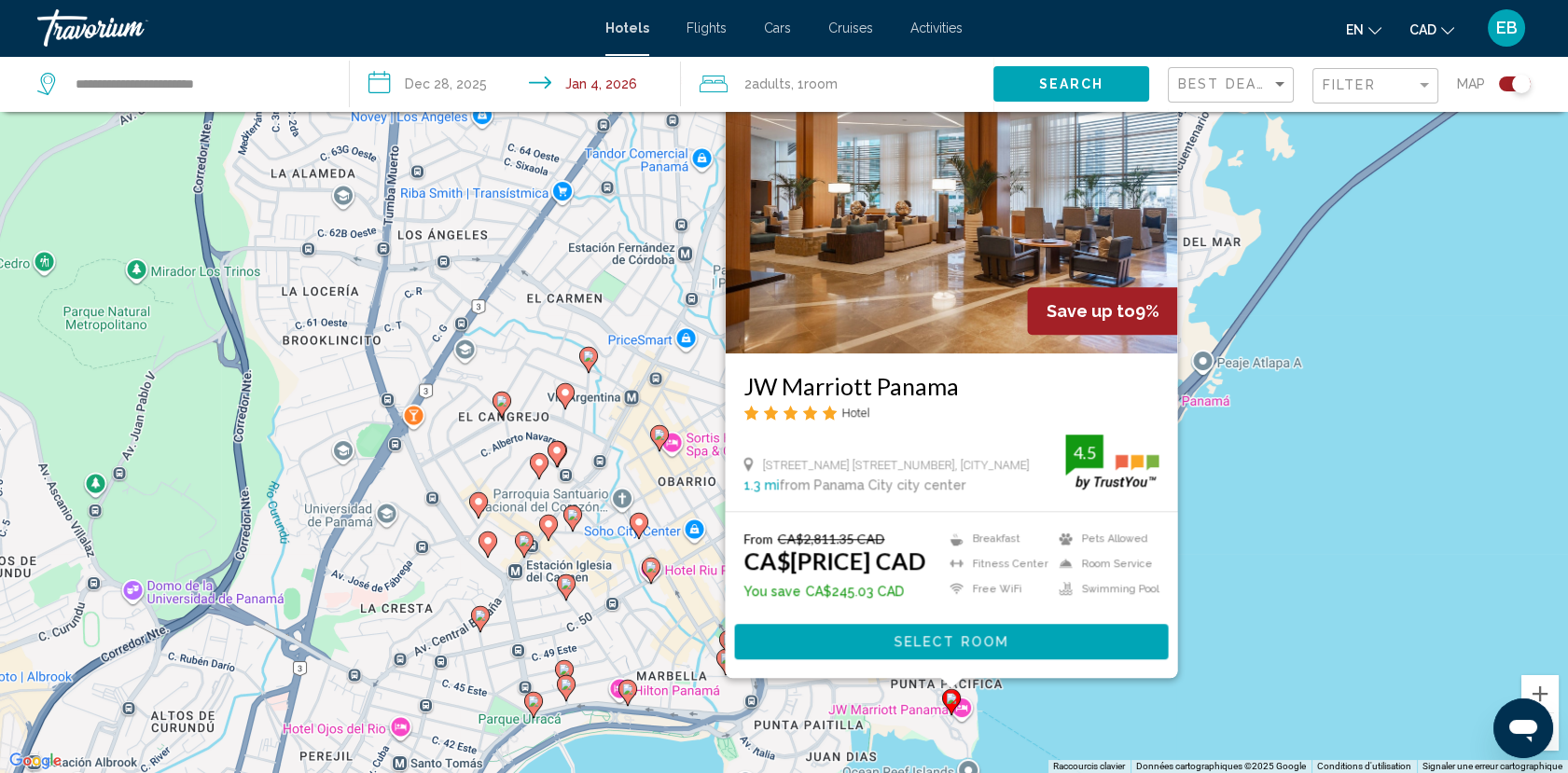 click on "Pour activer le glissement avec le clavier, appuyez sur Alt+Entrée. Une fois ce mode activé, utilisez les touches fléchées pour déplacer le repère. Pour valider le déplacement, appuyez sur Entrée. Pour annuler, appuyez sur Échap. Save up to  9%   [BRAND_NAME]
Hotel
[STREET_NAME] [CITY] [CITY] [NUMBER] mi  from [CITY] city center from hotel 4.5 From CA$[PRICE] CAD CA$[PRICE] CAD  You save  CA$[PRICE] CAD
Breakfast
Fitness Center
Free WiFi
Pets Allowed
Room Service
Swimming Pool  4.5 Select Room" at bounding box center [784, 386] 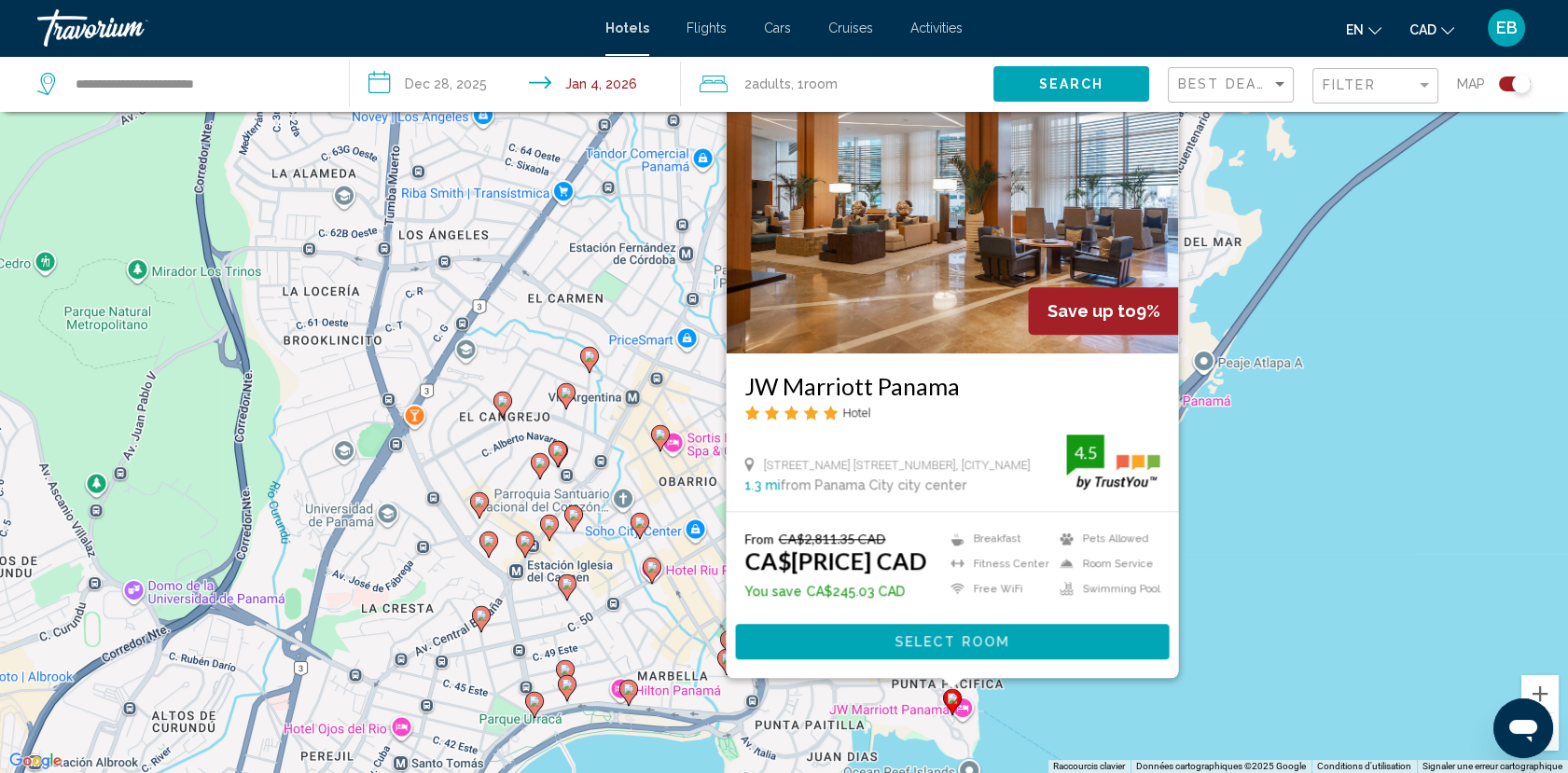 click on "Pour activer le glissement avec le clavier, appuyez sur Alt+Entrée. Une fois ce mode activé, utilisez les touches fléchées pour déplacer le repère. Pour valider le déplacement, appuyez sur Entrée. Pour annuler, appuyez sur Échap. Save up to  9%   [BRAND_NAME]
Hotel
[STREET_NAME] [CITY] [CITY] [NUMBER] mi  from [CITY] city center from hotel 4.5 From CA$[PRICE] CAD CA$[PRICE] CAD  You save  CA$[PRICE] CAD
Breakfast
Fitness Center
Free WiFi
Pets Allowed
Room Service
Swimming Pool  4.5 Select Room" at bounding box center (784, 386) 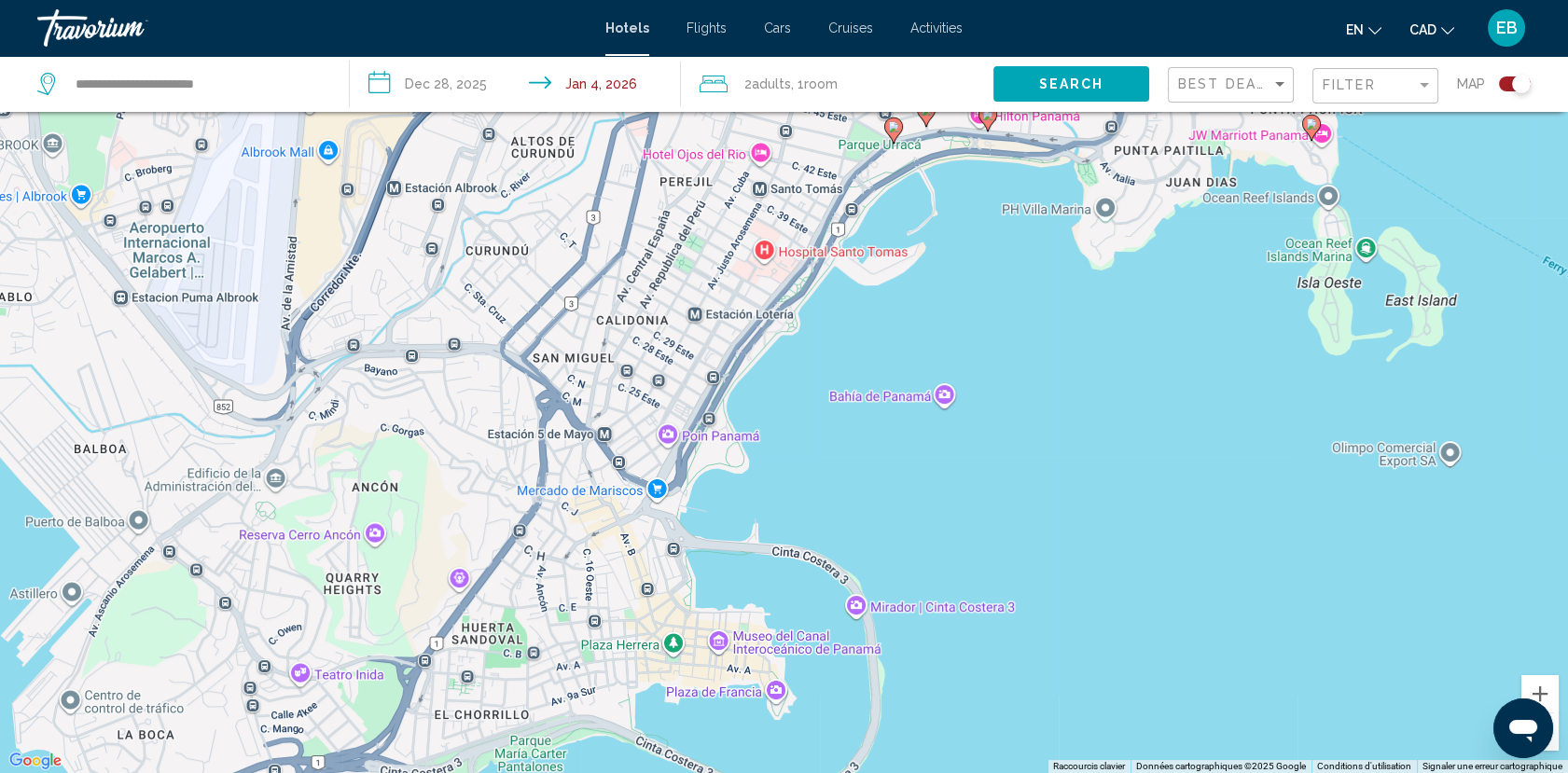 drag, startPoint x: 925, startPoint y: 500, endPoint x: 1284, endPoint y: -77, distance: 679.56604 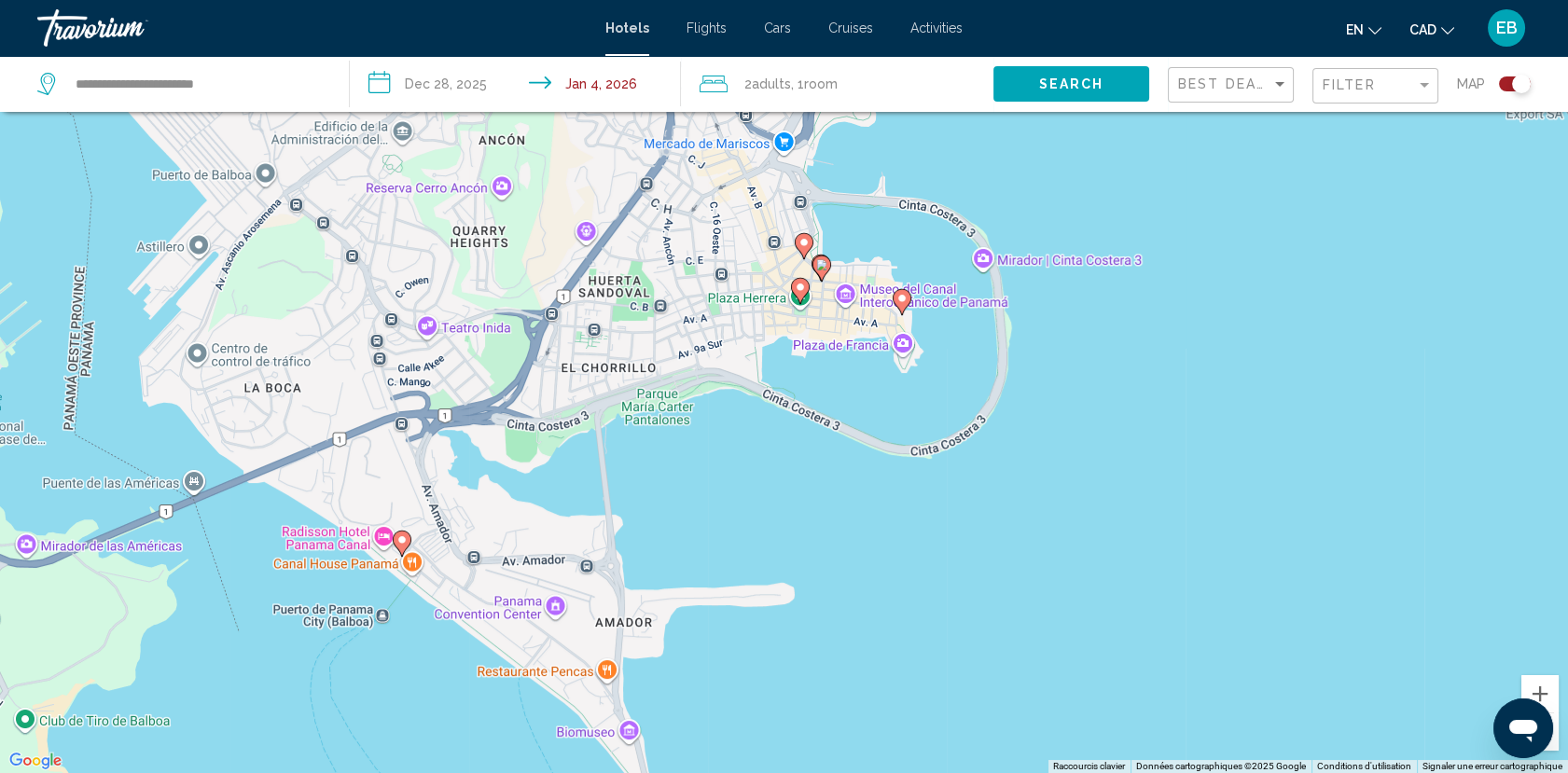 drag, startPoint x: 881, startPoint y: 339, endPoint x: 1008, endPoint y: -9, distance: 370.44973 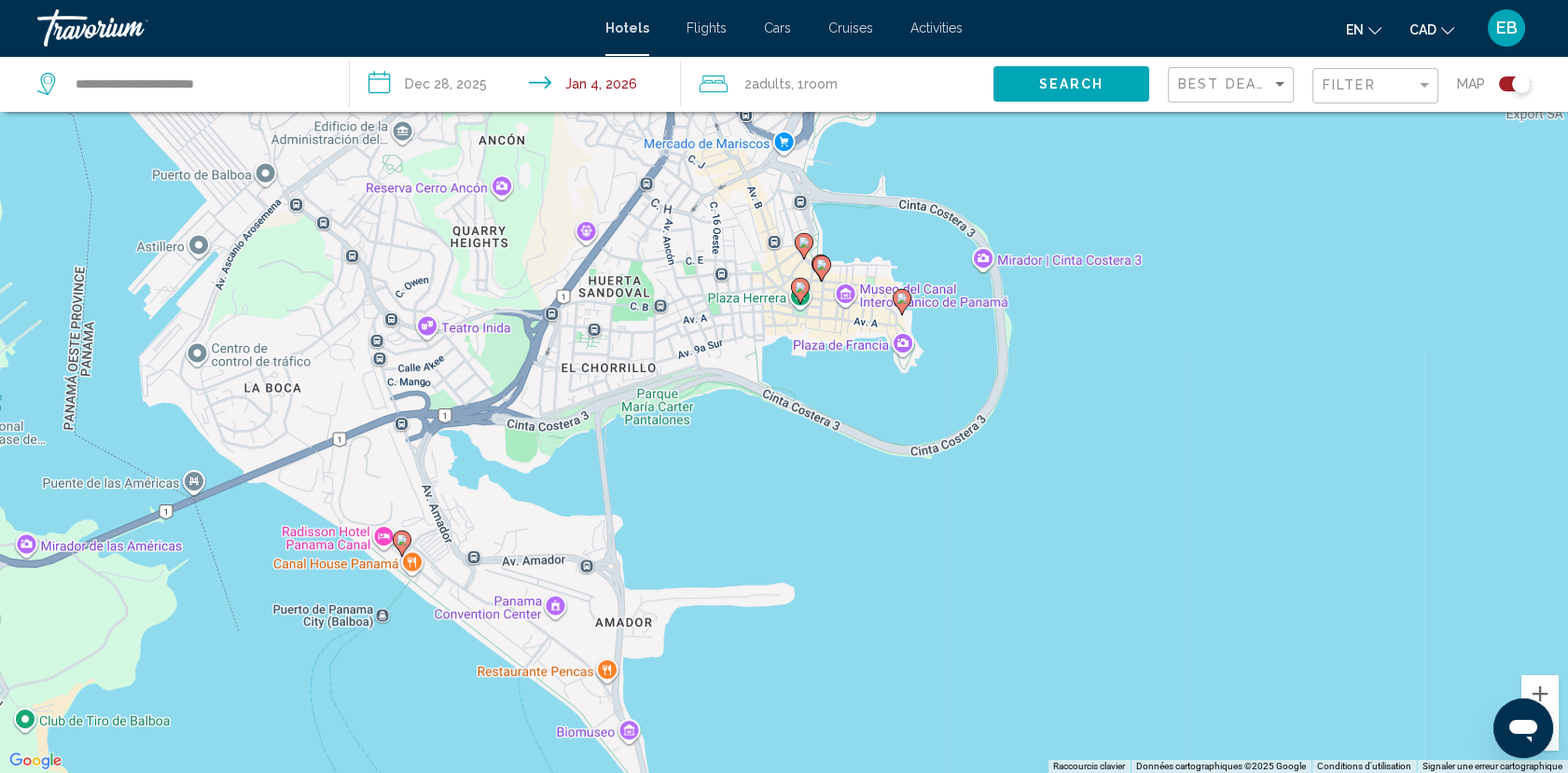 click on "**********" at bounding box center (784, 274) 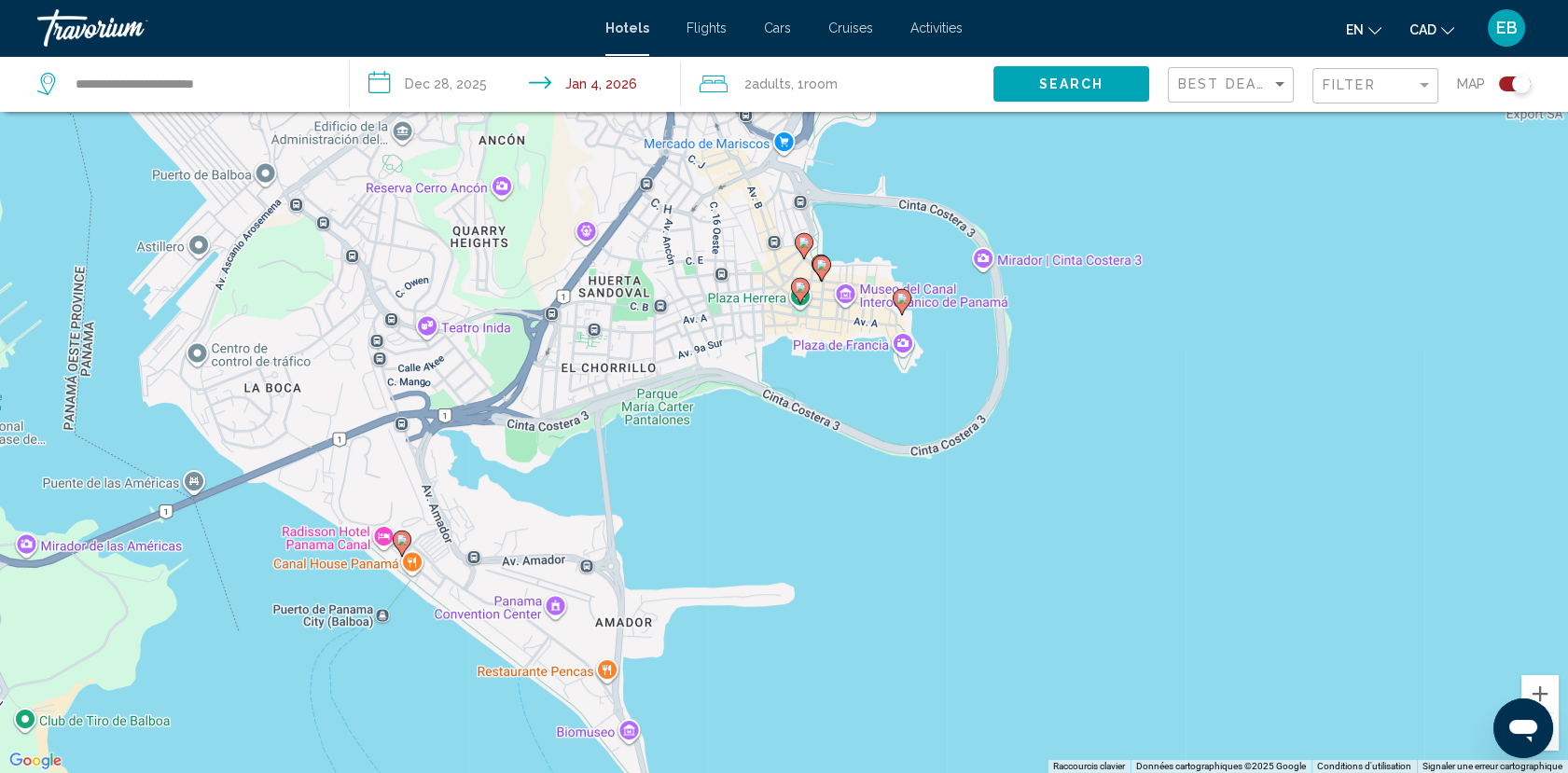 click 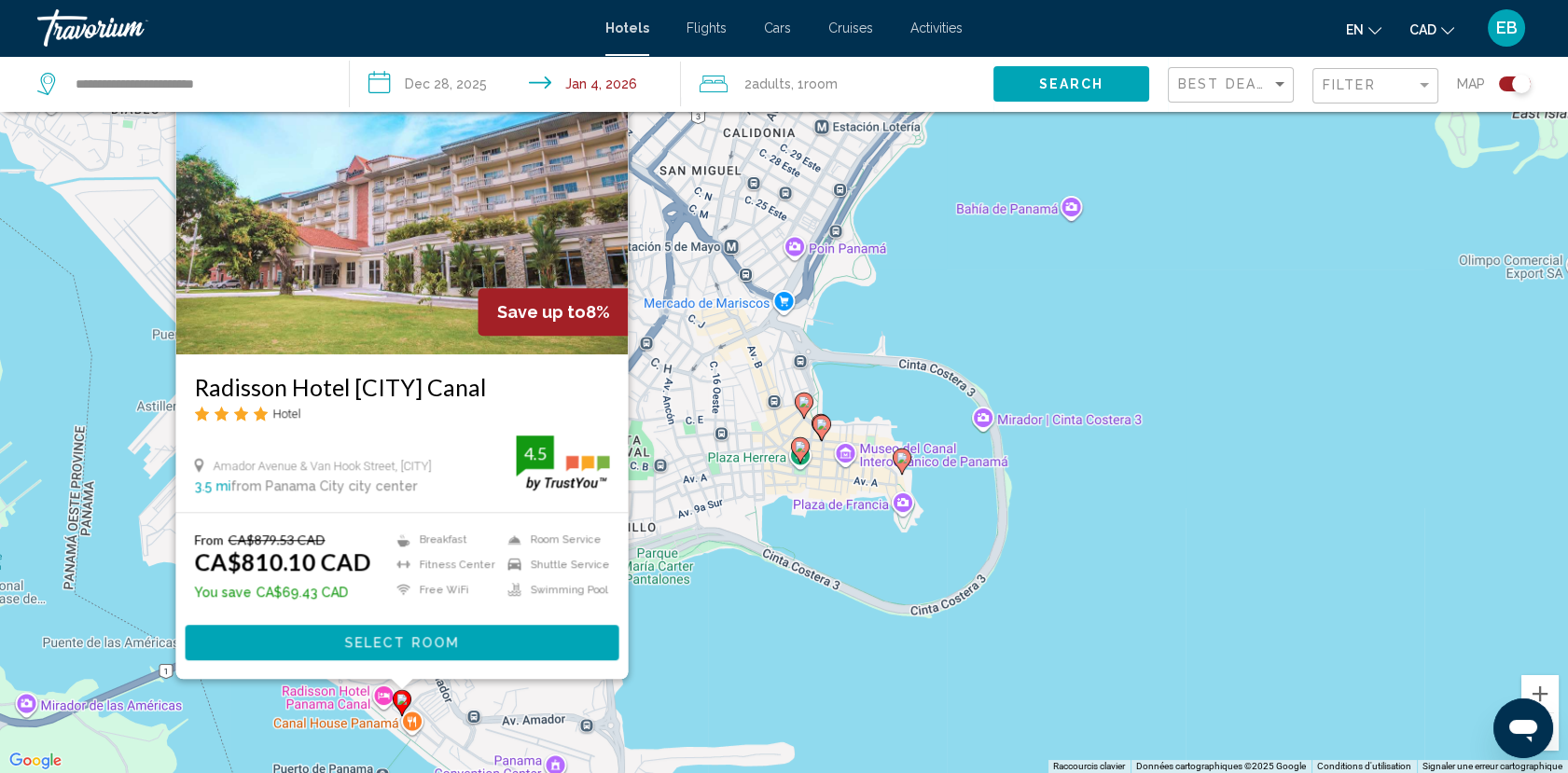 click on "Pour activer le glissement avec le clavier, appuyez sur Alt+Entrée. Une fois ce mode activé, utilisez les touches fléchées pour déplacer le repère. Pour valider le déplacement, appuyez sur Entrée. Pour annuler, appuyez sur Échap. Save up to  8%   Radisson Hotel Panama Canal
Hotel
Amador Avenue & Van Hook Street, Panama 3.5 mi  from Panama City city center from hotel 4.5 From CA$879.53 CAD CA$810.10 CAD  You save  CA$69.43 CAD
Breakfast
Fitness Center
Free WiFi
Room Service
Shuttle Service
Swimming Pool  4.5 Select Room" at bounding box center [784, 386] 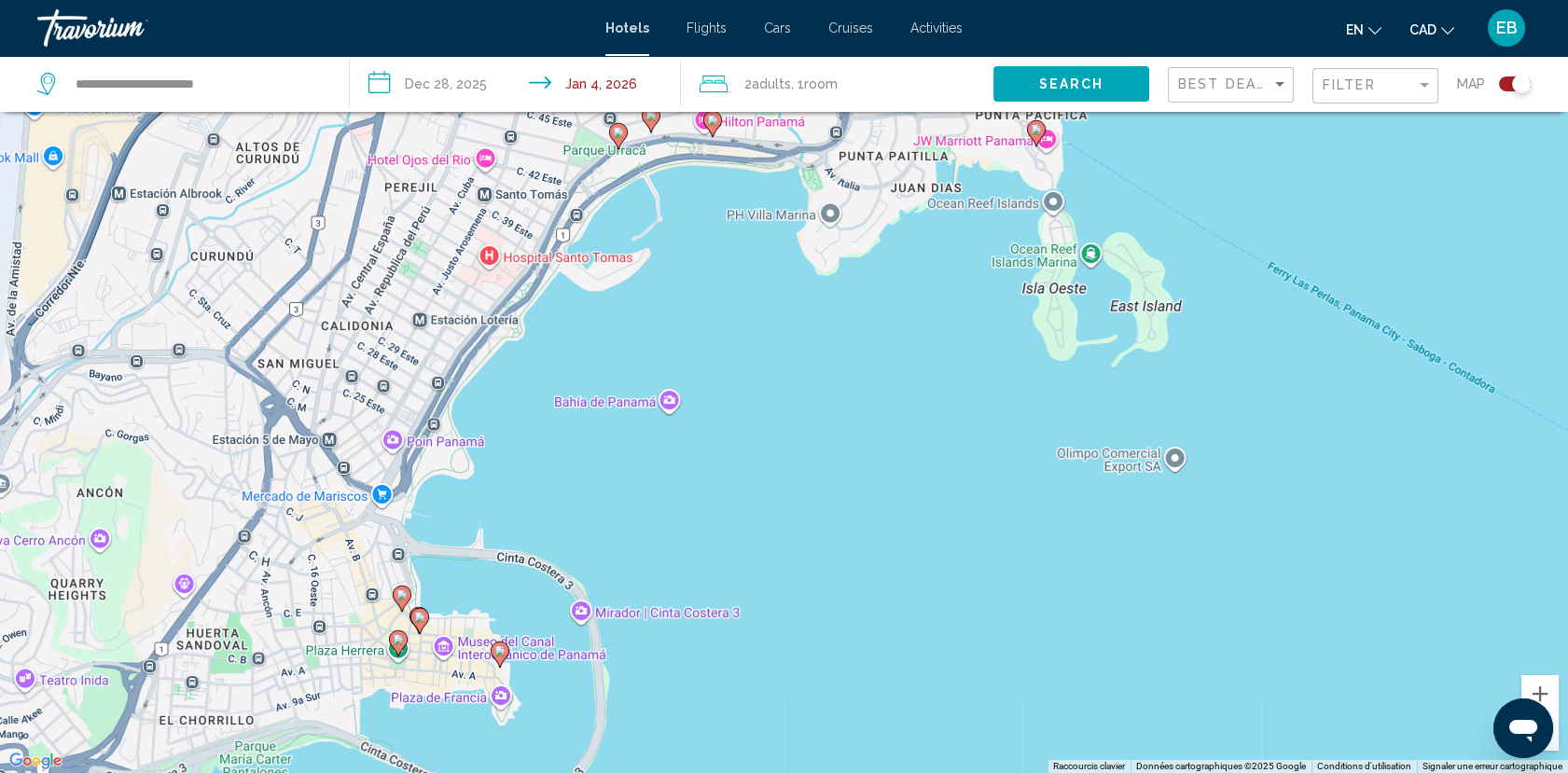 drag, startPoint x: 396, startPoint y: 625, endPoint x: -5, endPoint y: 817, distance: 444.59532 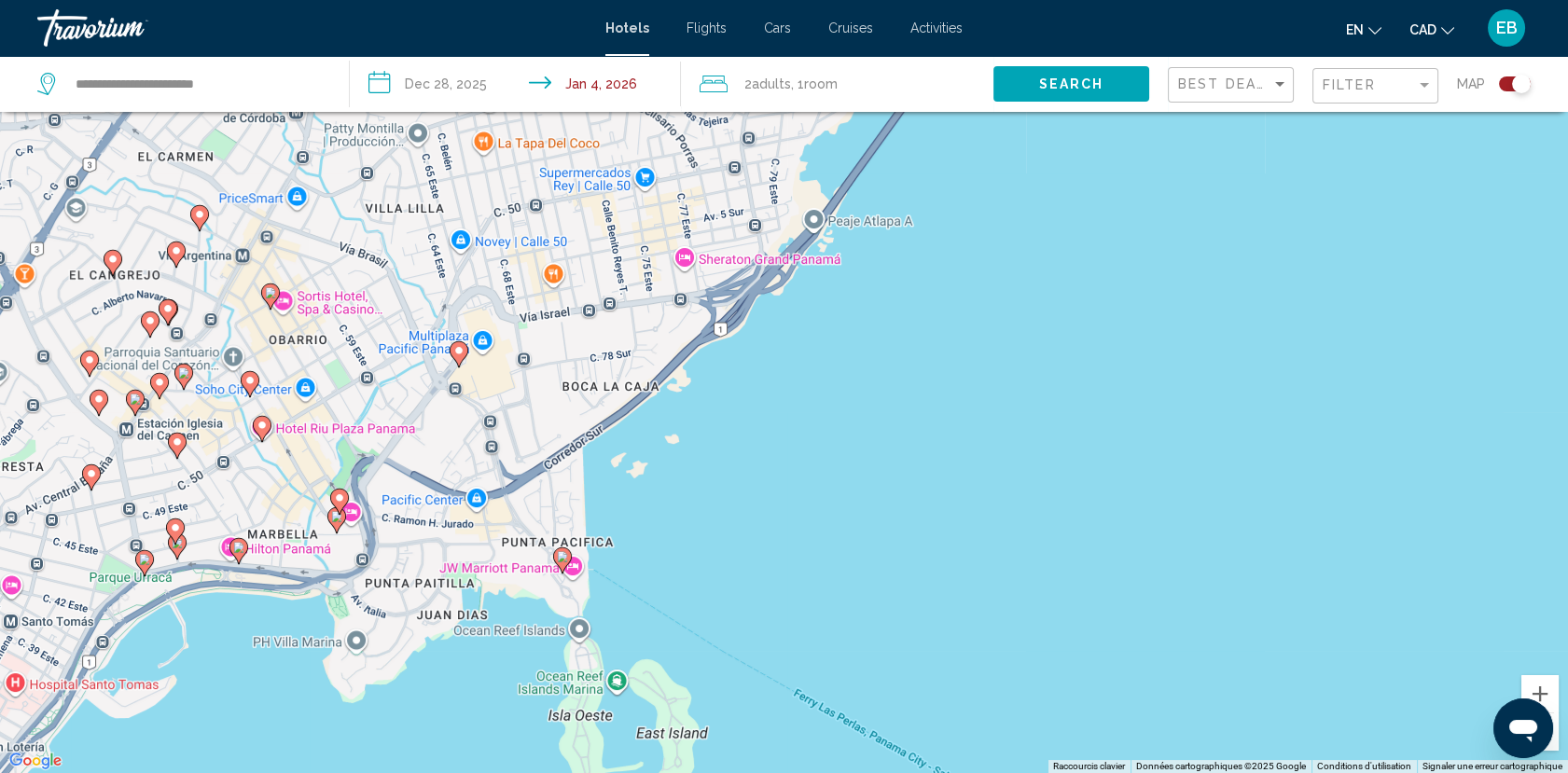 drag, startPoint x: 918, startPoint y: 396, endPoint x: 449, endPoint y: 817, distance: 630.23964 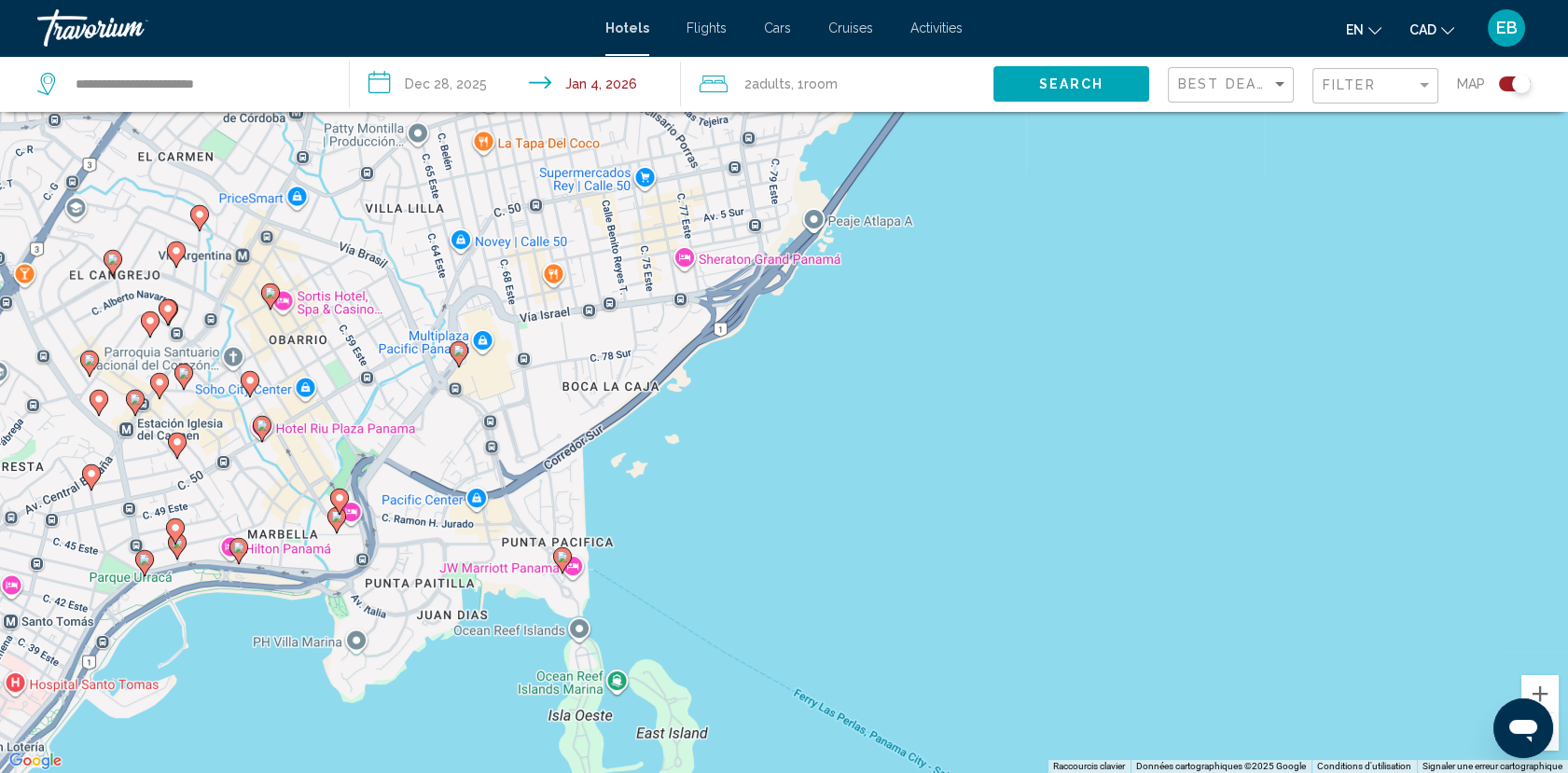 click on "**********" at bounding box center [784, 274] 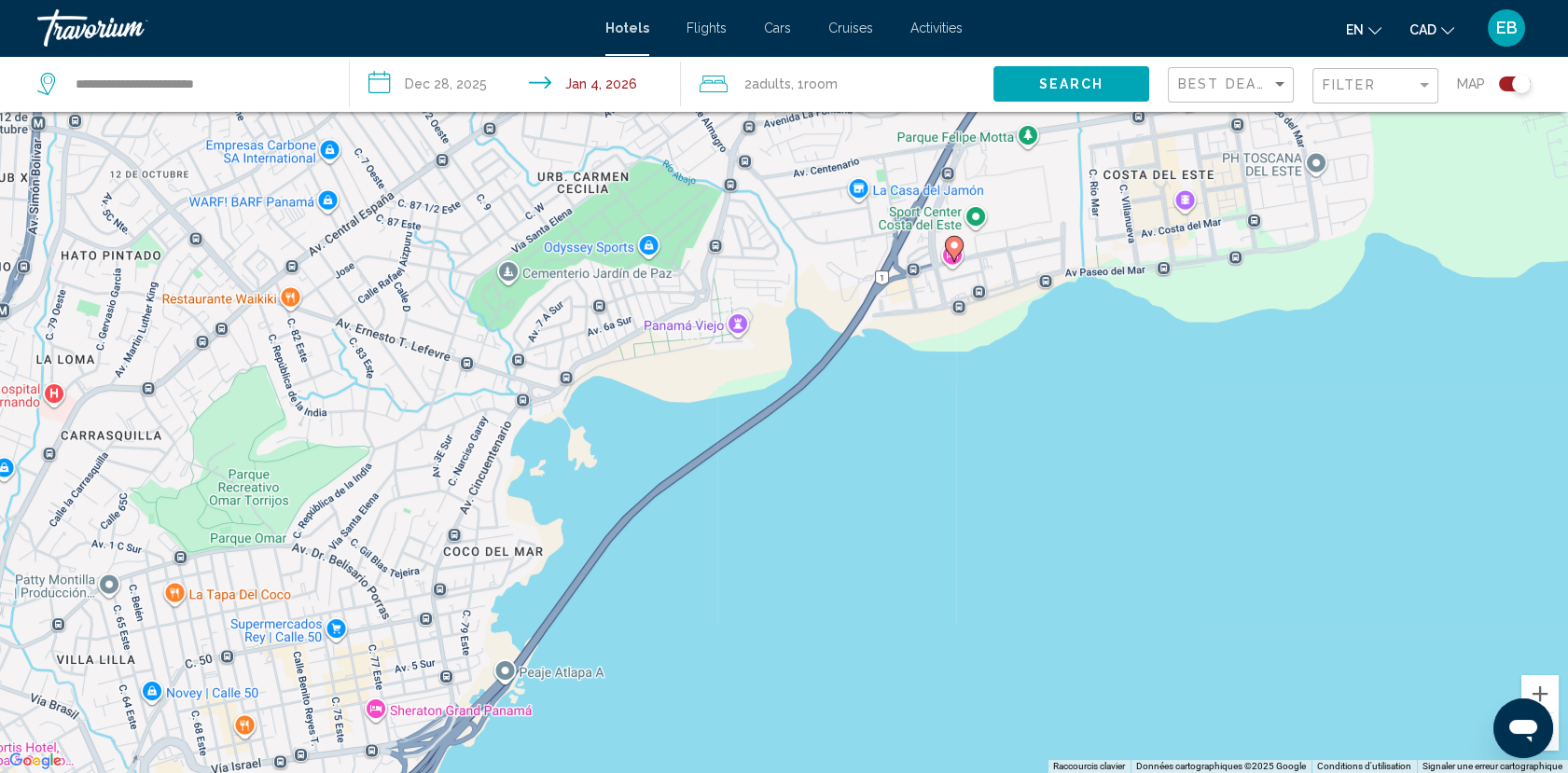 drag, startPoint x: 877, startPoint y: 364, endPoint x: 531, endPoint y: 817, distance: 570.0219 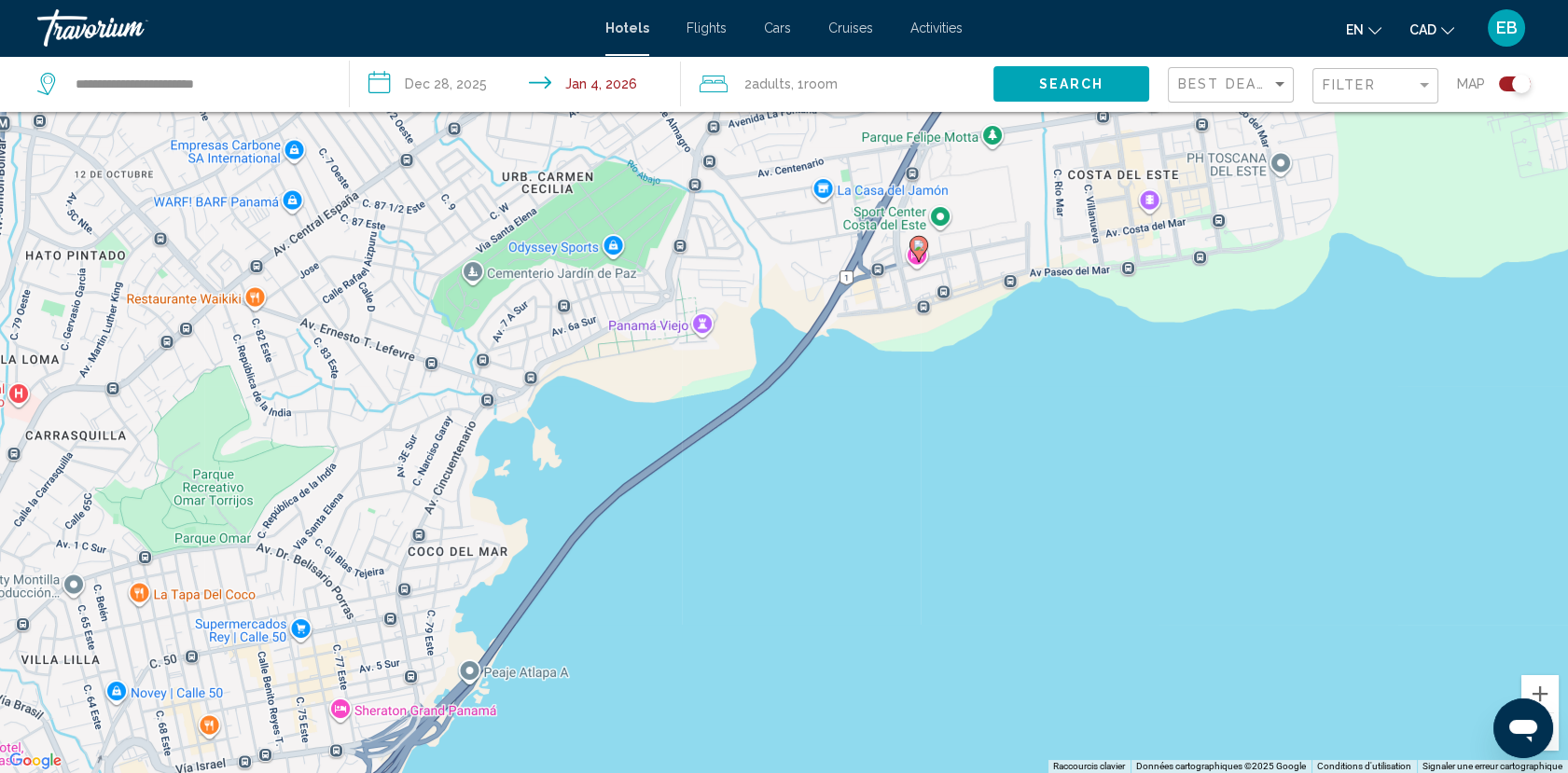 click 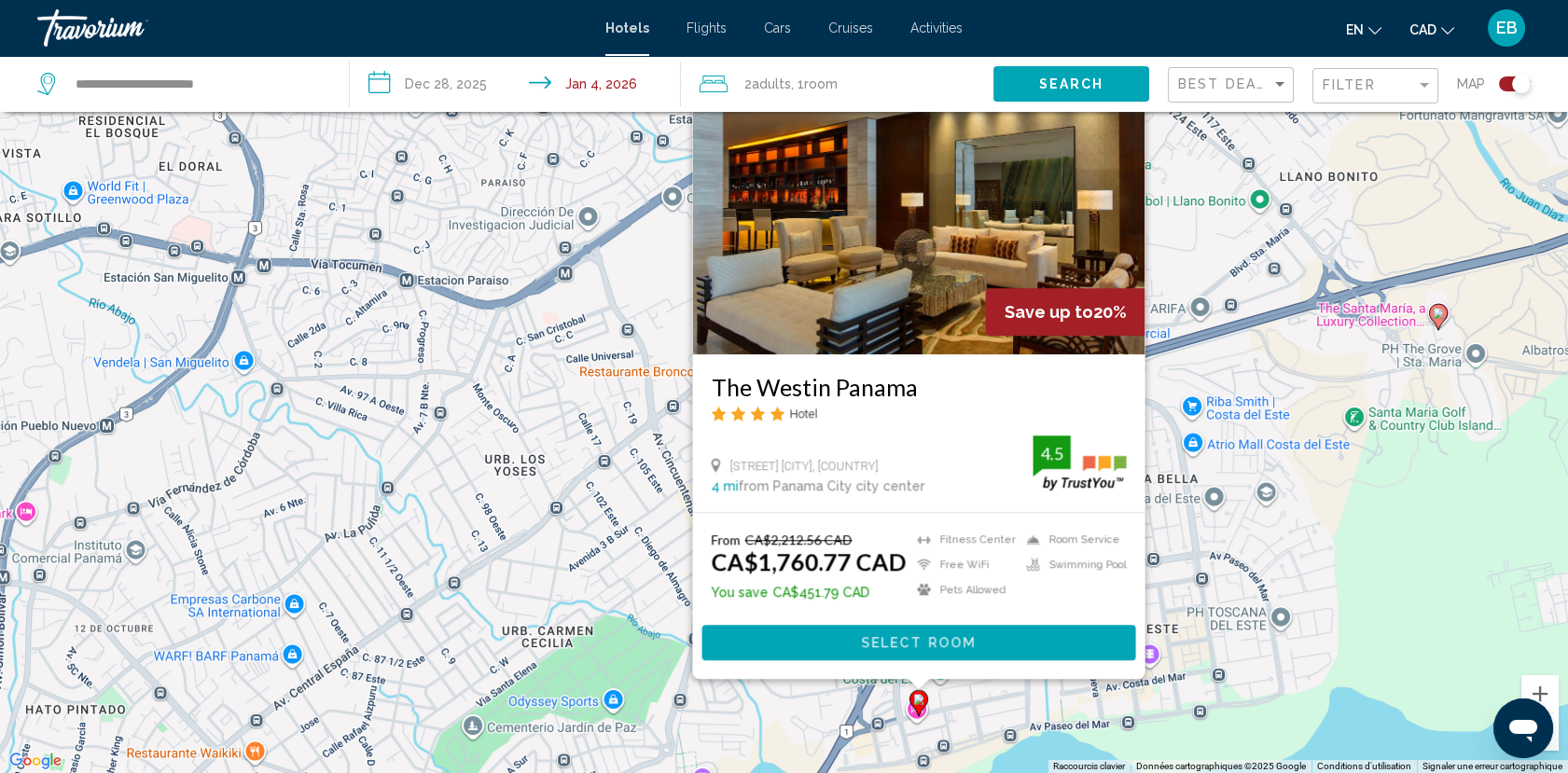 click 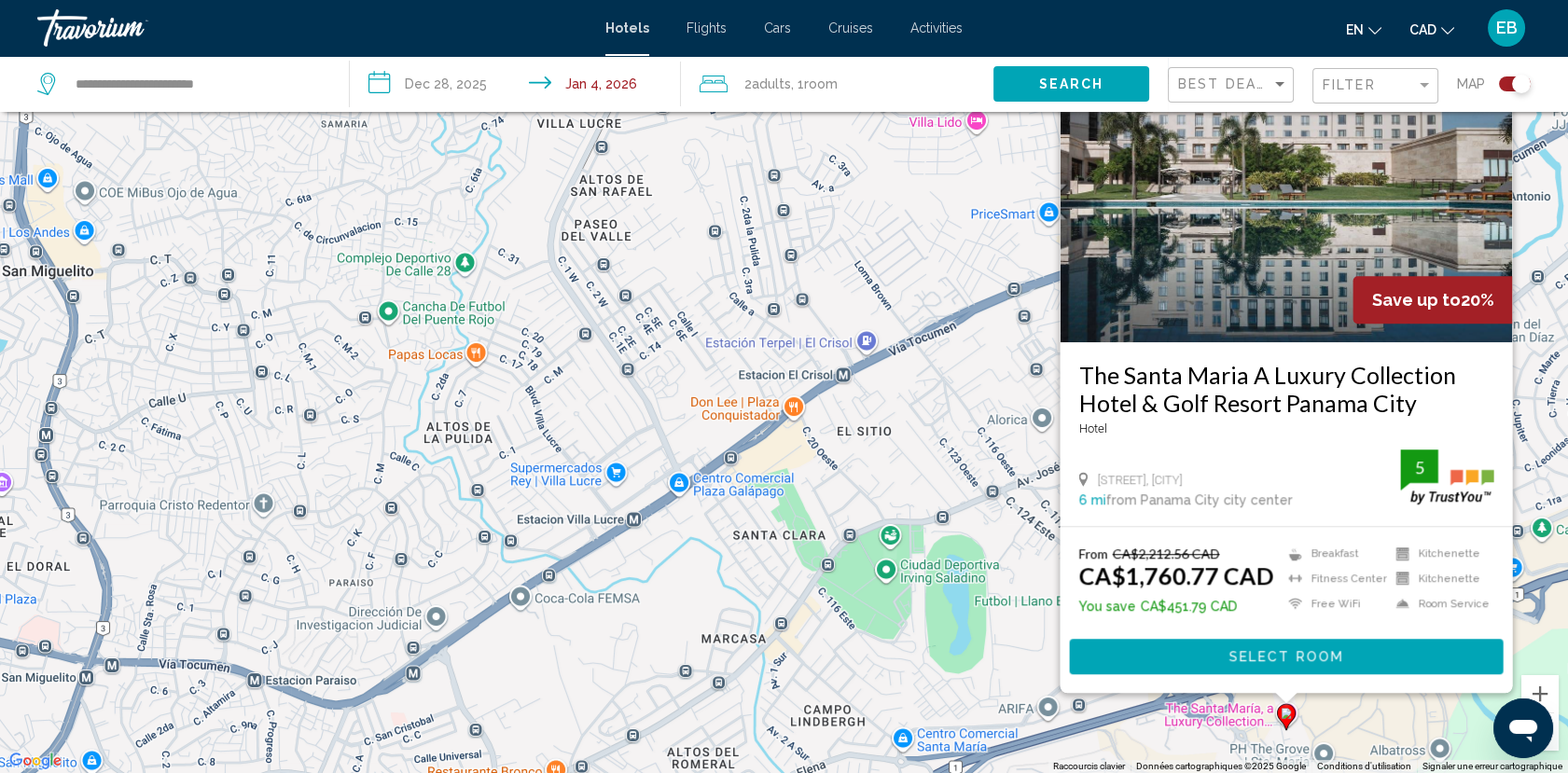click on "Save up to  20%   The [HOTEL NAME] A Luxury Collection Hotel & Golf Resort [CITY]  Hotel
[STREET], [CITY] [DISTANCE] from [CITY] city center from hotel [DISTANCE] From [PRICE] [CURRENCY] [PRICE] [CURRENCY]  You save  [PRICE] [CURRENCY]
Breakfast
Fitness Center
Free WiFi
Kitchenette
Kitchenette
Room Service  5" at bounding box center [784, 386] 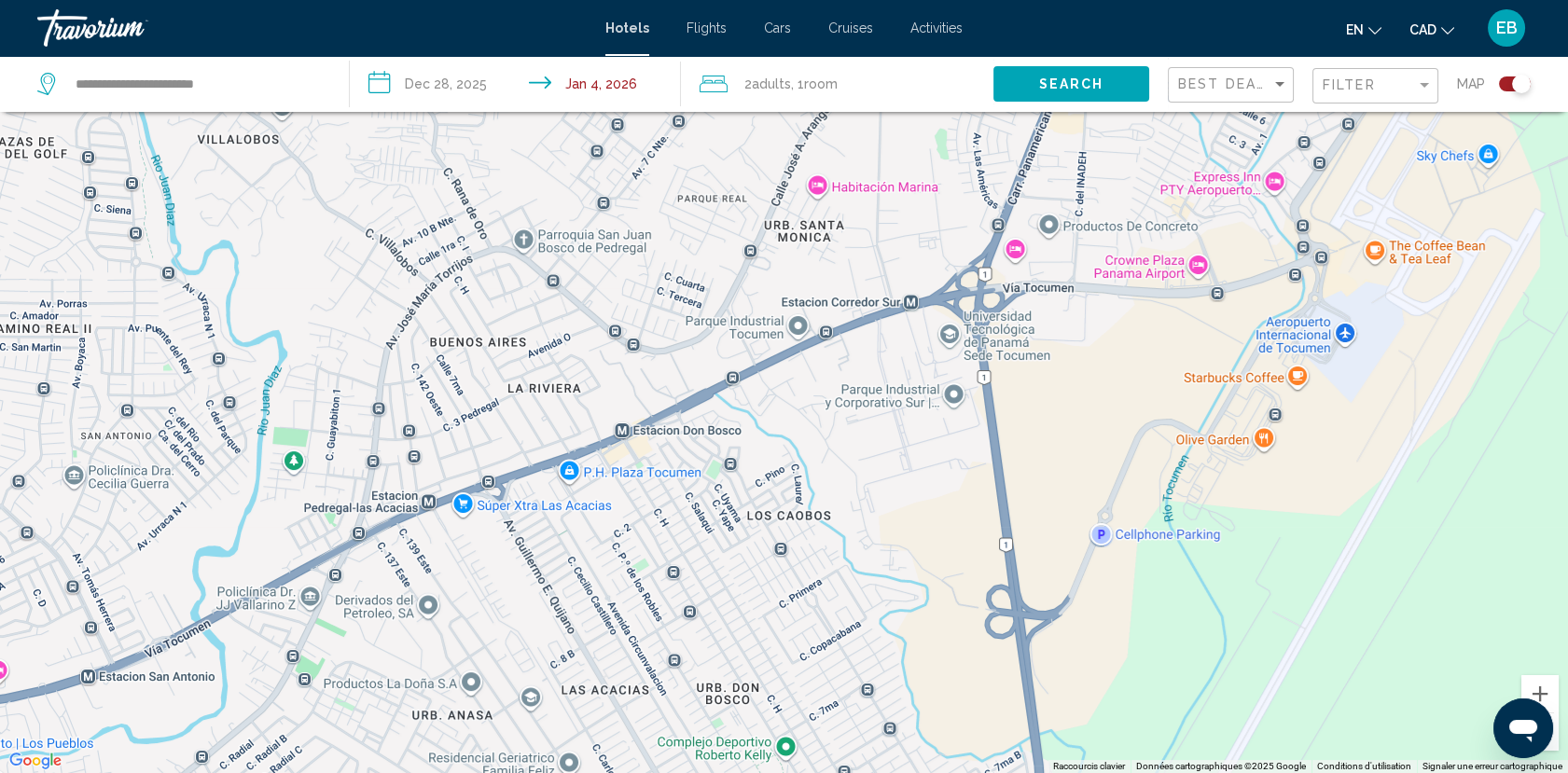 drag, startPoint x: 1336, startPoint y: 346, endPoint x: 0, endPoint y: 817, distance: 1416.5934 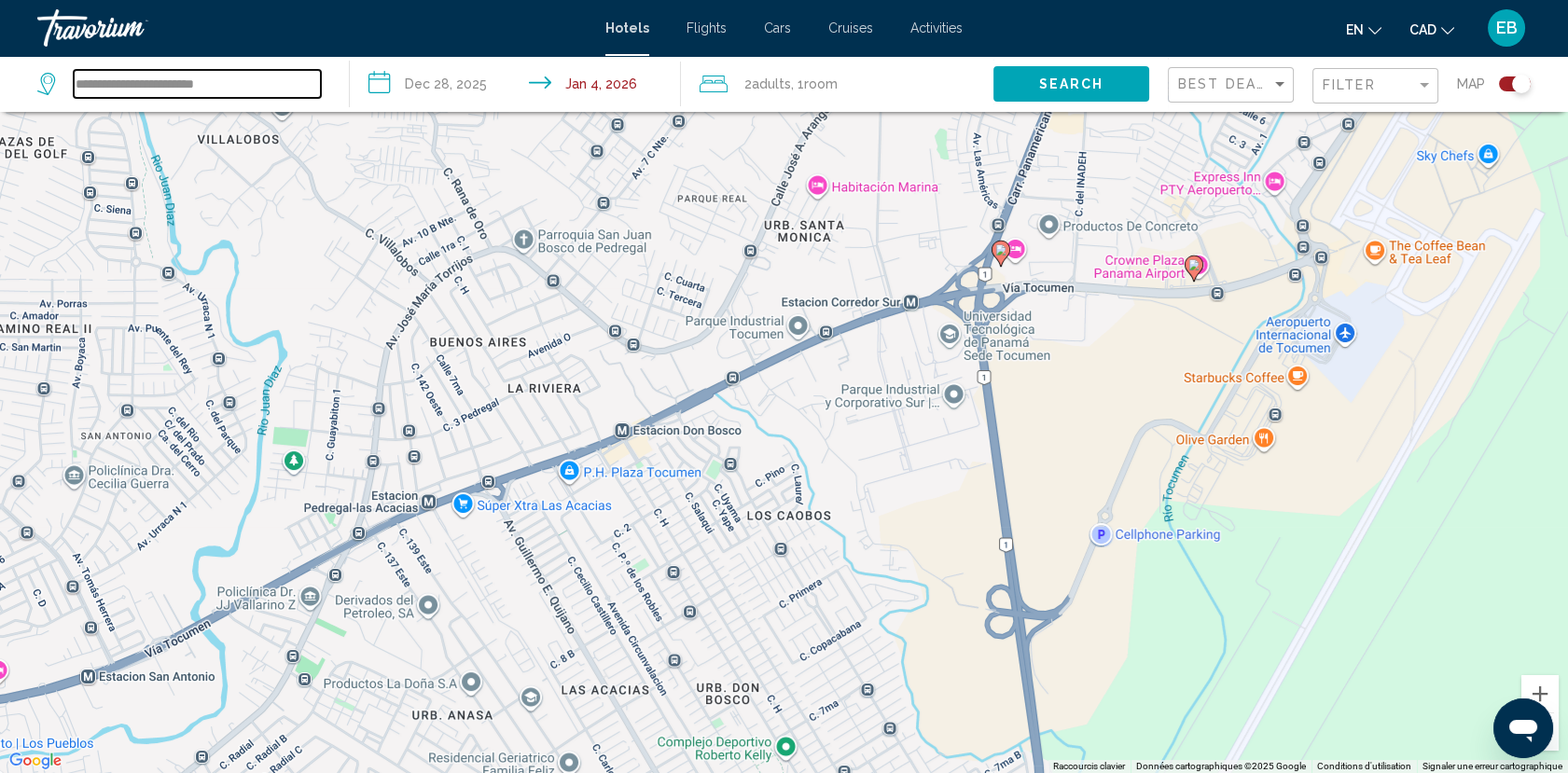 click on "**********" at bounding box center [197, 84] 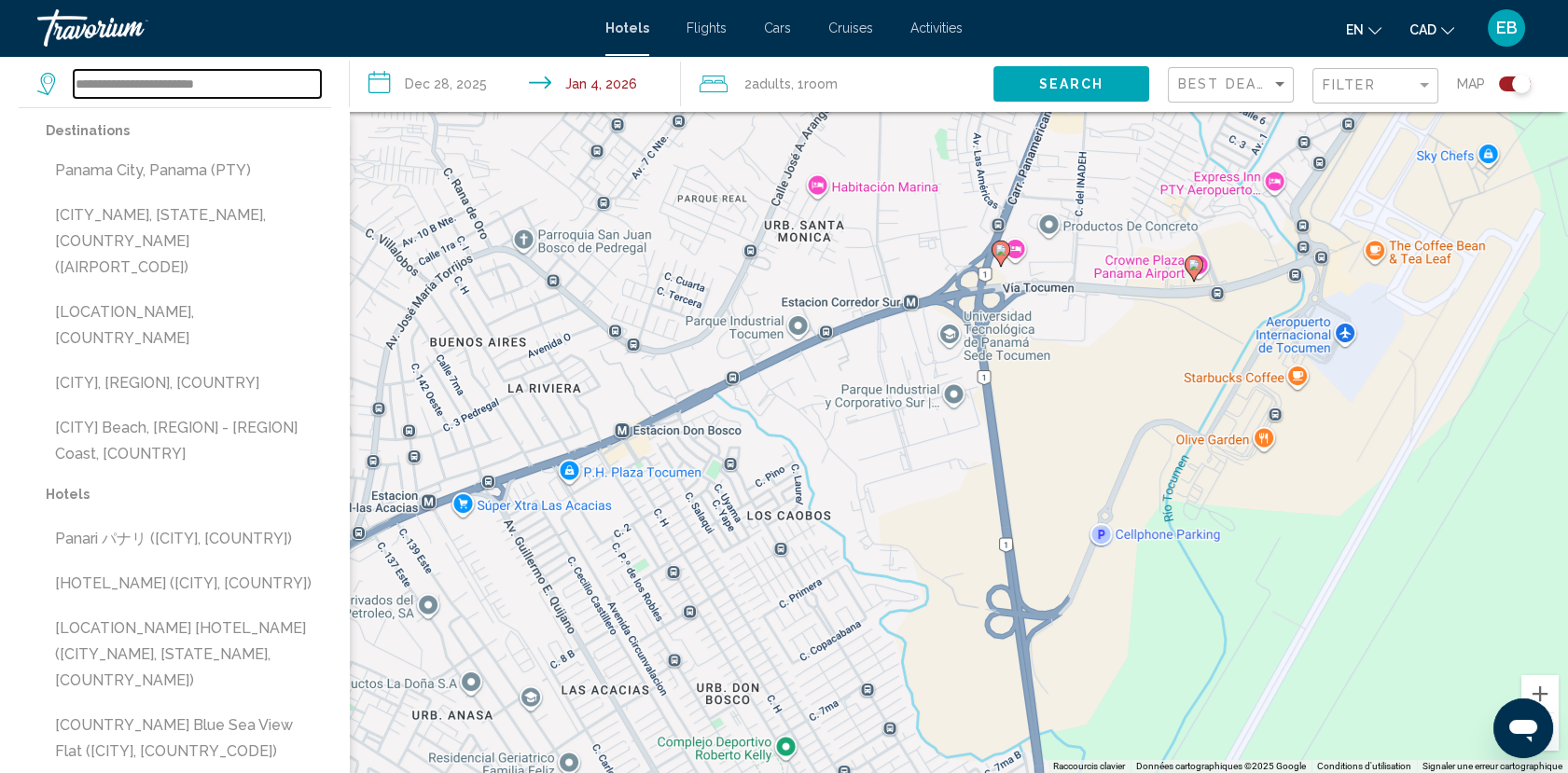 click on "**********" at bounding box center (197, 84) 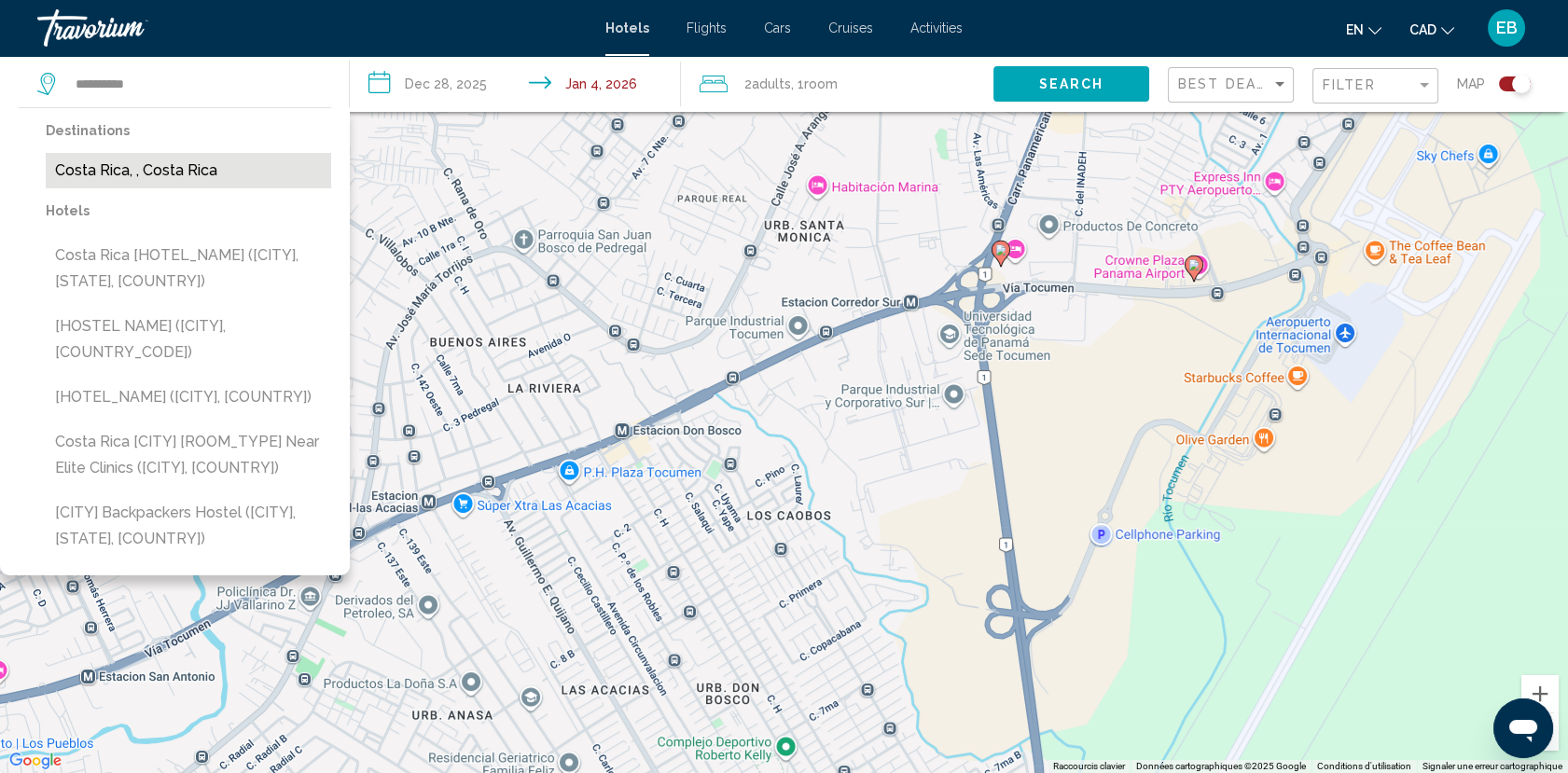 click on "Costa Rica,  , Costa Rica" at bounding box center [188, 171] 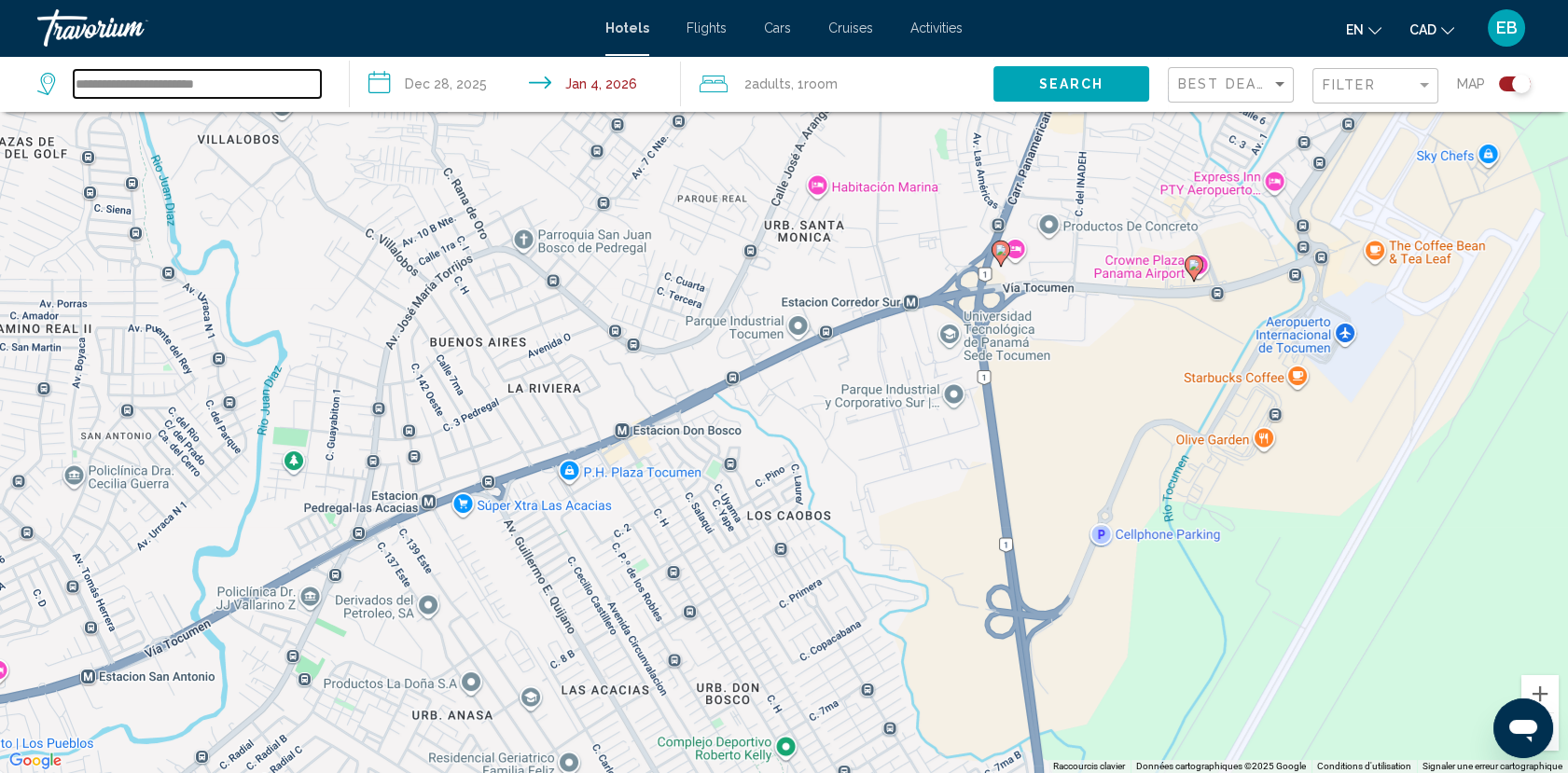 click on "**********" at bounding box center (197, 84) 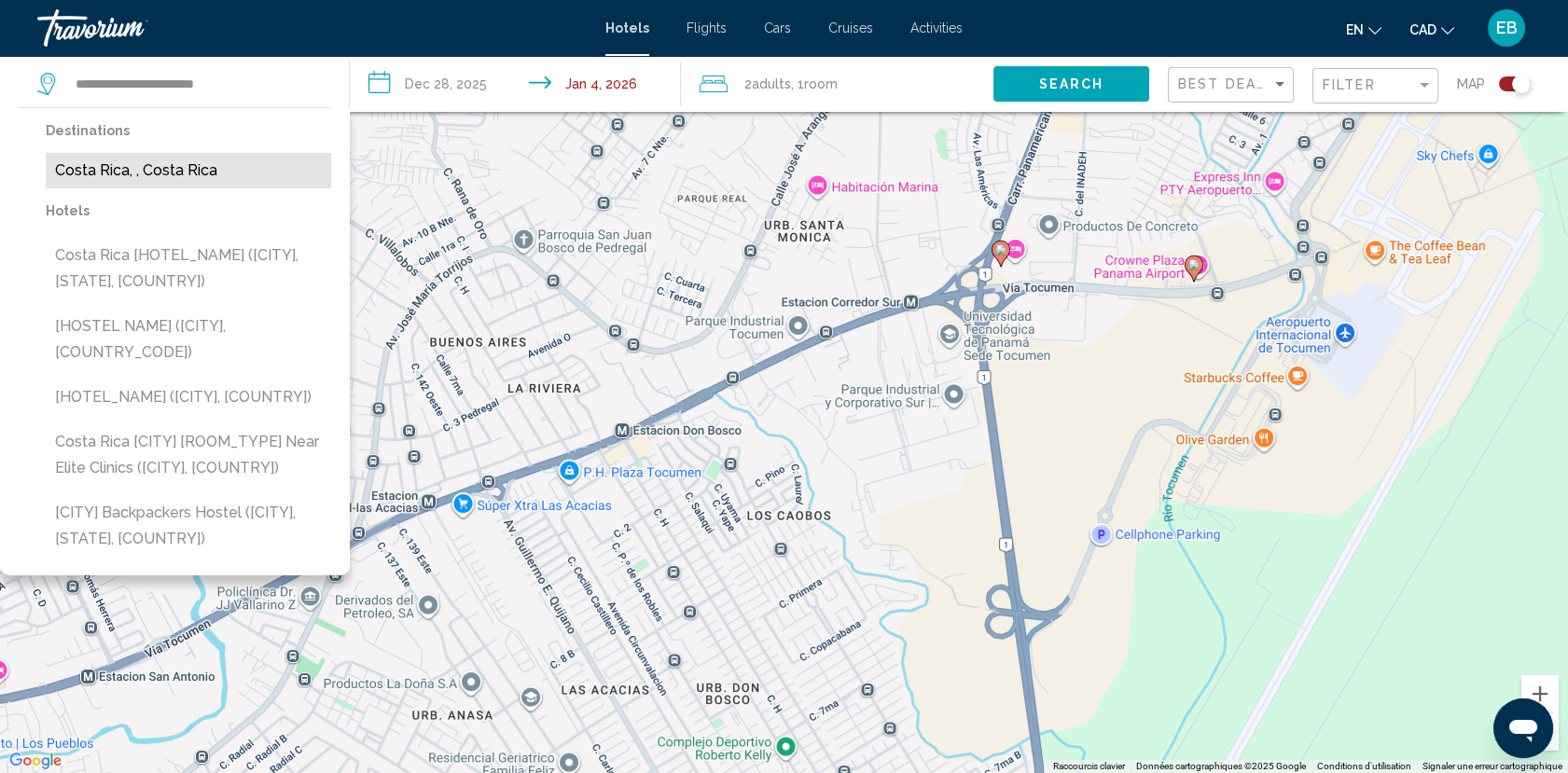 click on "Costa Rica,  , Costa Rica" at bounding box center [188, 171] 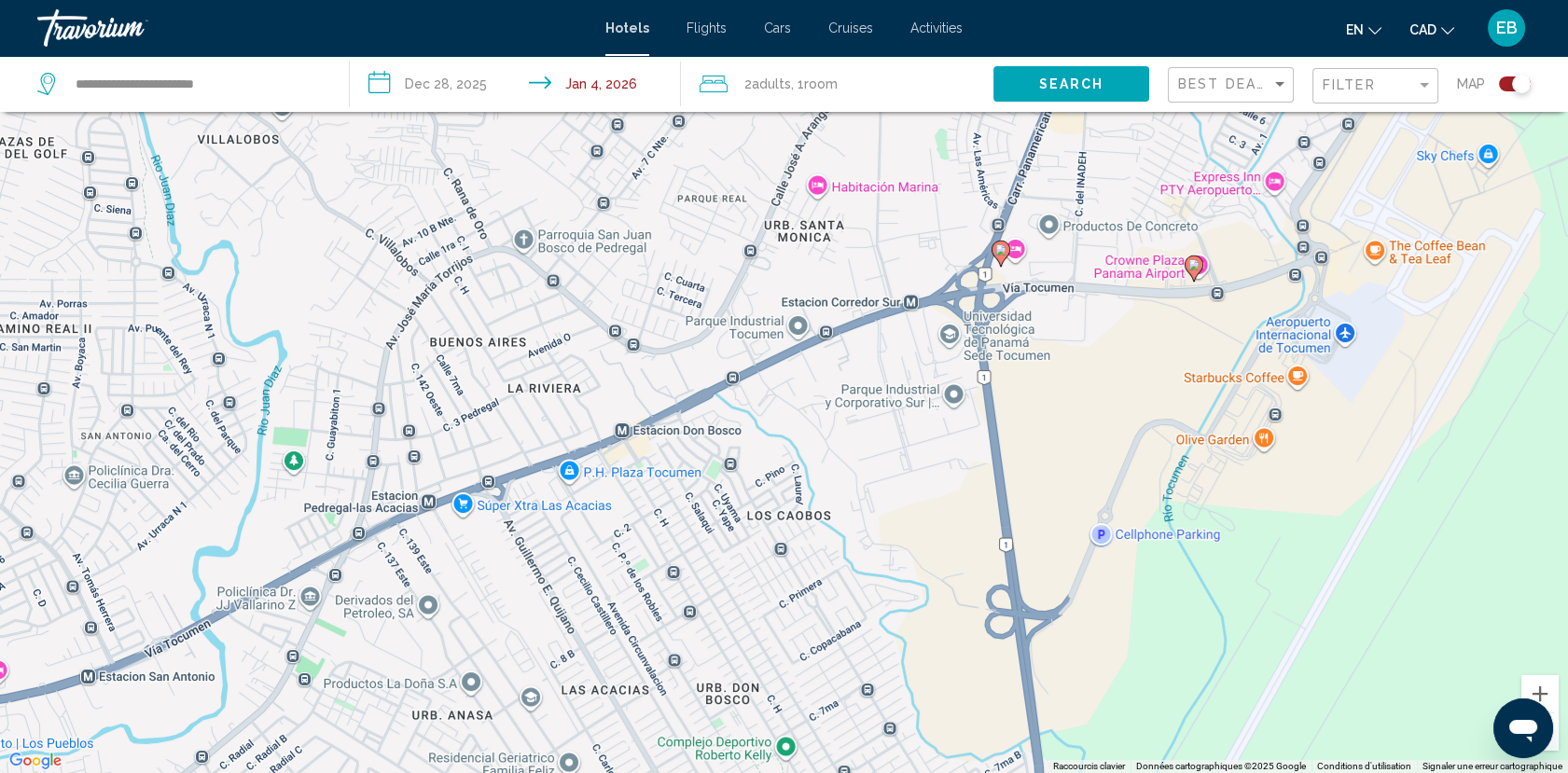 click 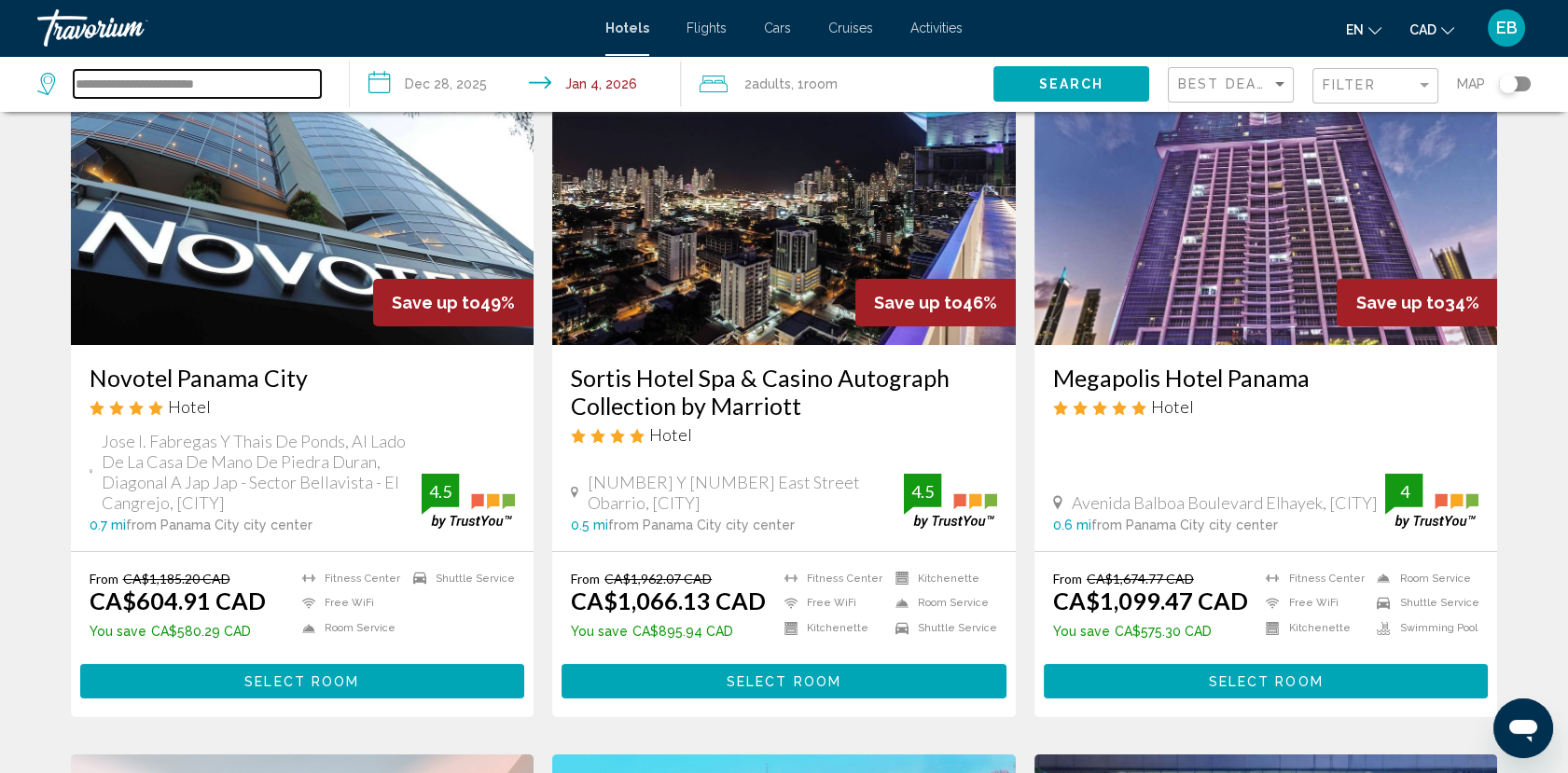 click on "**********" at bounding box center [197, 84] 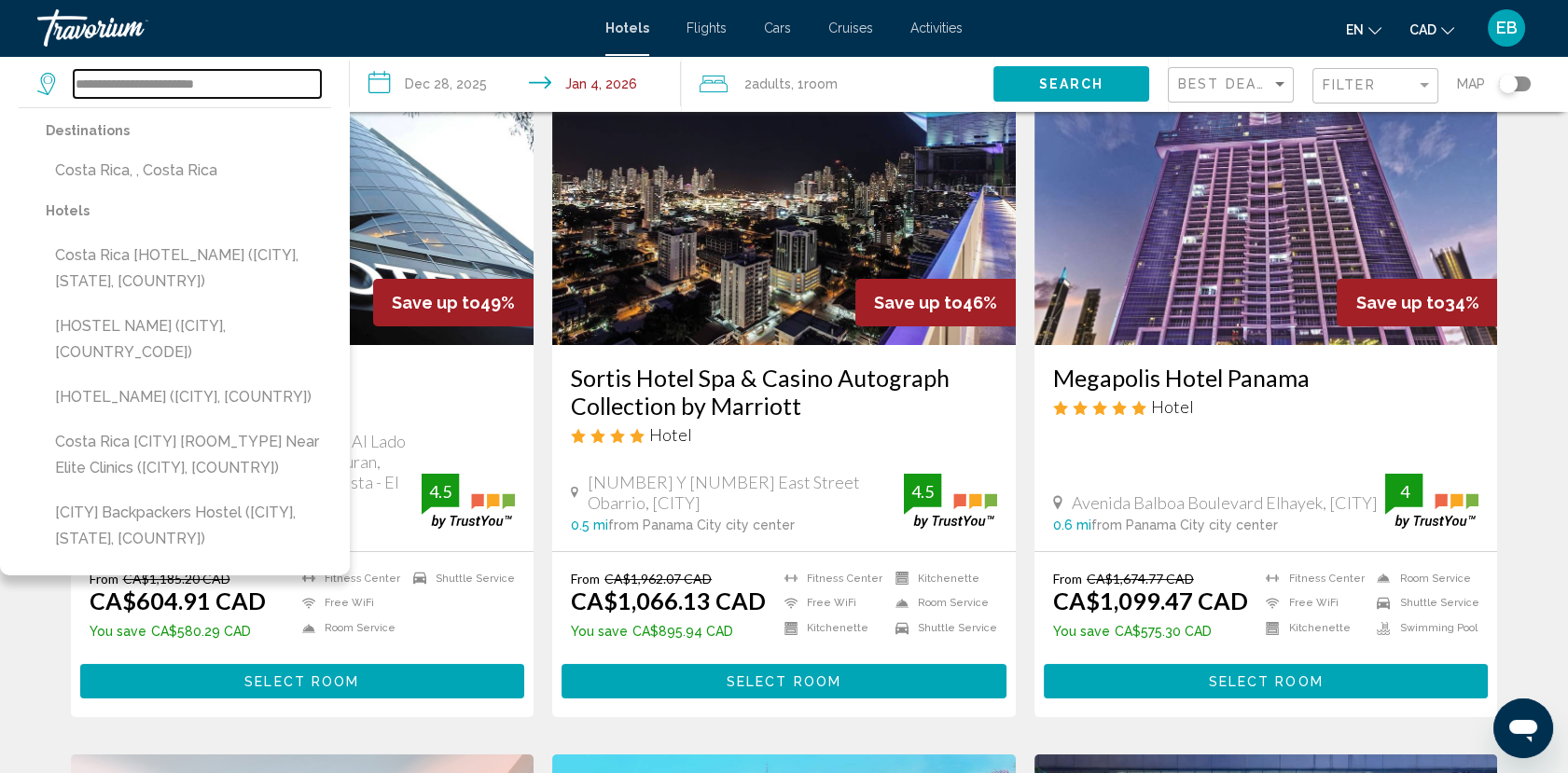 click on "**********" at bounding box center (197, 84) 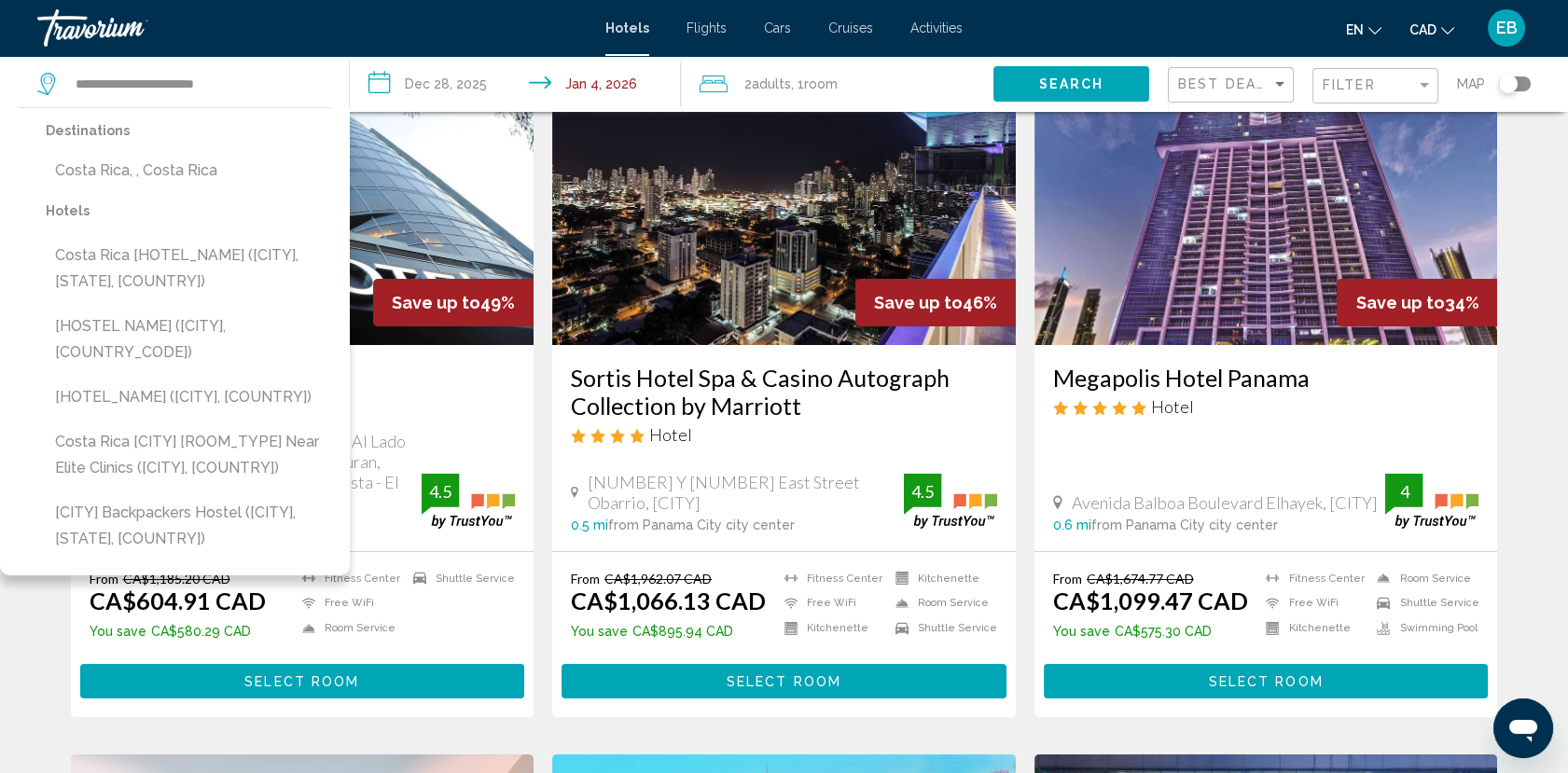 click 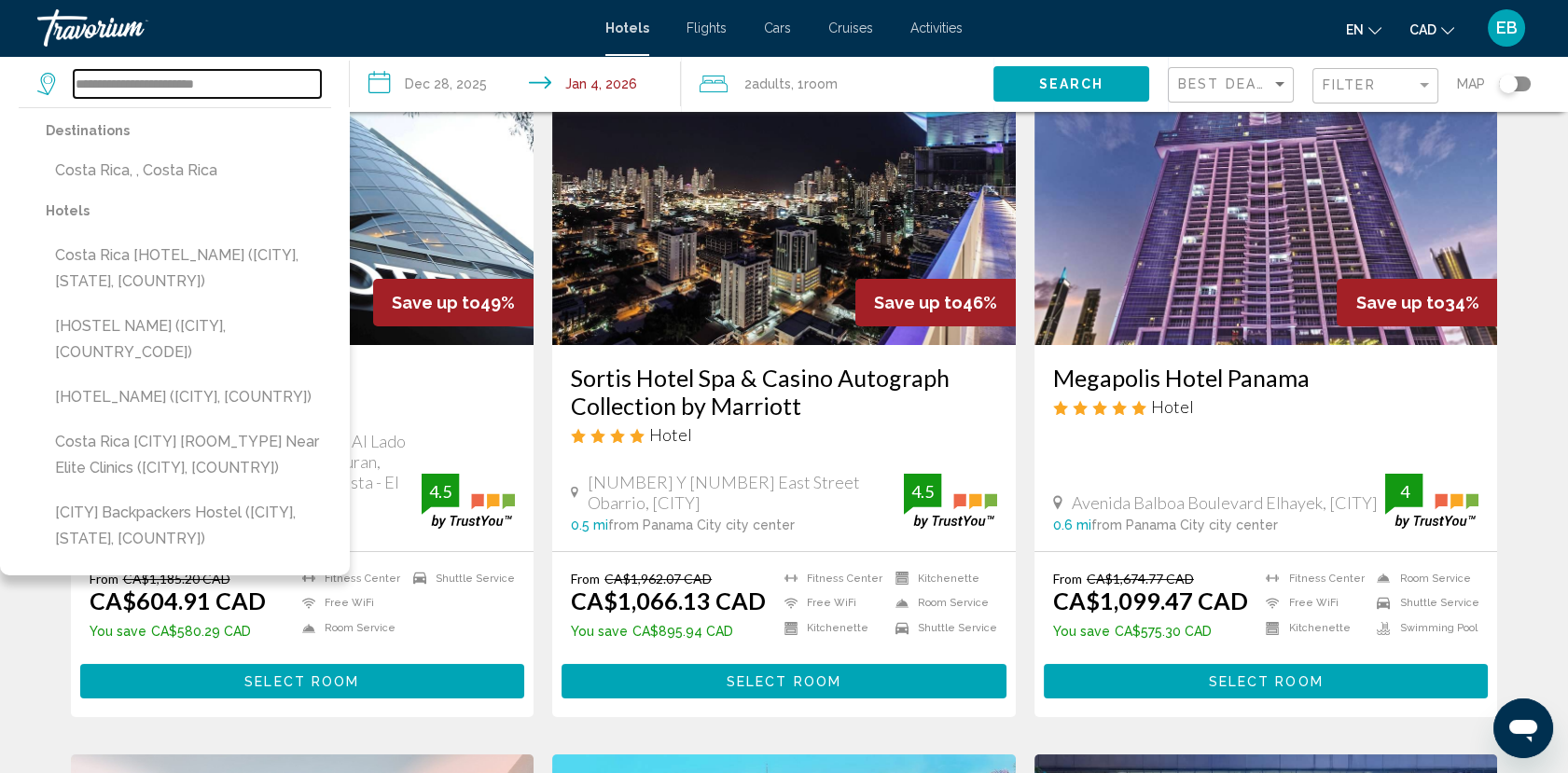 click on "**********" at bounding box center [197, 84] 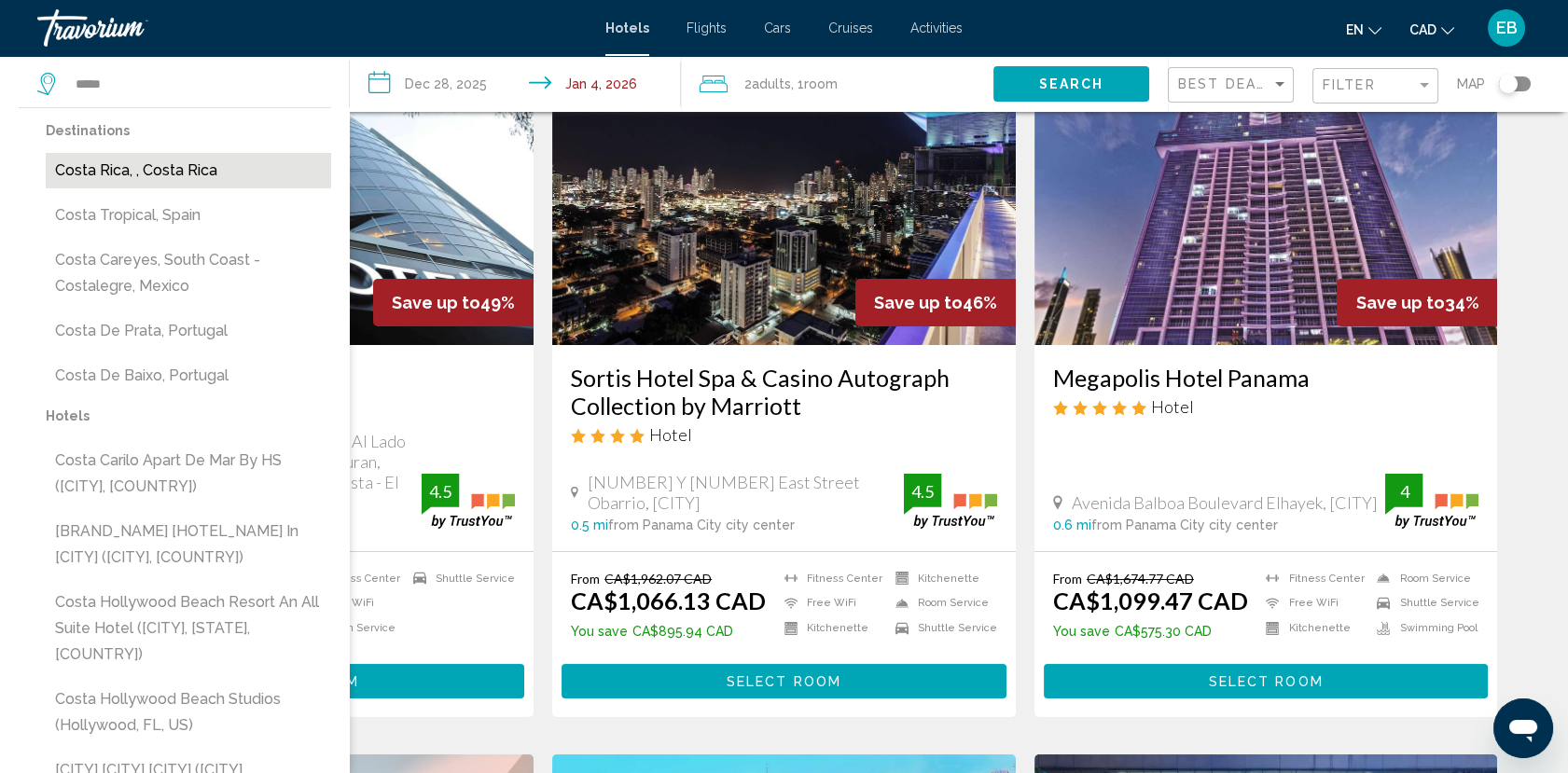 click on "Costa Rica,  , Costa Rica" at bounding box center (188, 171) 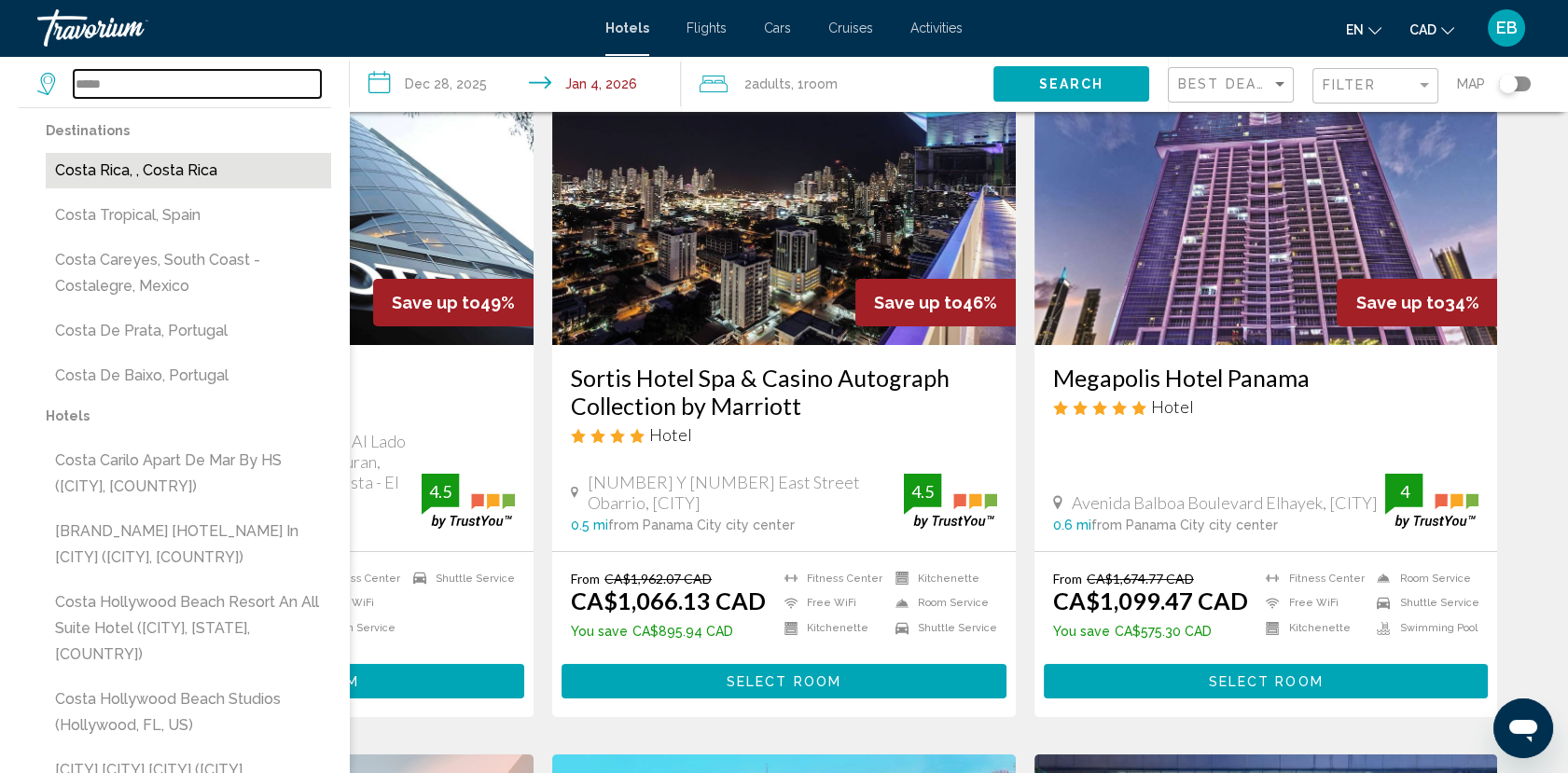 type on "**********" 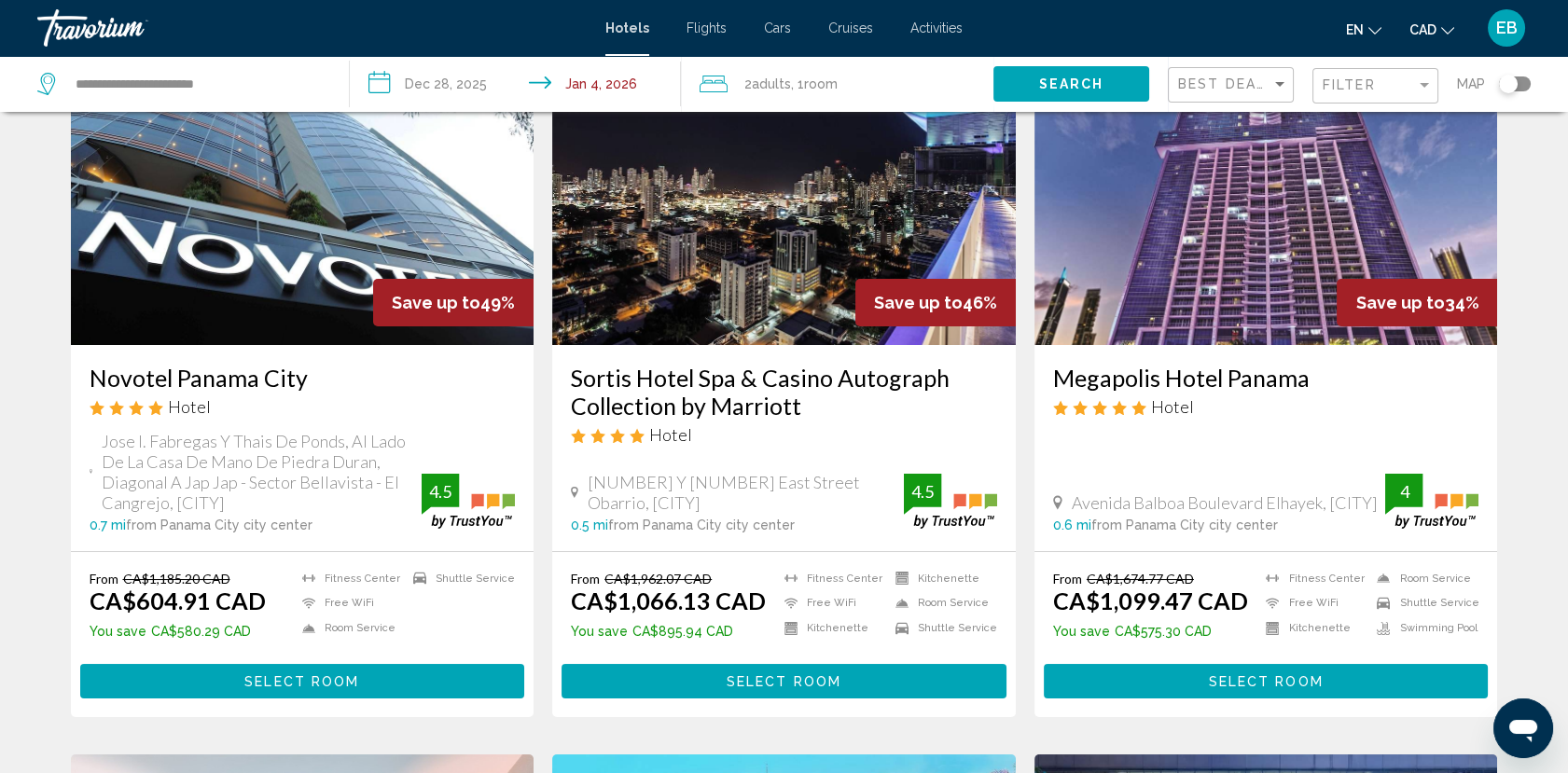 click on "Search" 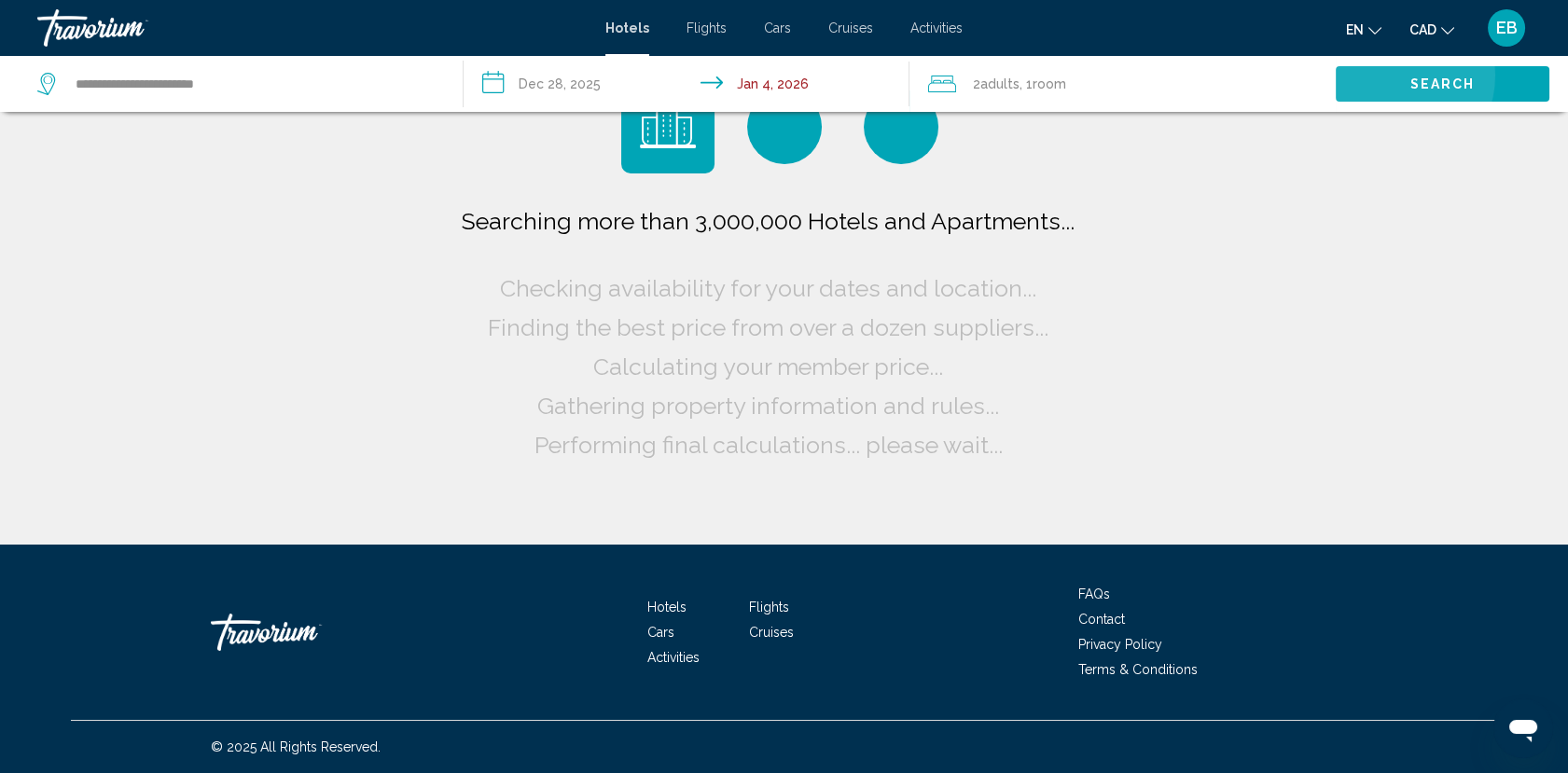 scroll, scrollTop: 0, scrollLeft: 0, axis: both 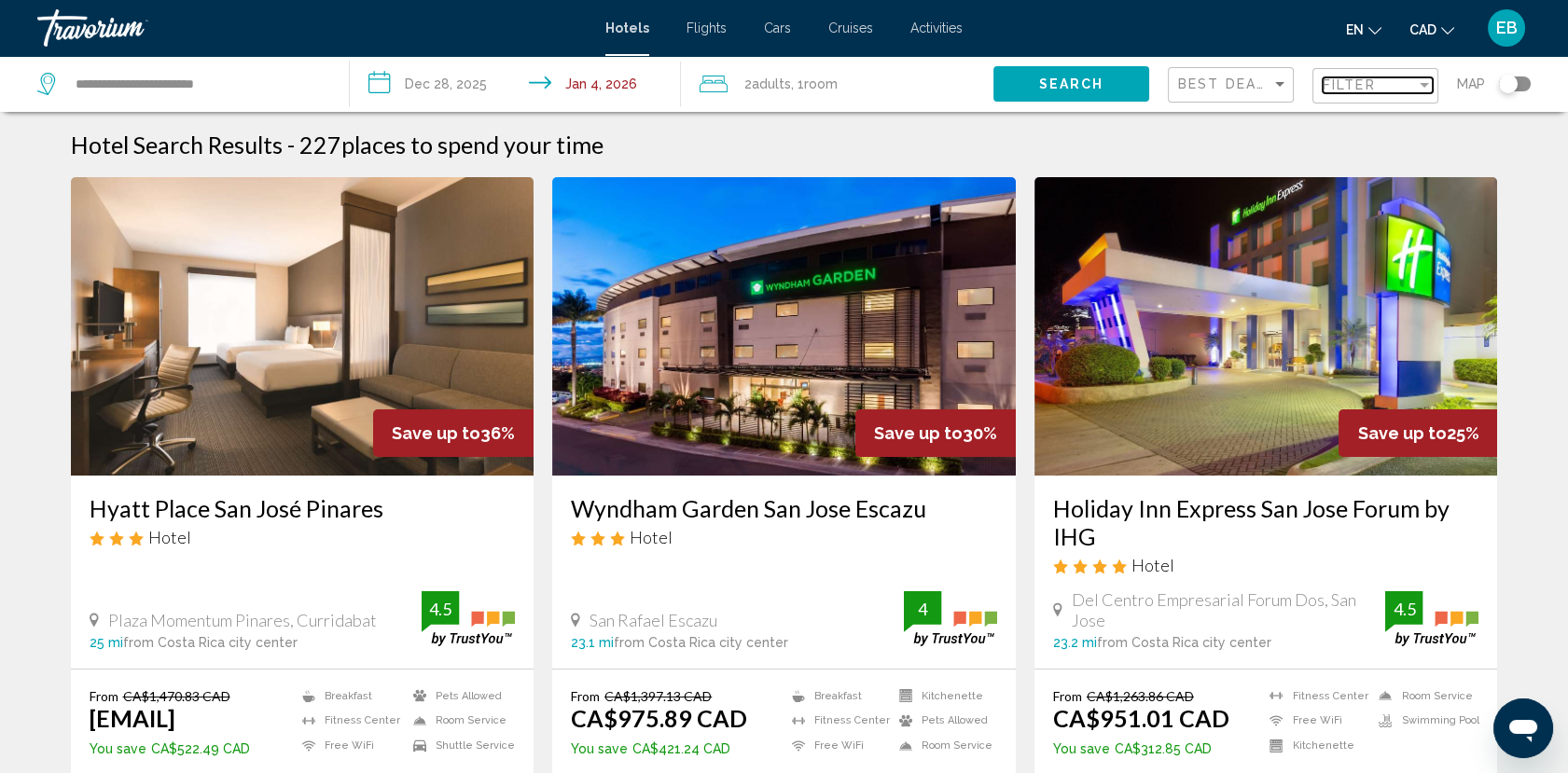 click on "Filter" at bounding box center [1369, 85] 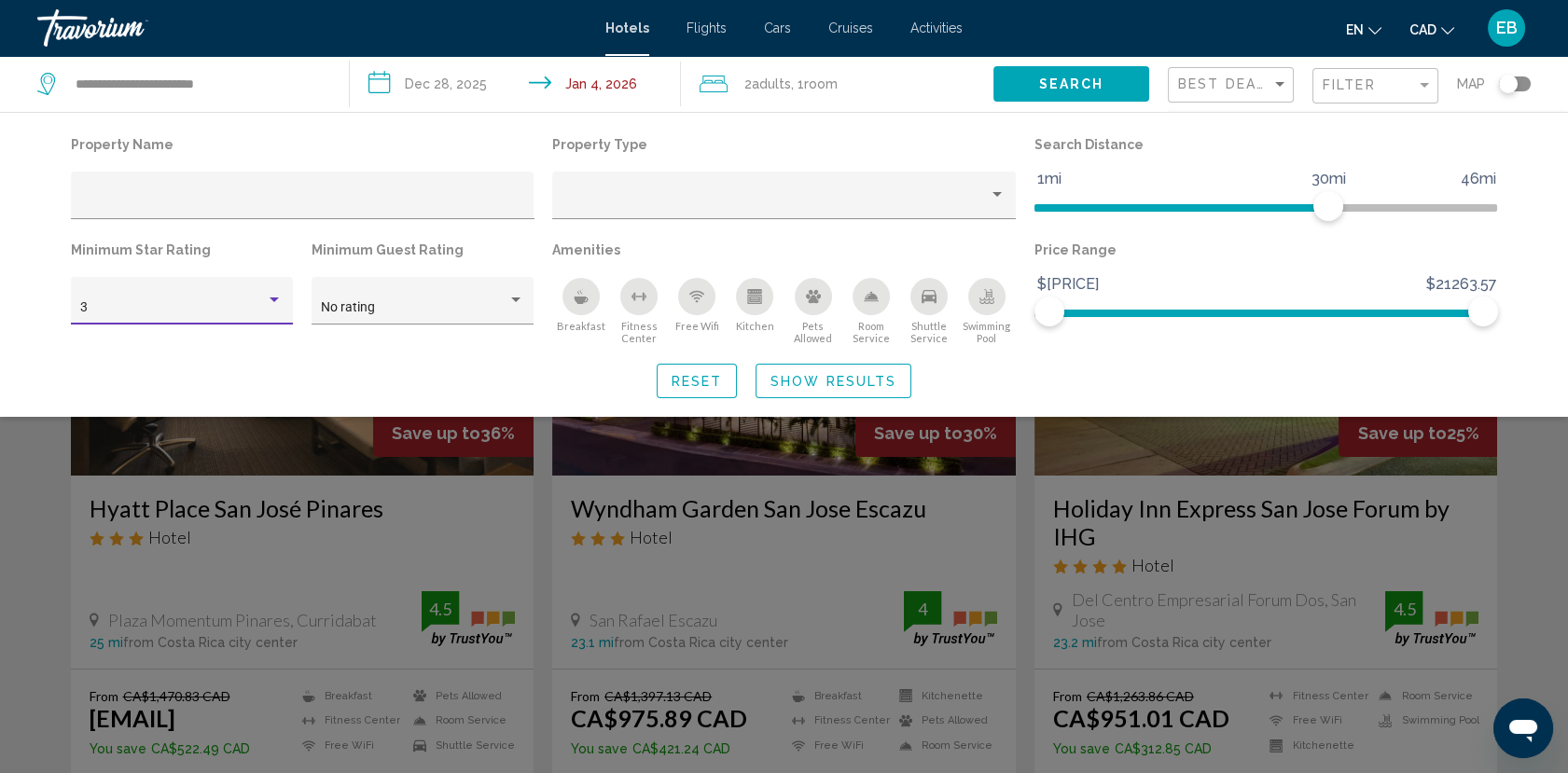 click at bounding box center (274, 299) 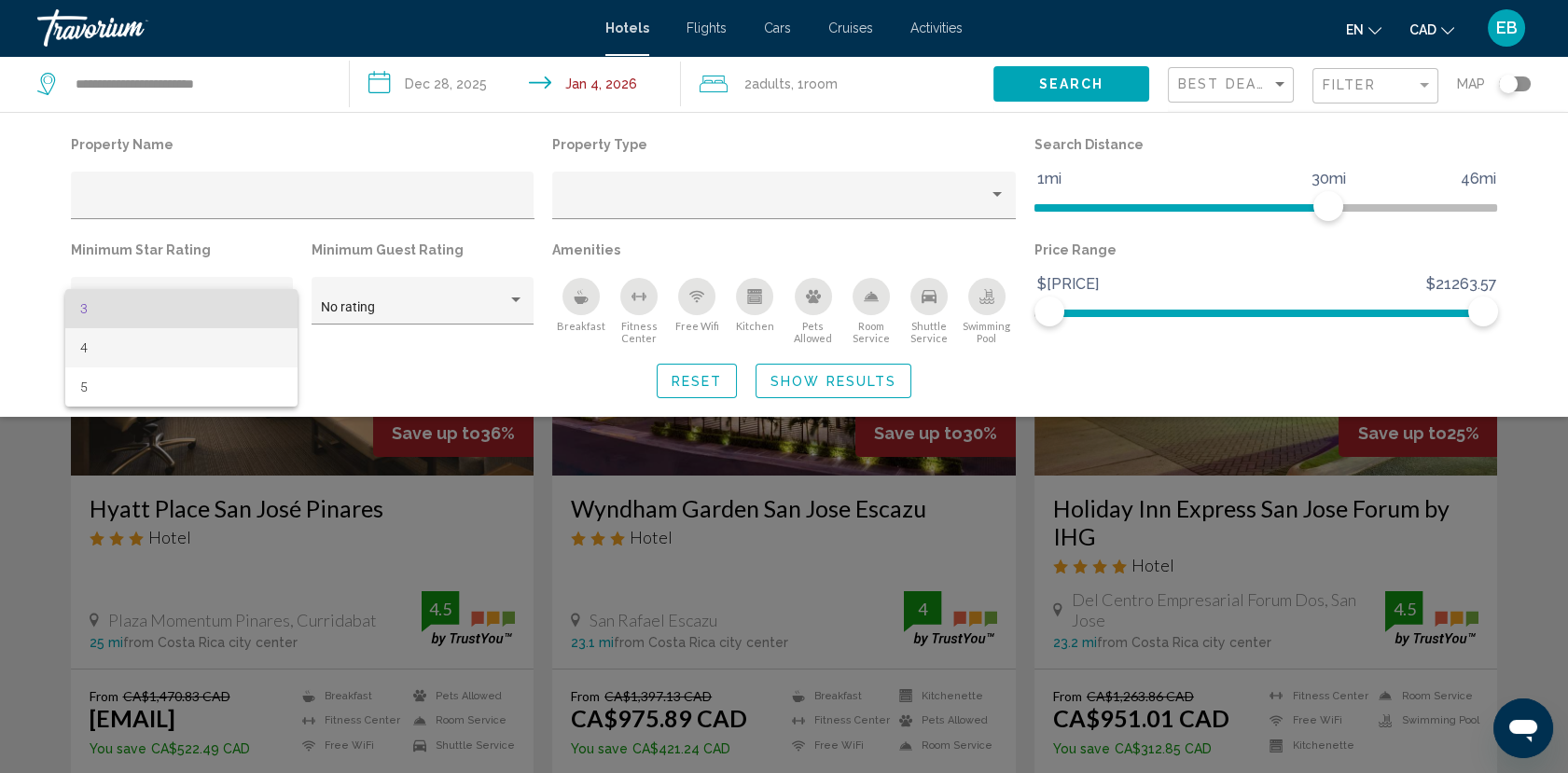 click on "4" at bounding box center [181, 348] 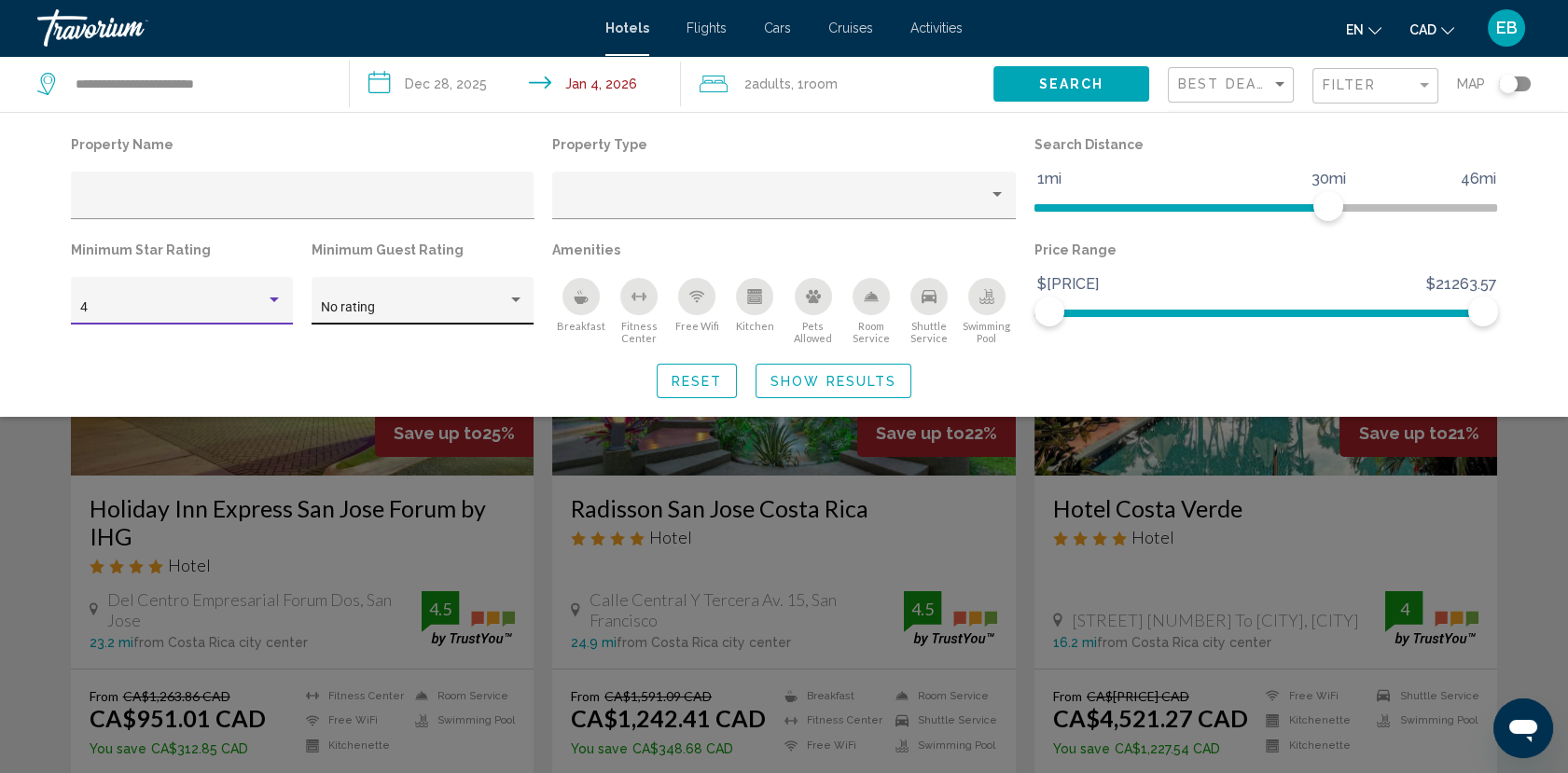 click on "No rating" at bounding box center [348, 307] 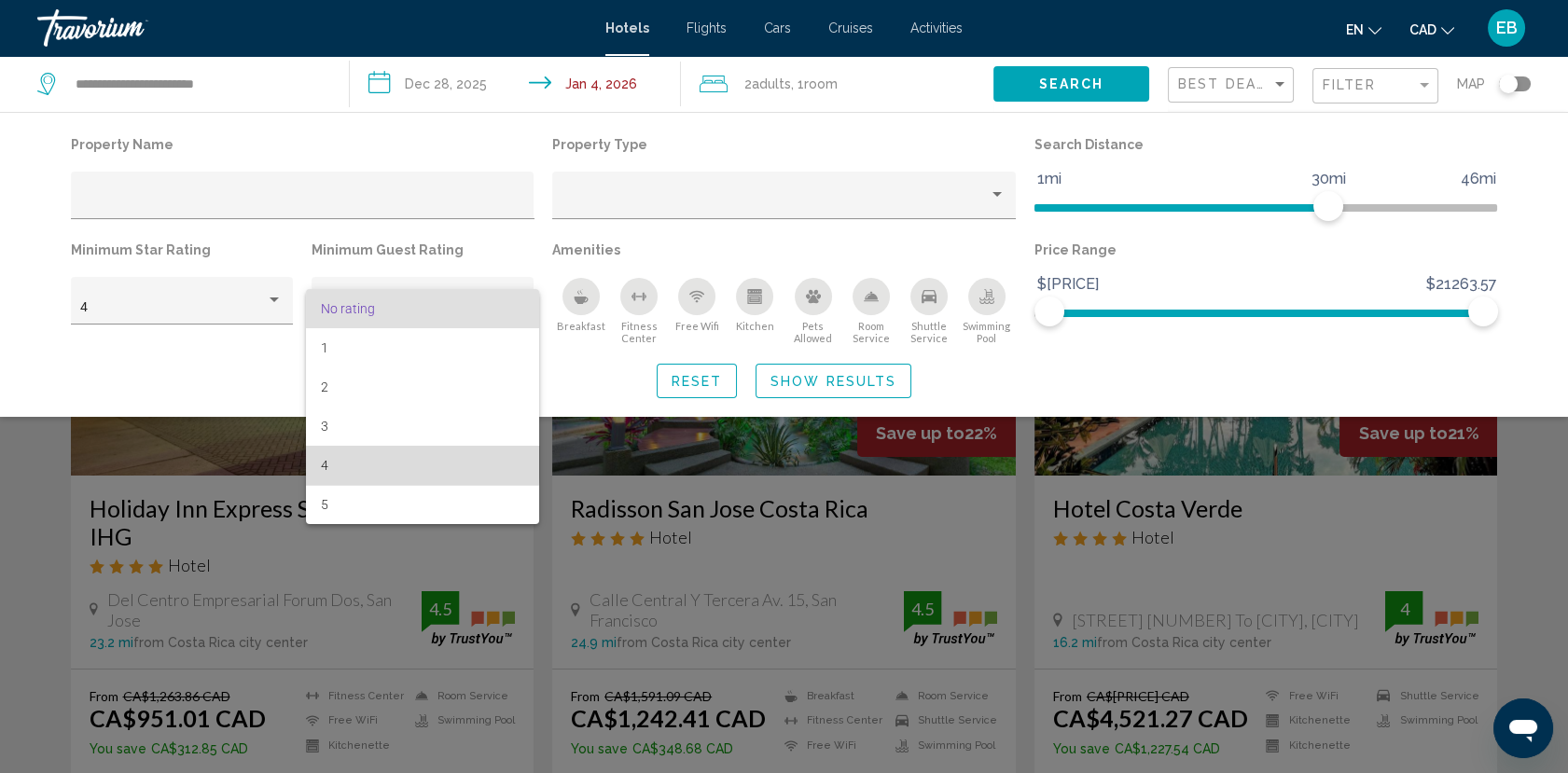 click on "4" at bounding box center (422, 465) 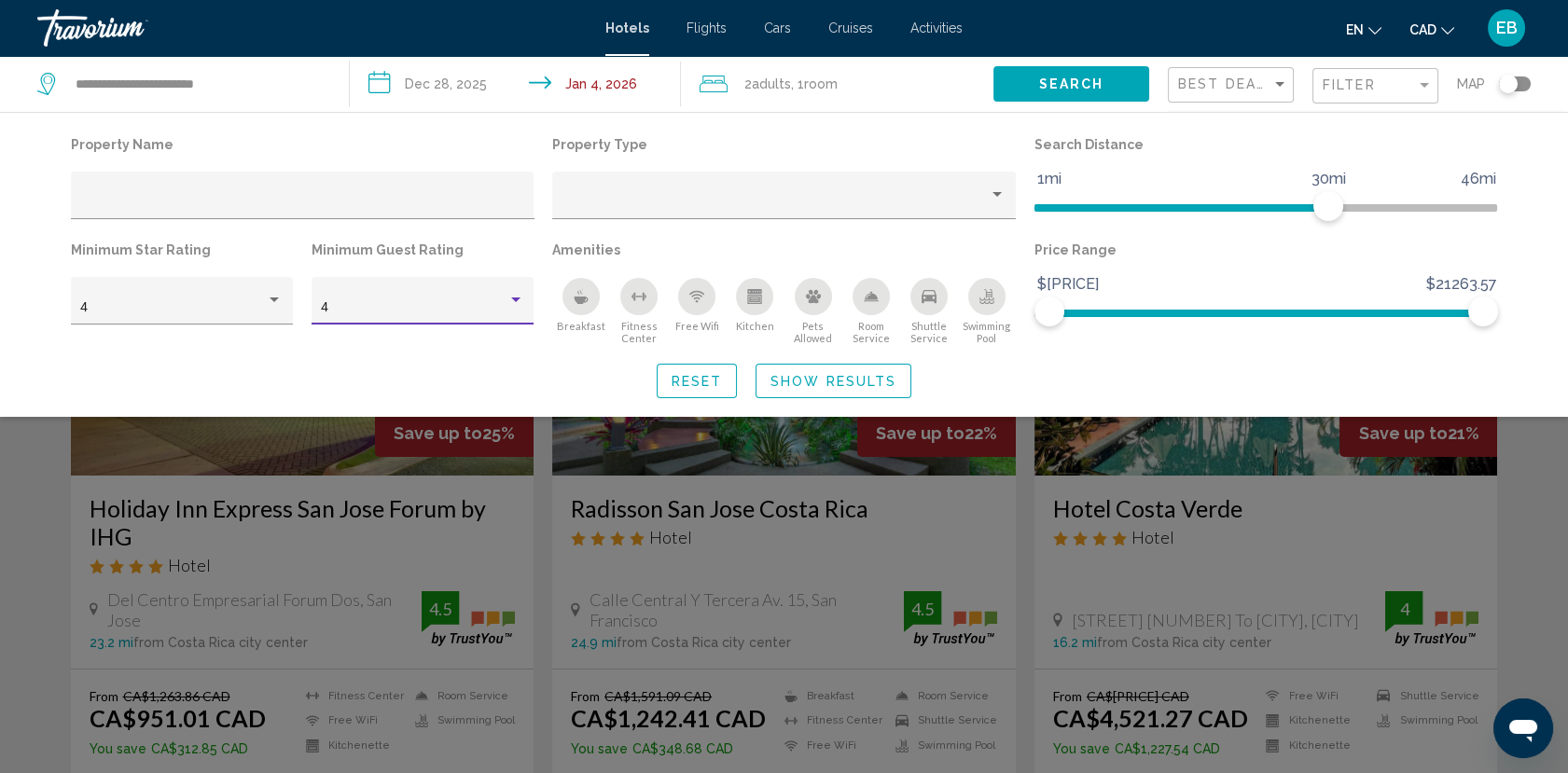 click 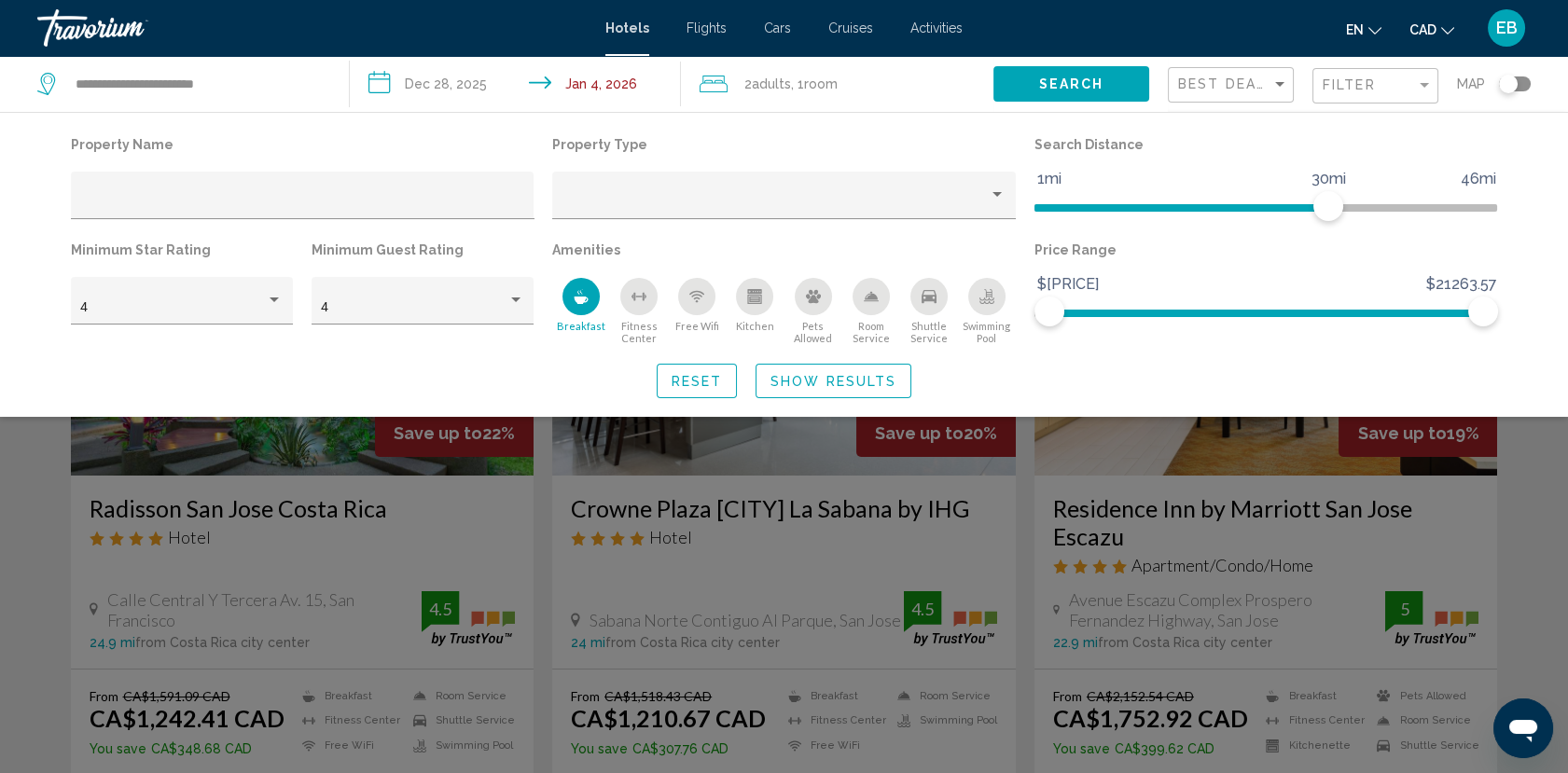 click 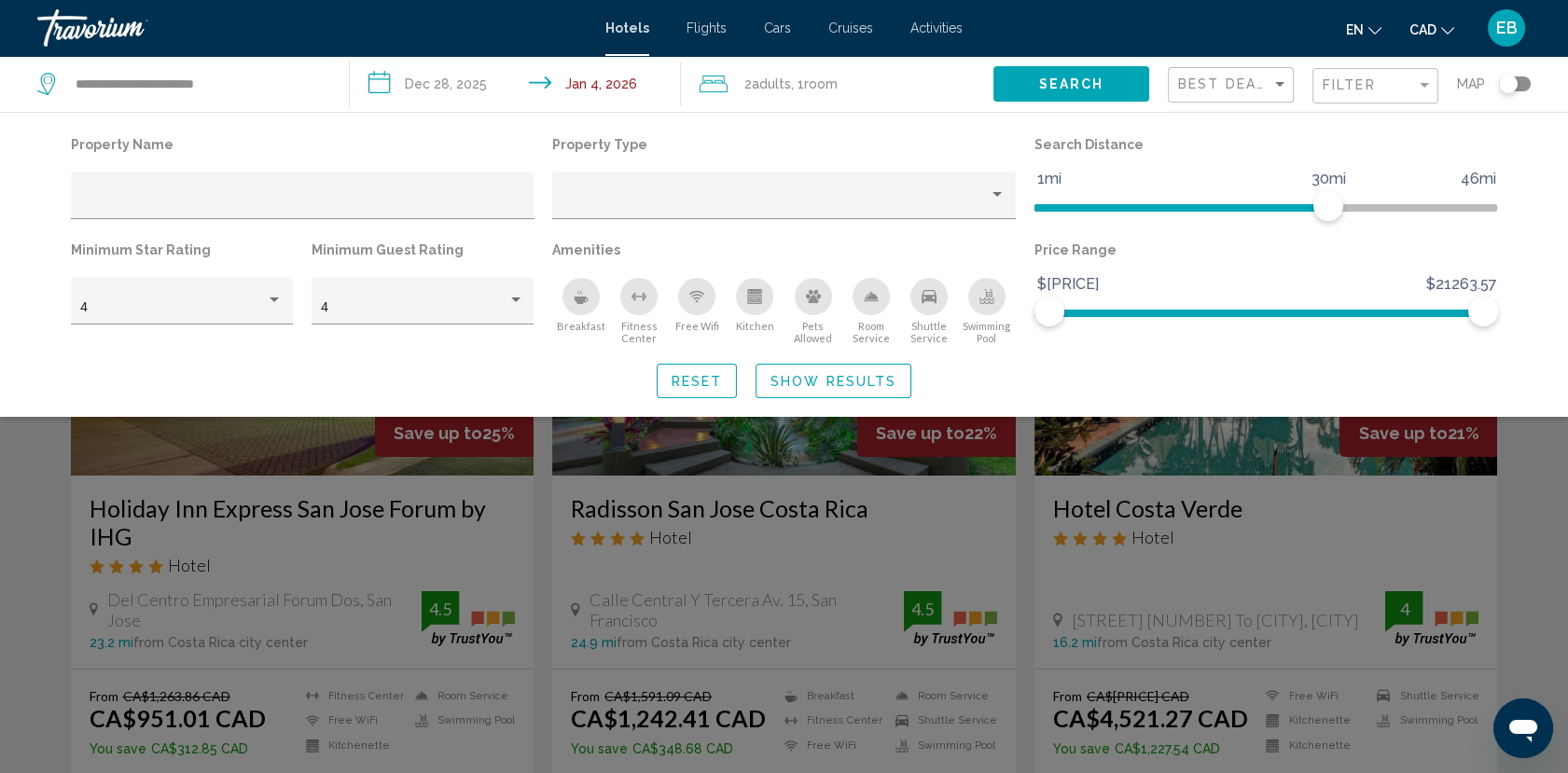 click 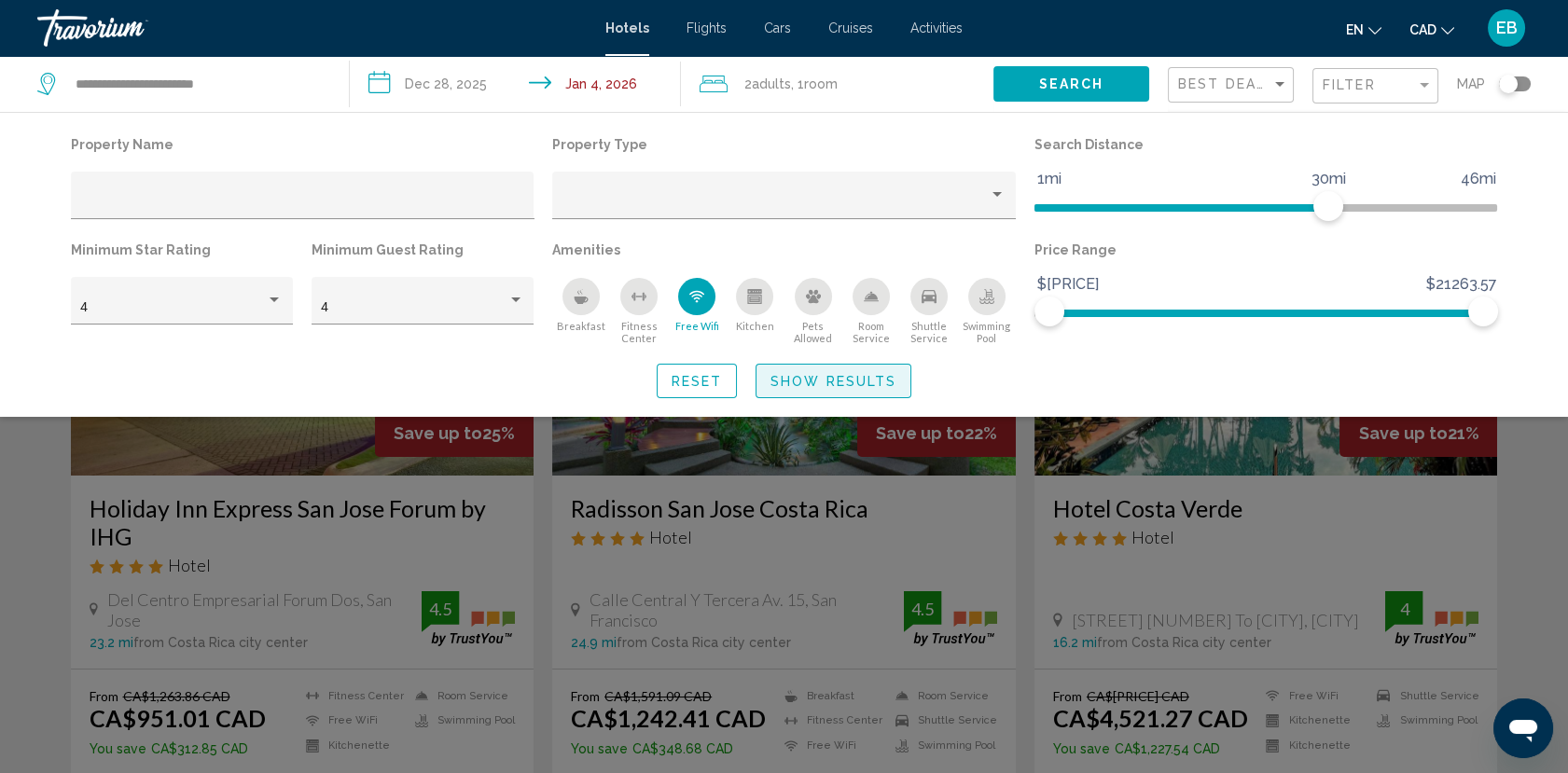 click on "Show Results" 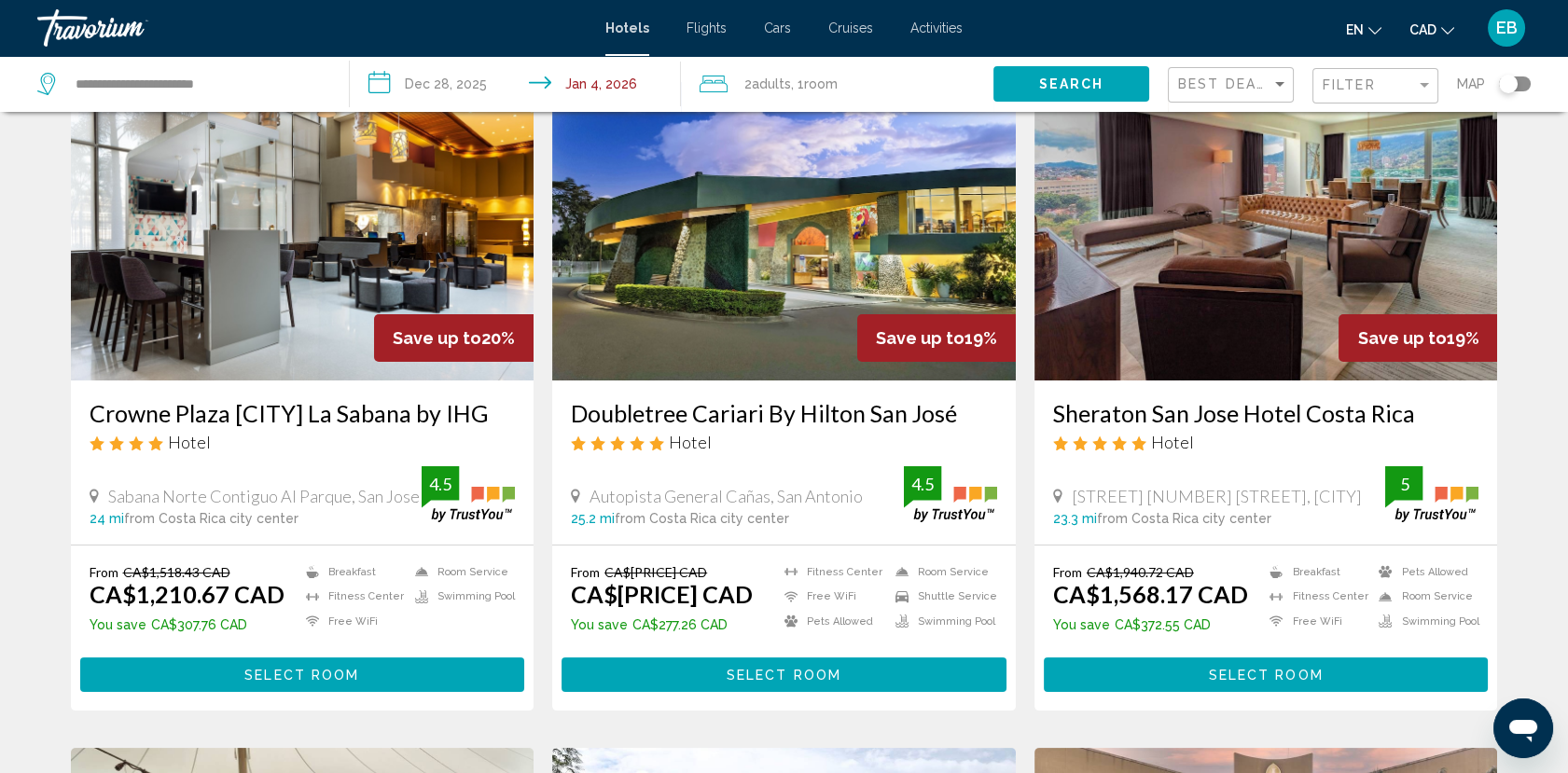 scroll, scrollTop: 0, scrollLeft: 0, axis: both 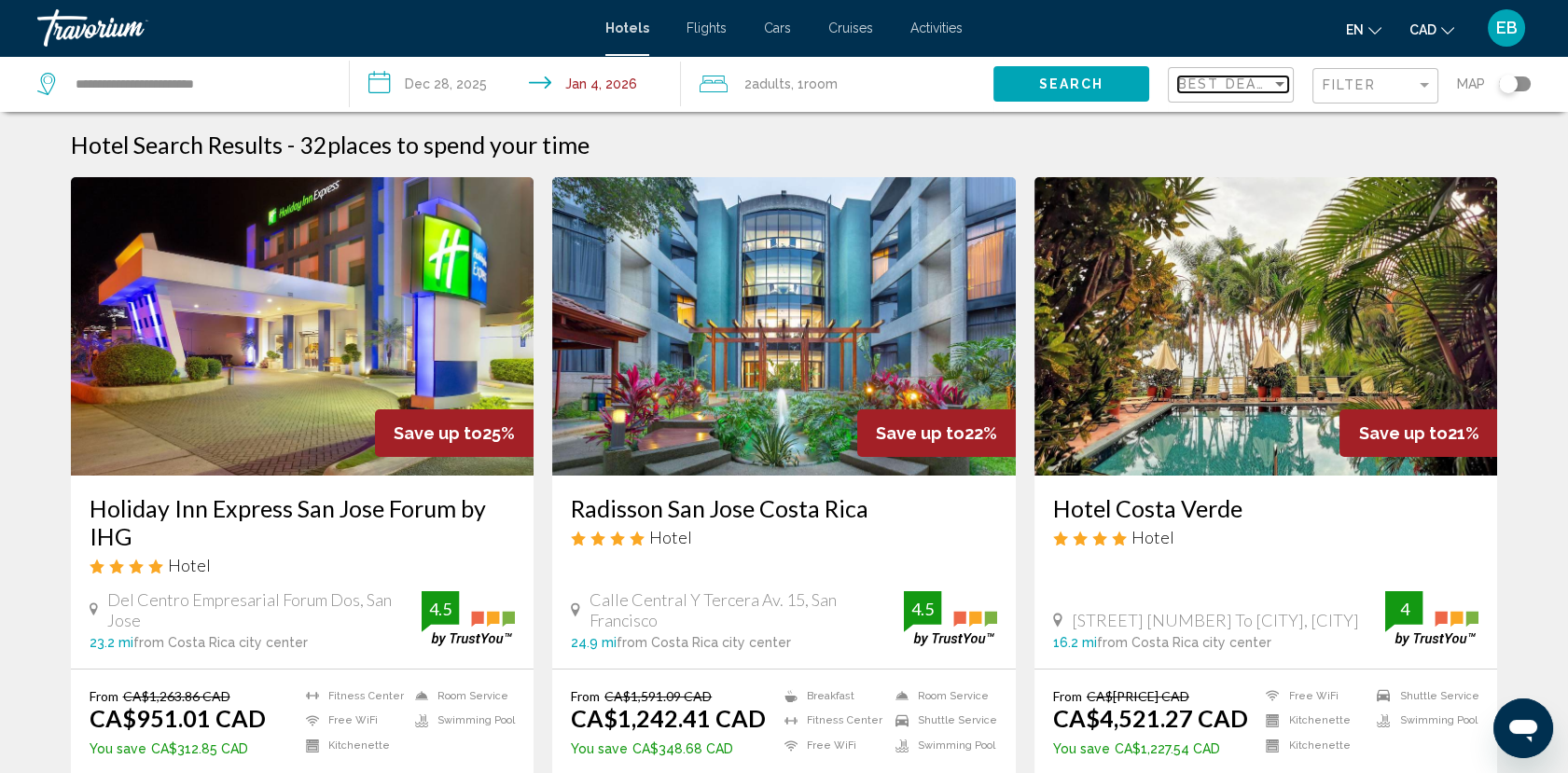 click on "Best Deals" at bounding box center [1227, 84] 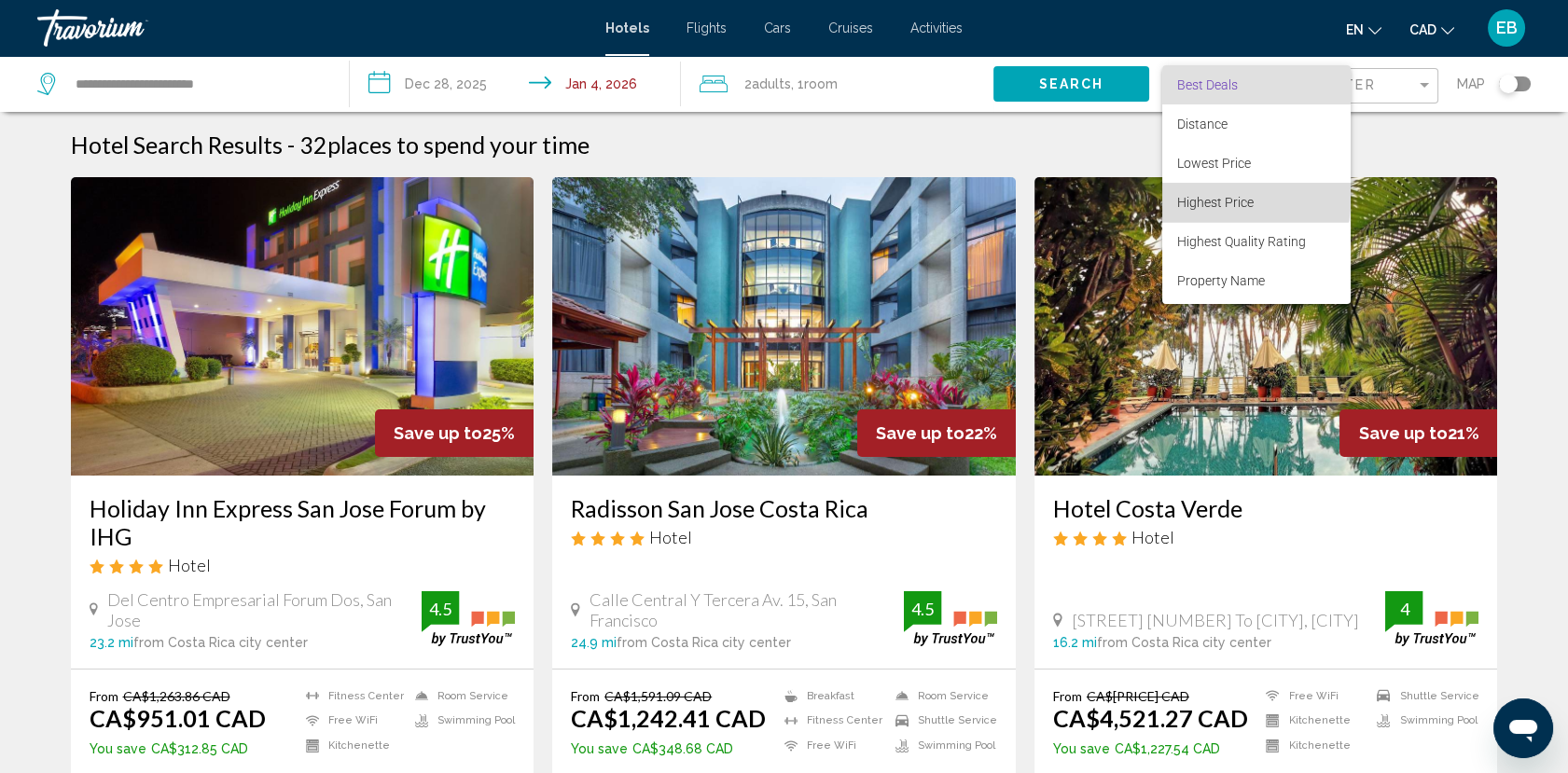 click on "Highest Price" at bounding box center (1215, 202) 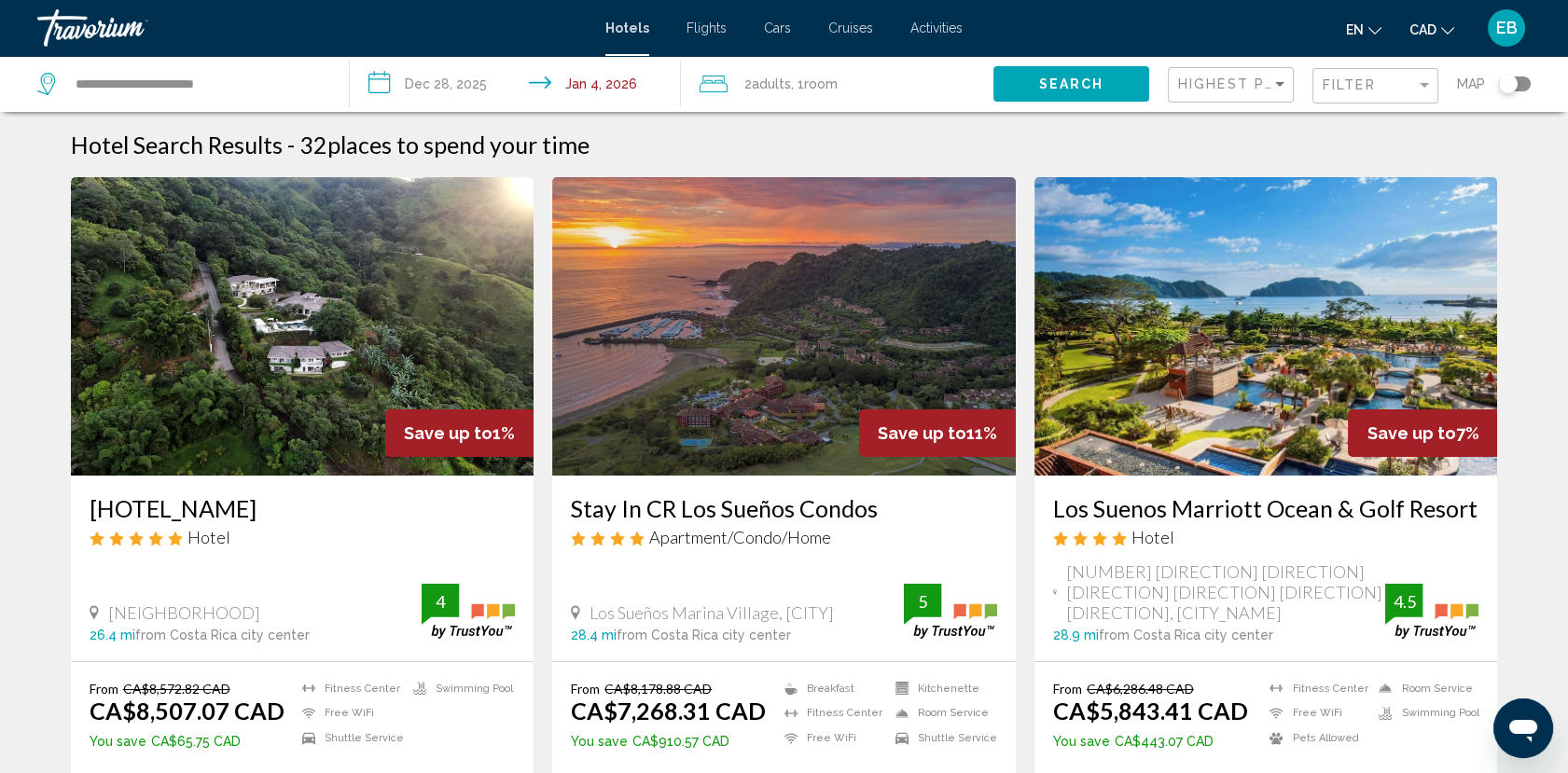 click at bounding box center [1266, 326] 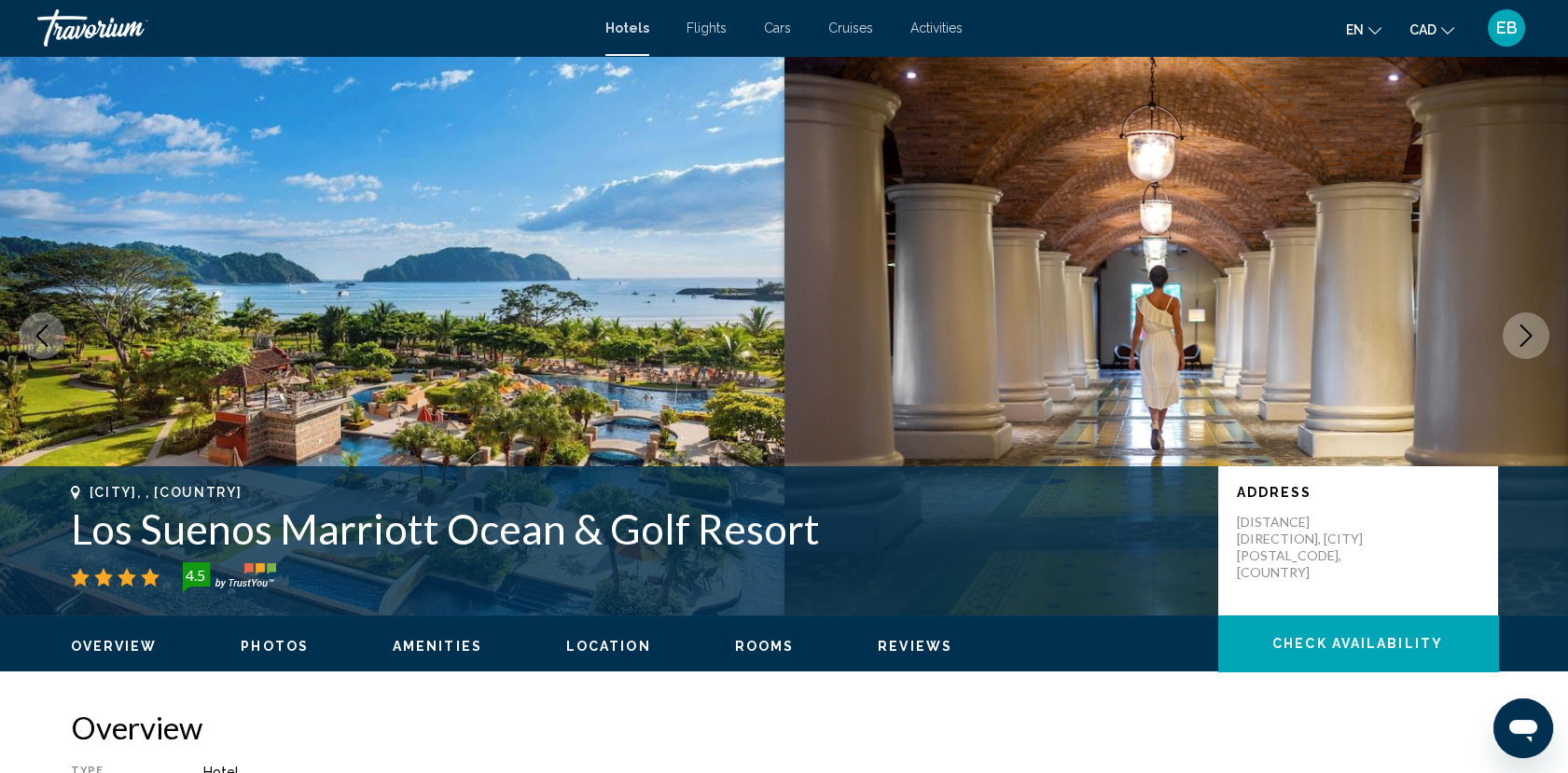 click 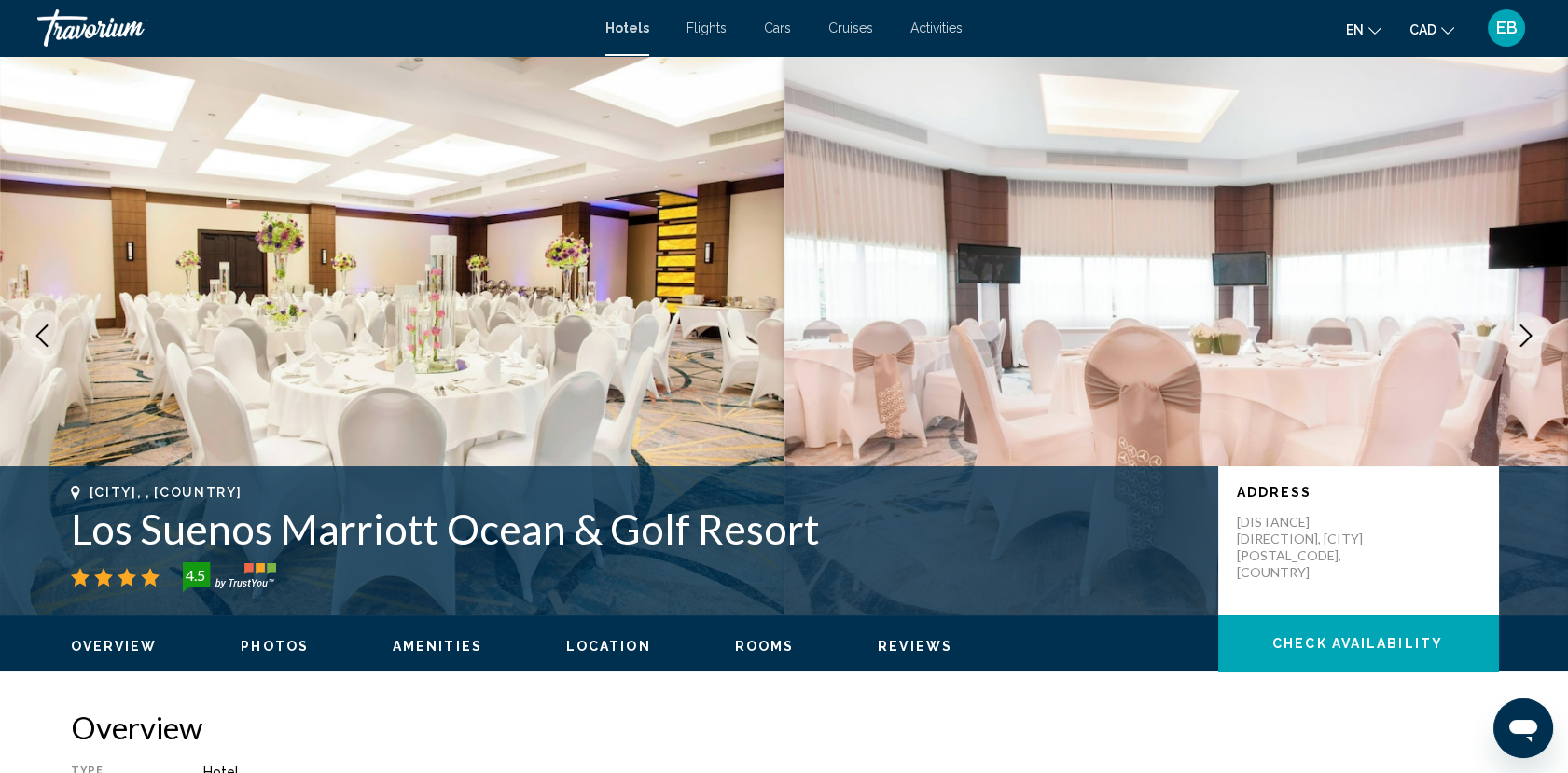click 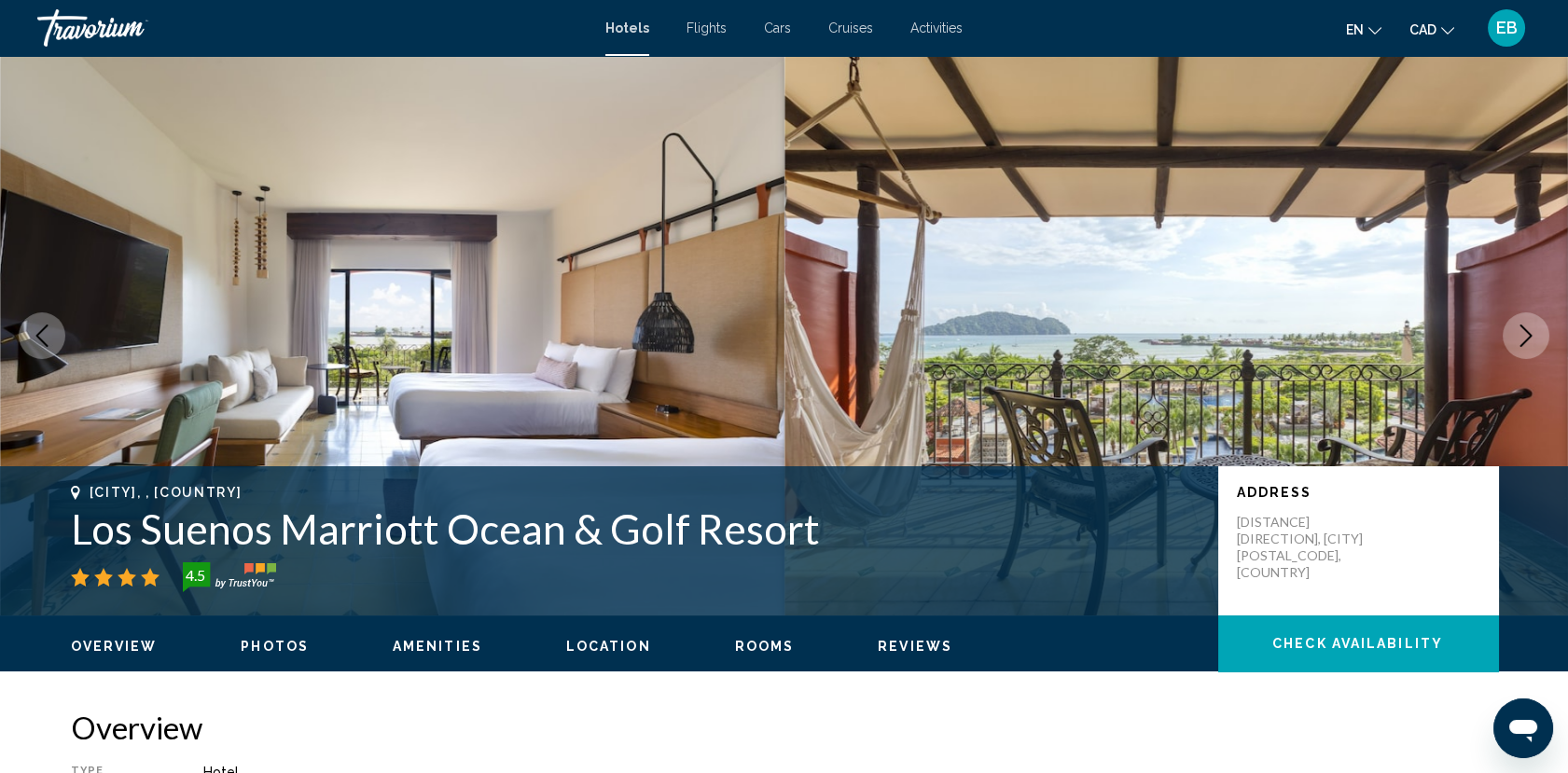 click 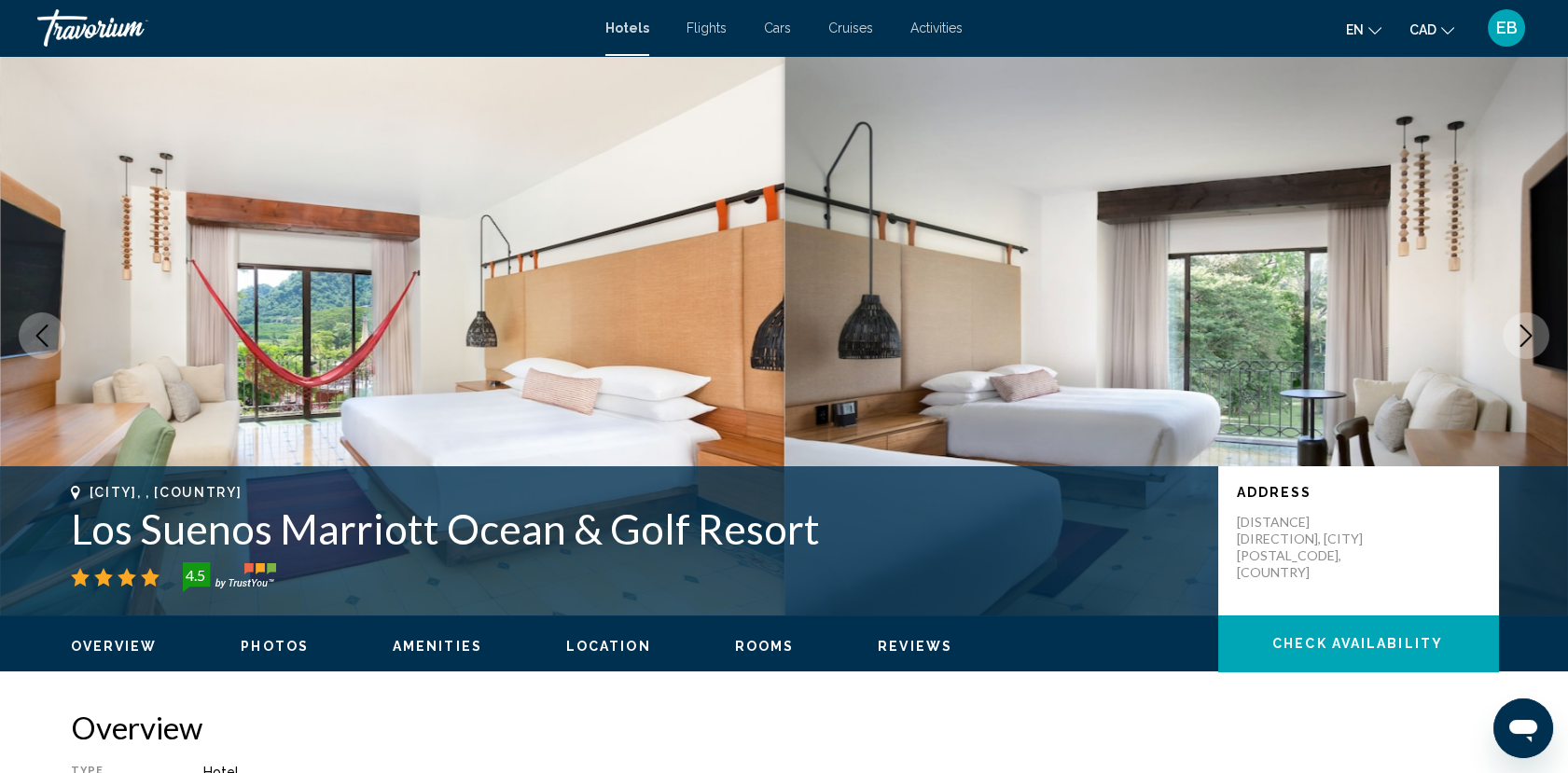 click 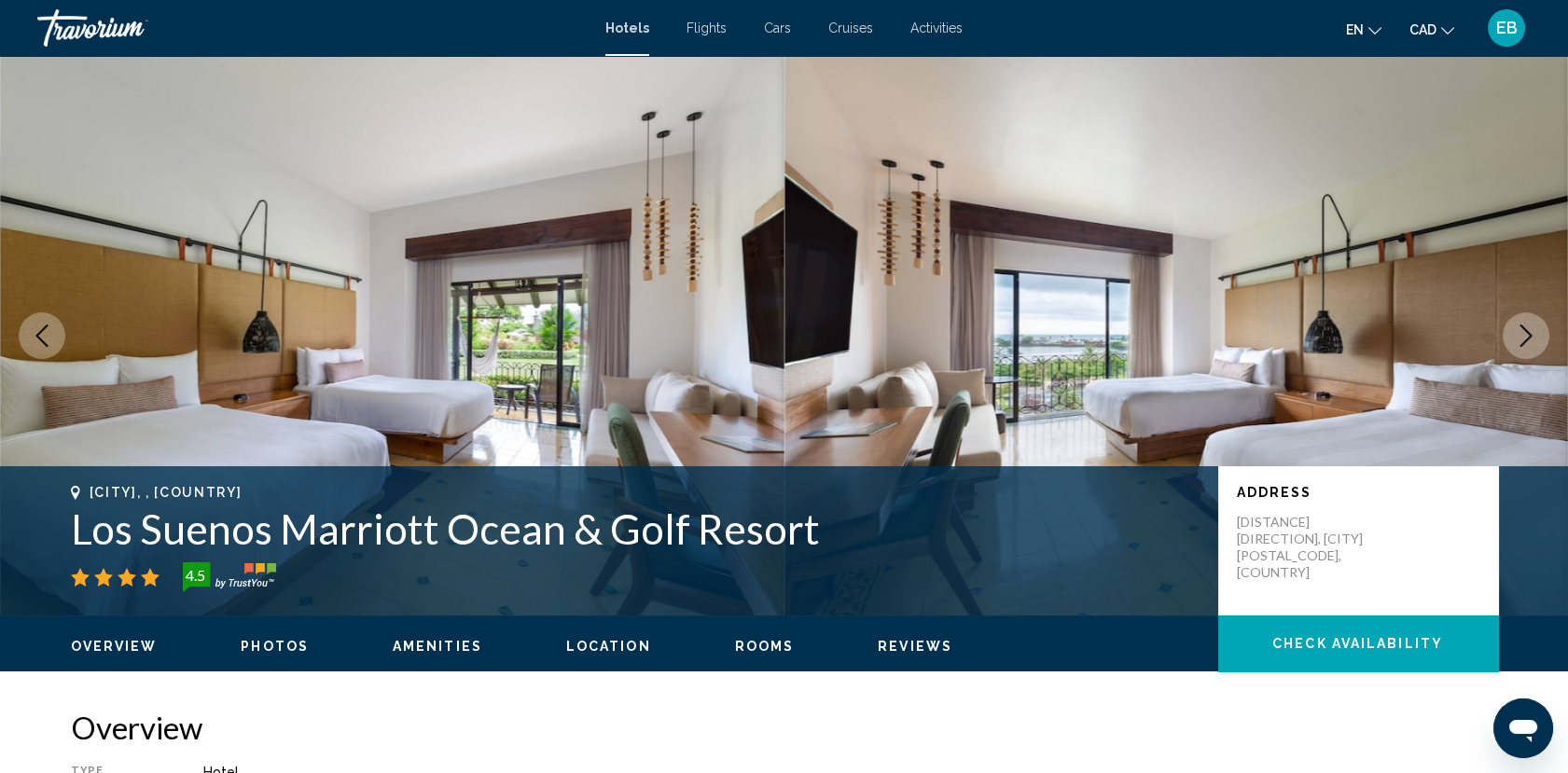 click 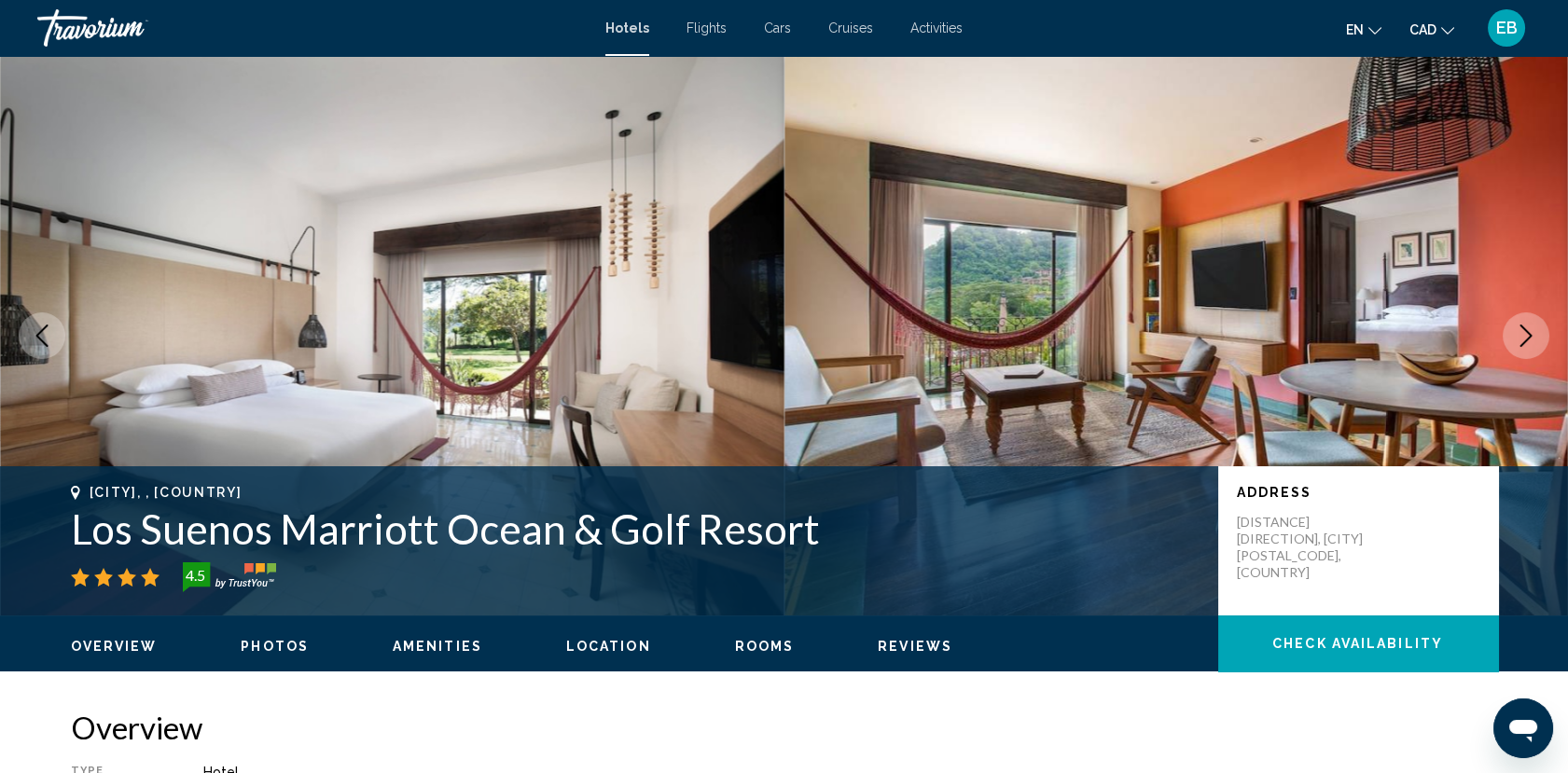 click 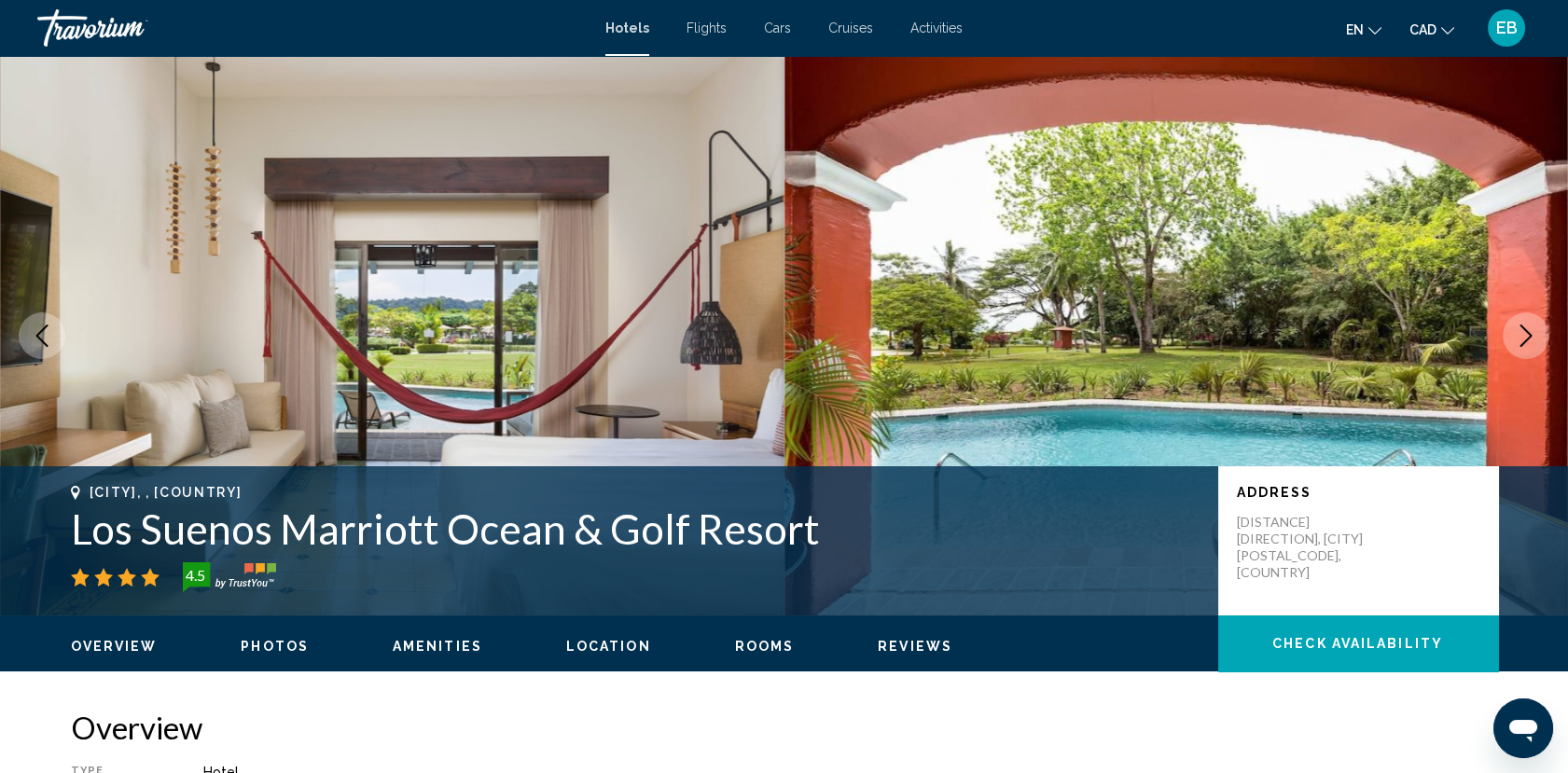 click 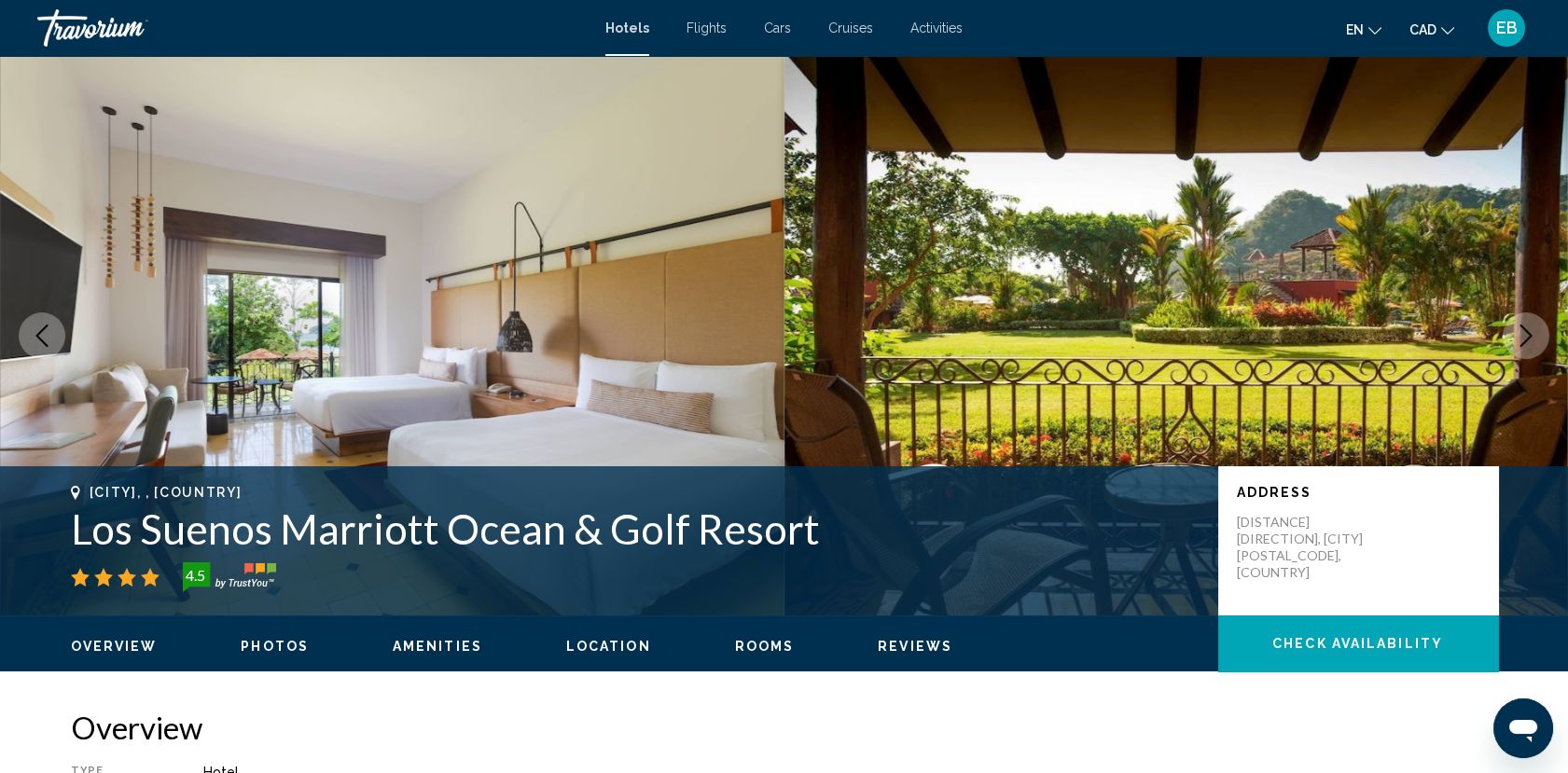 click 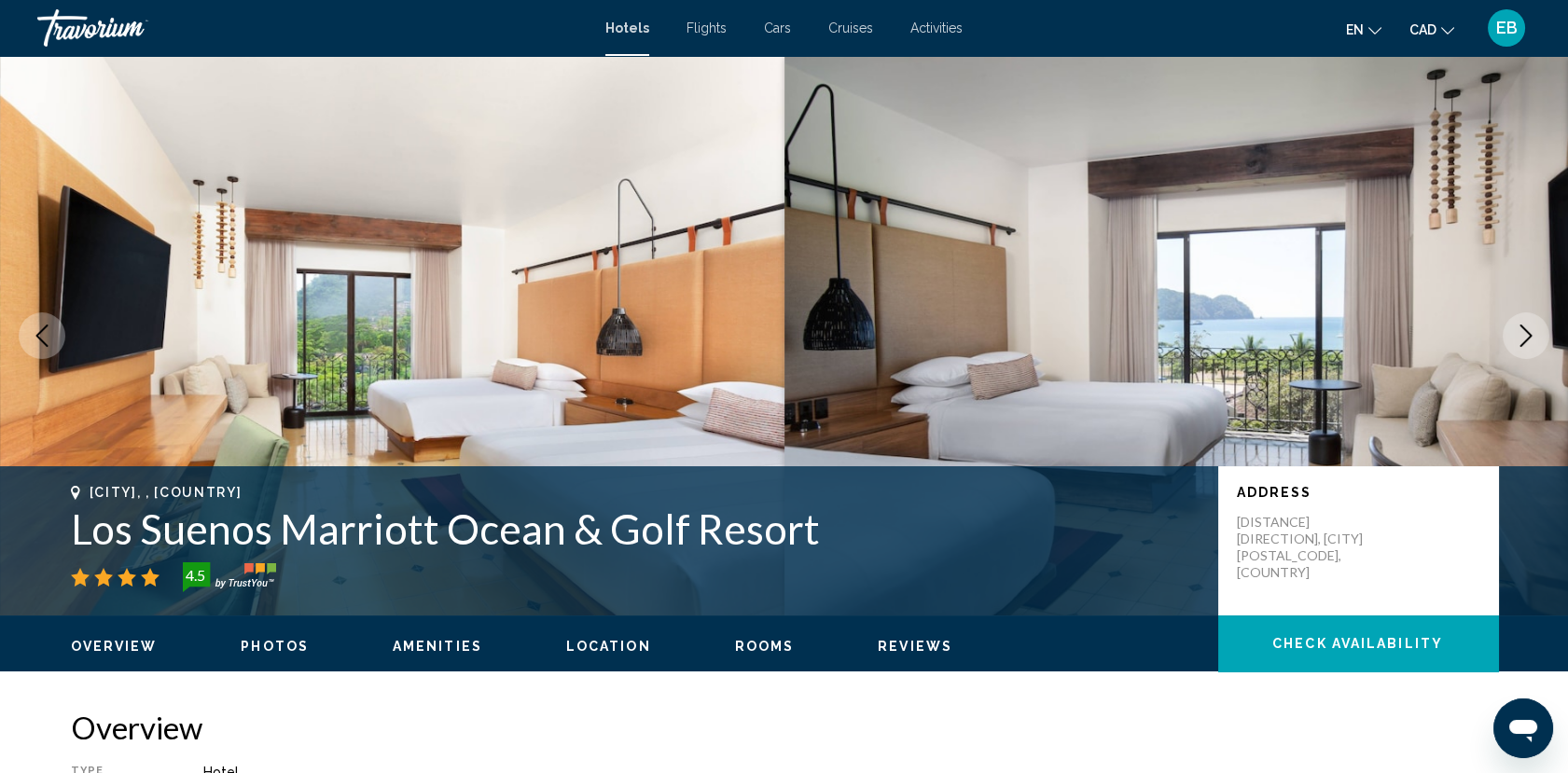 click 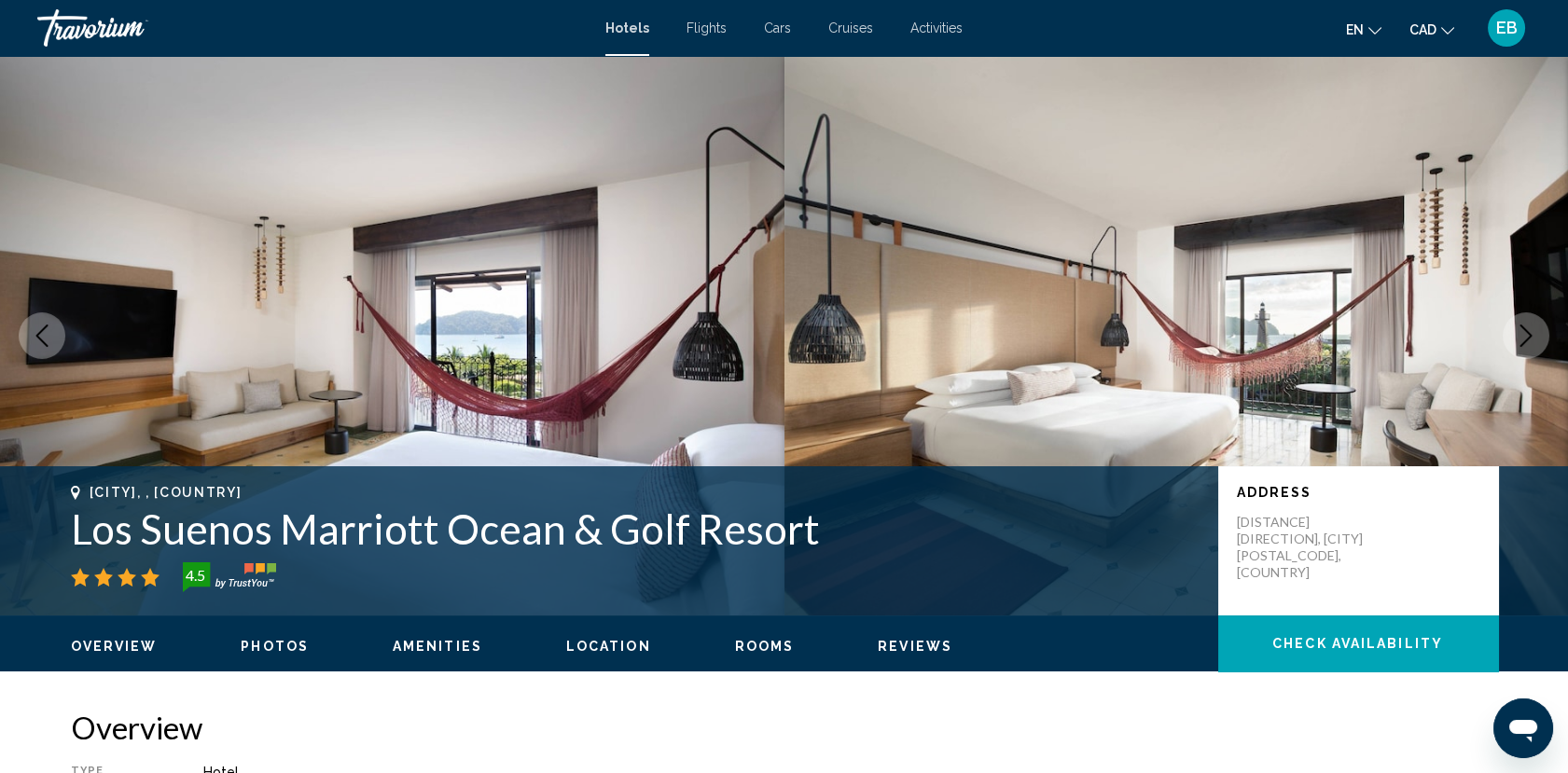 click 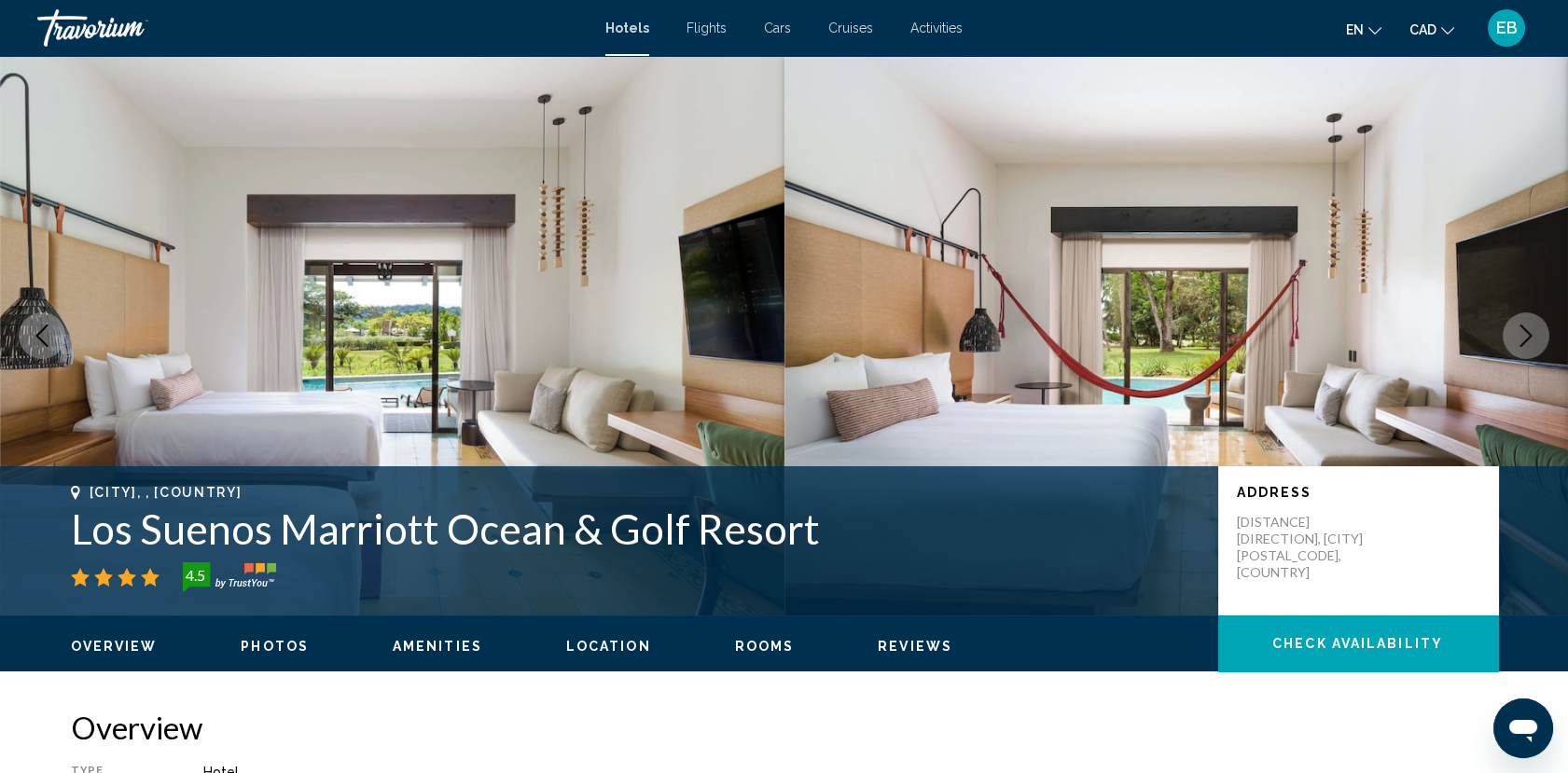 click 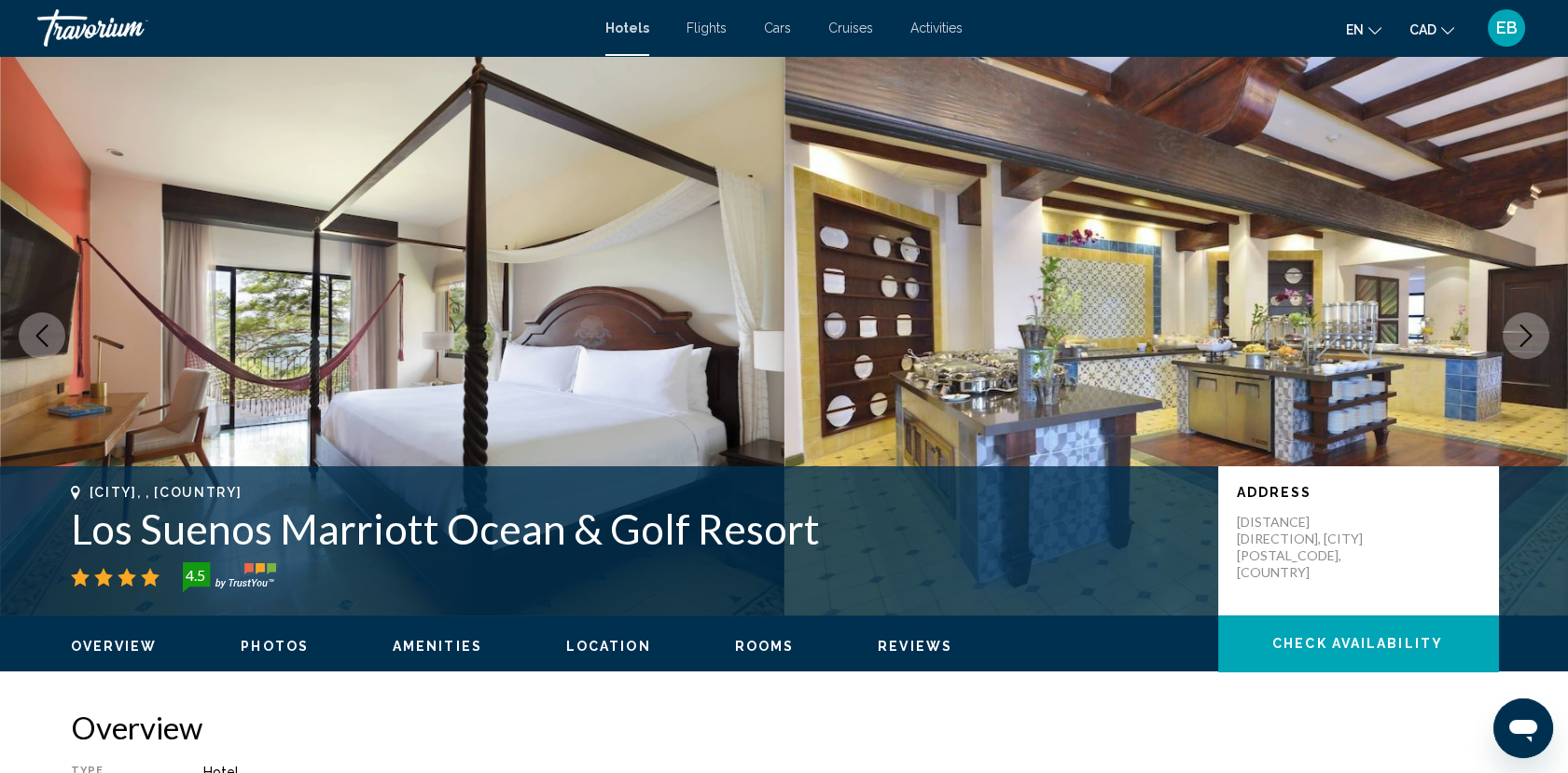 click 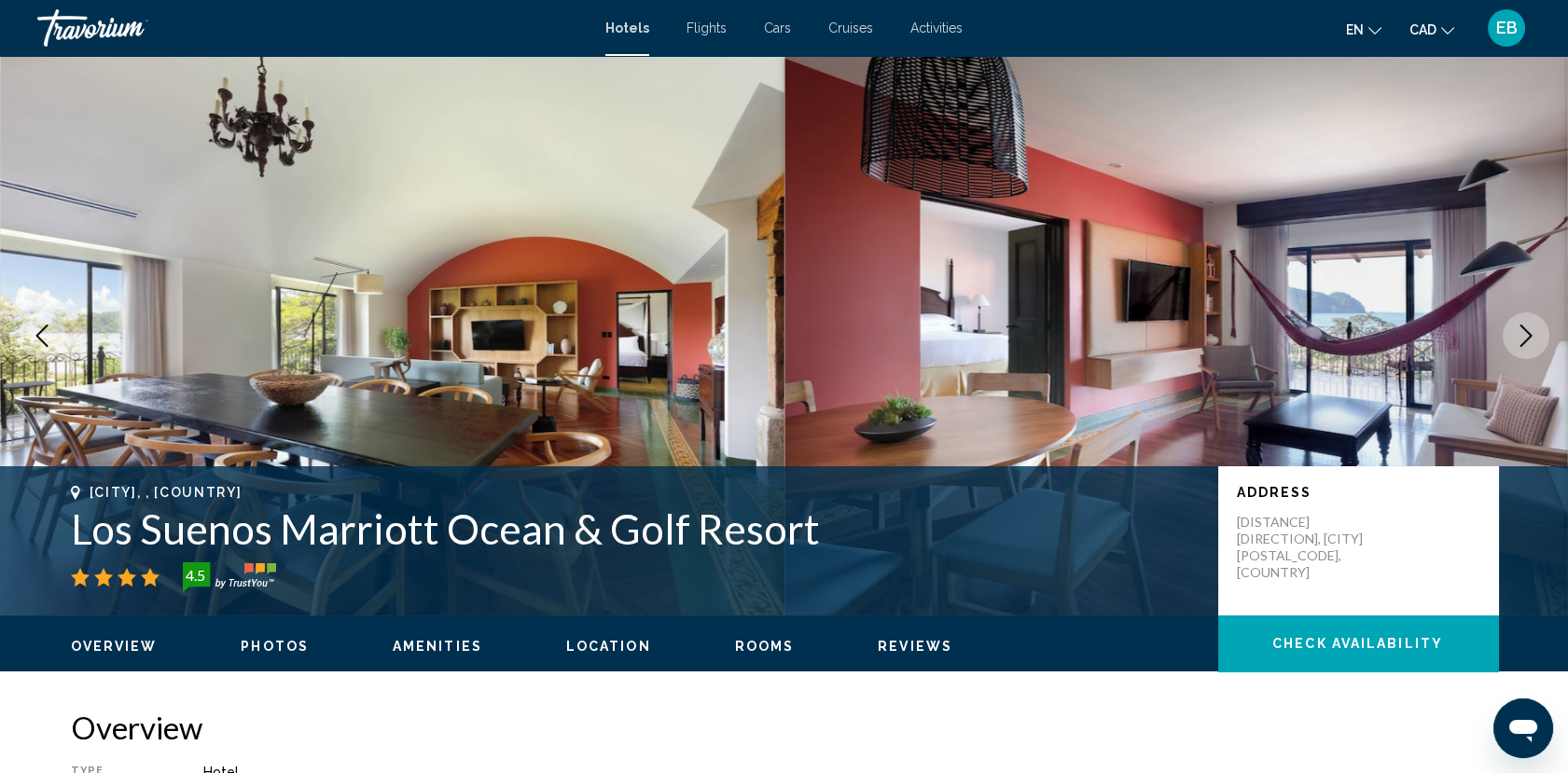 click 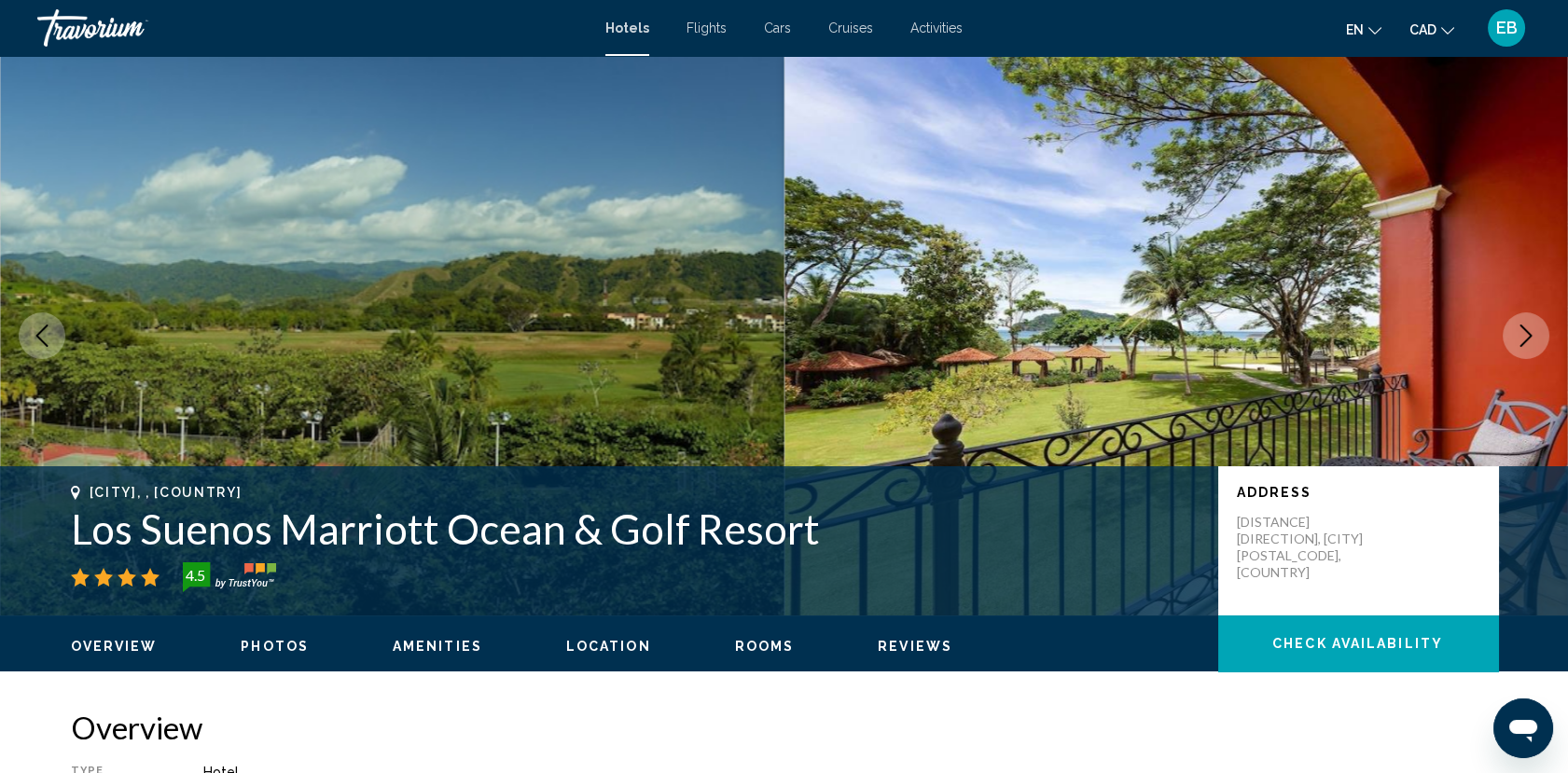 click 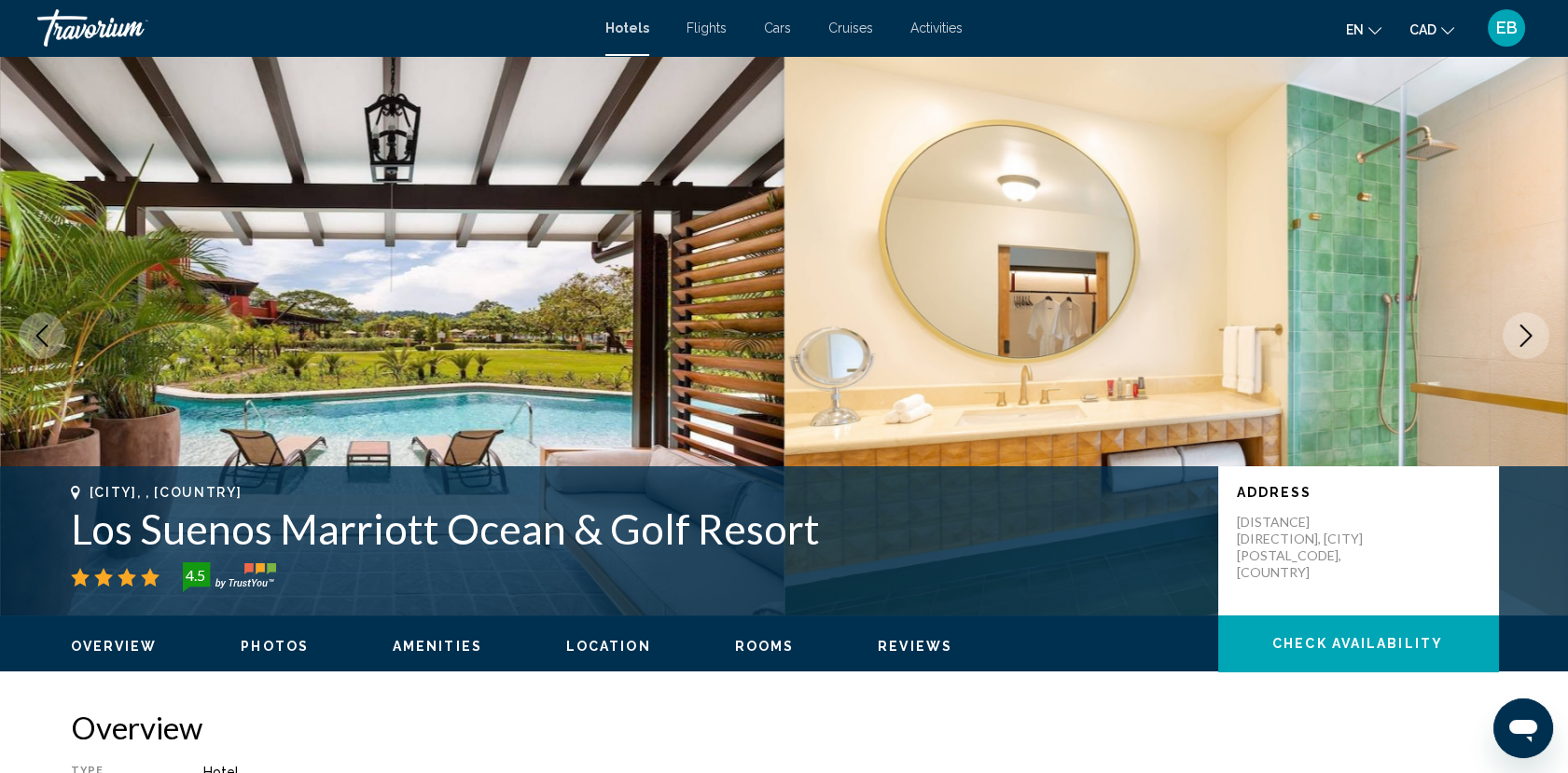 click 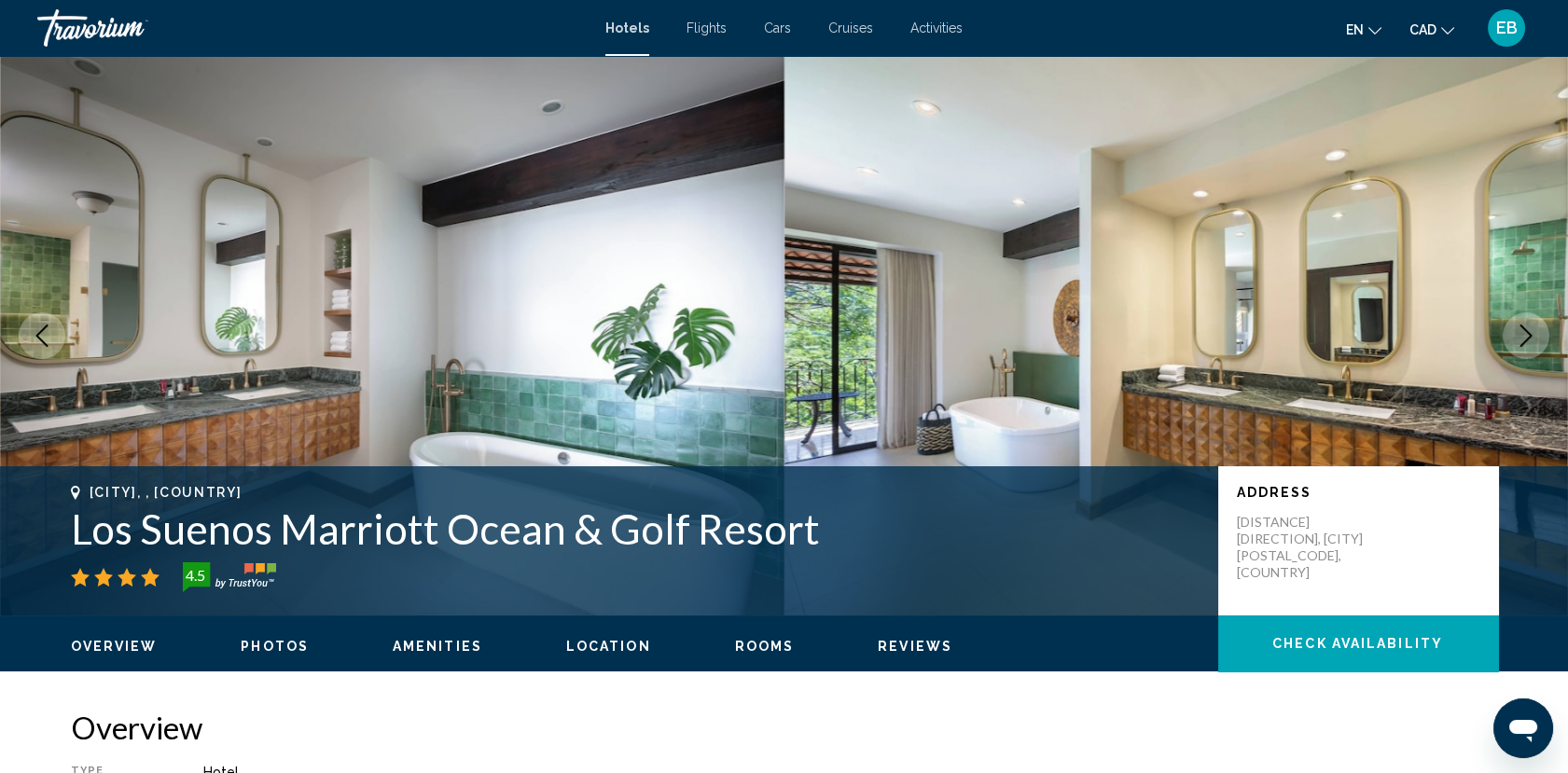 click 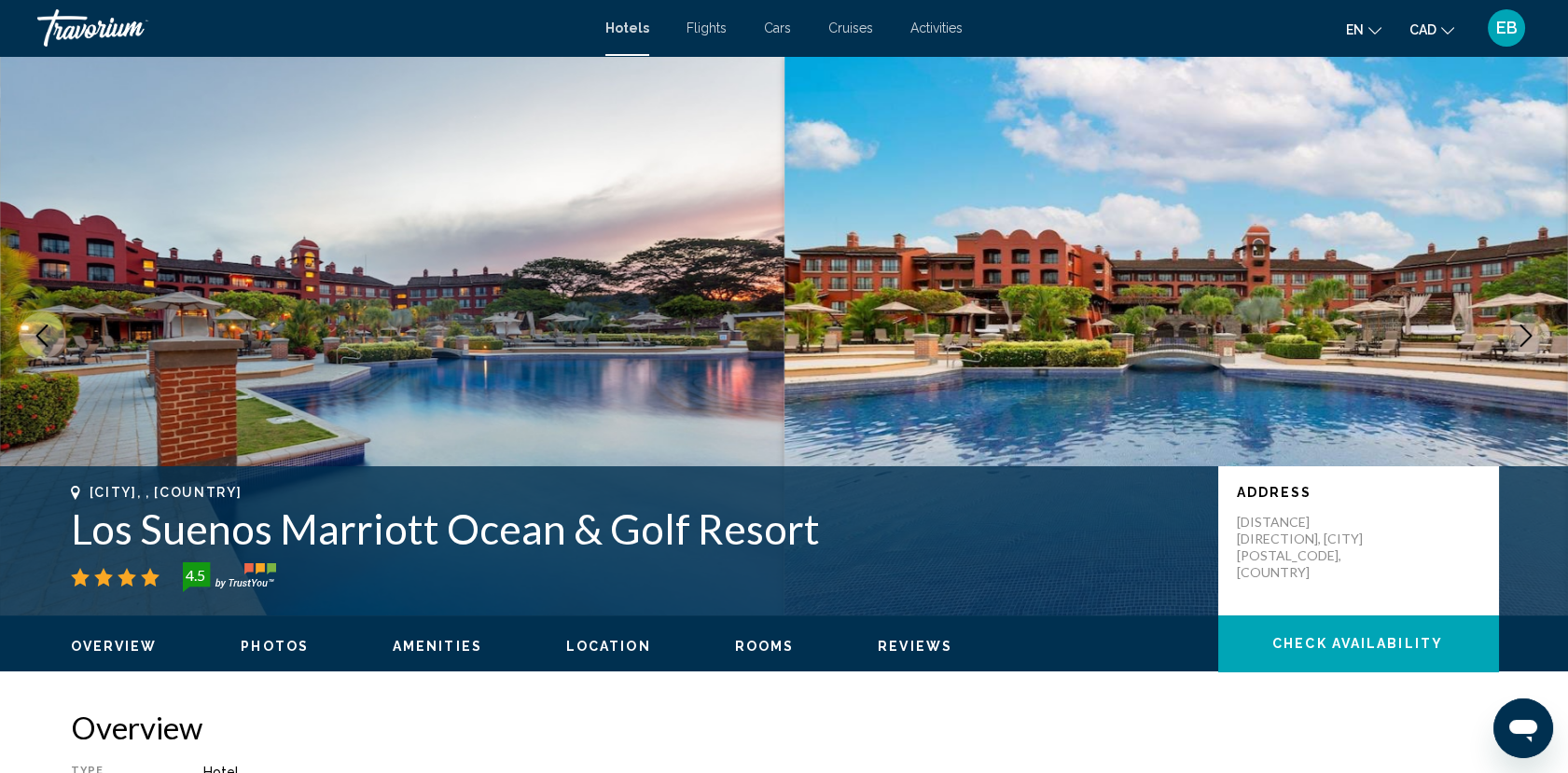 click 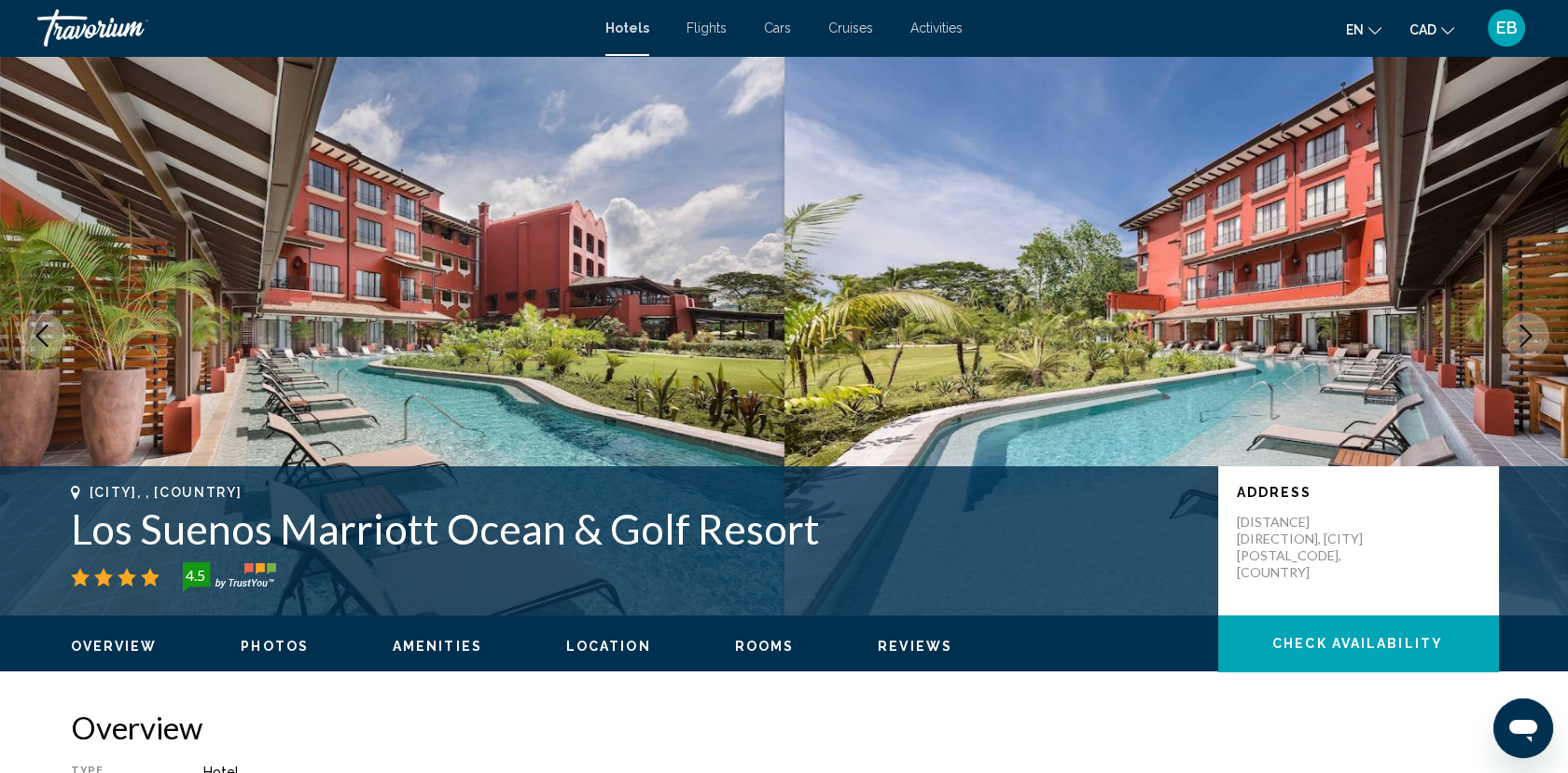 click 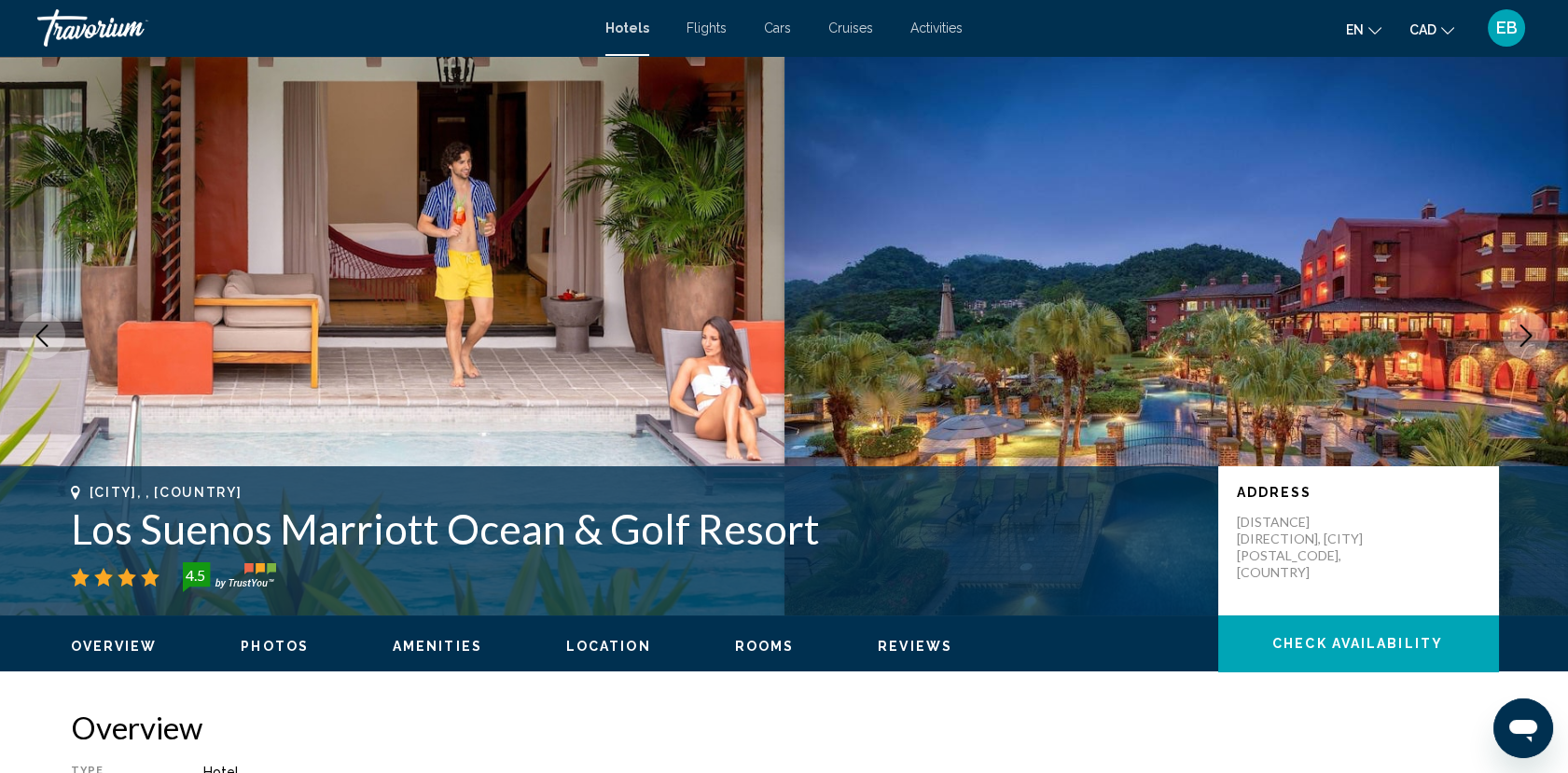 click 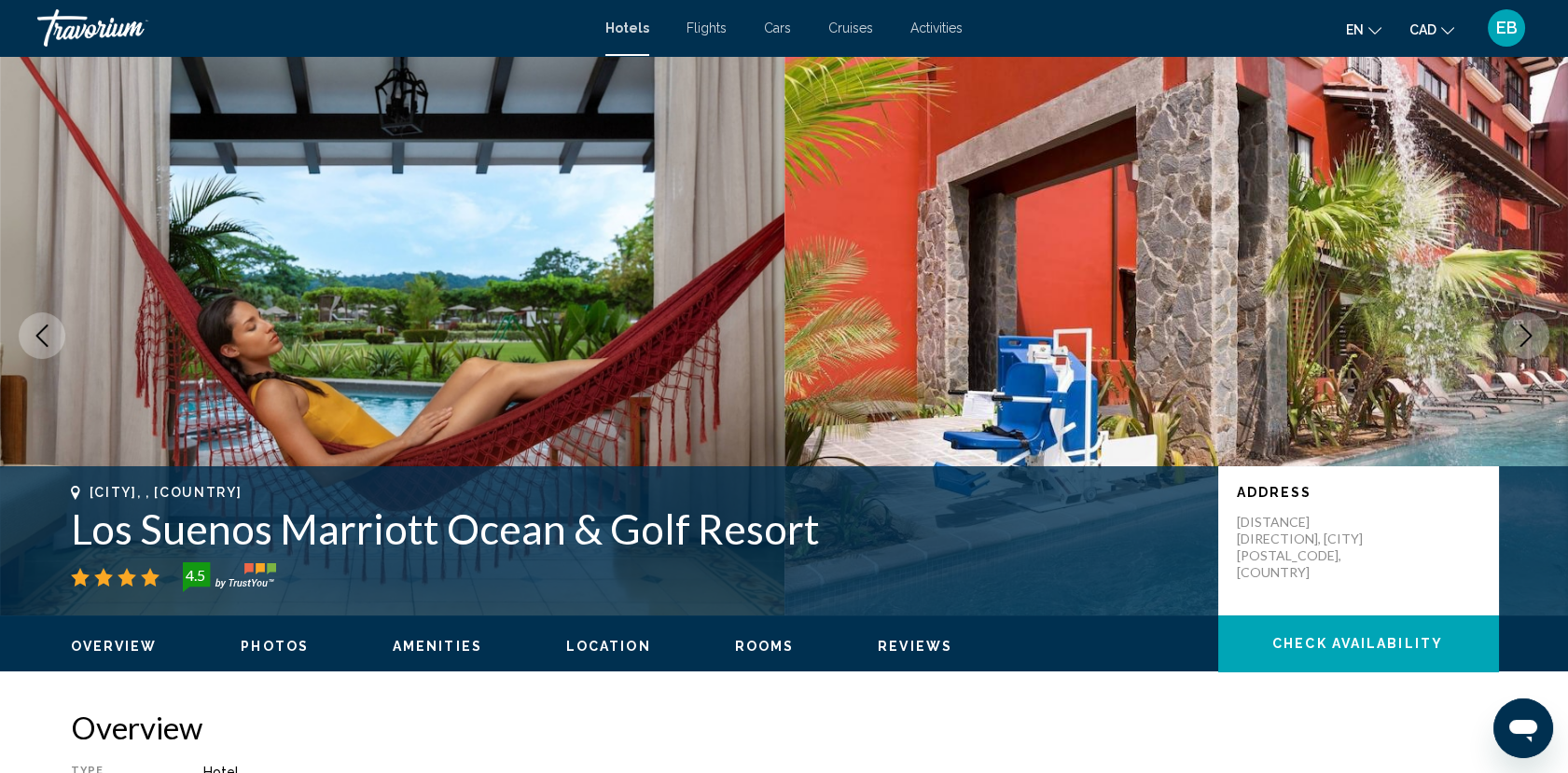 click 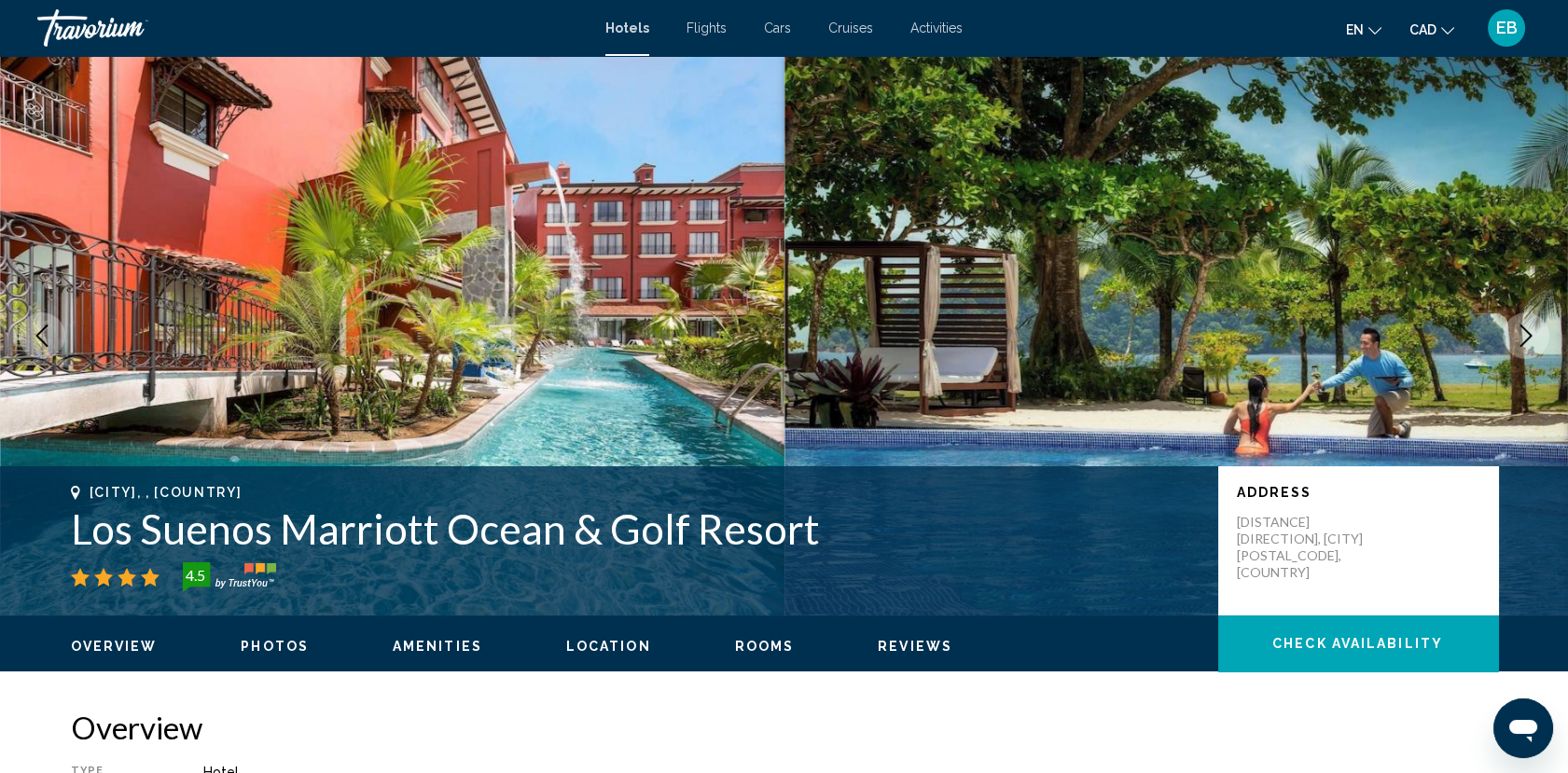 click 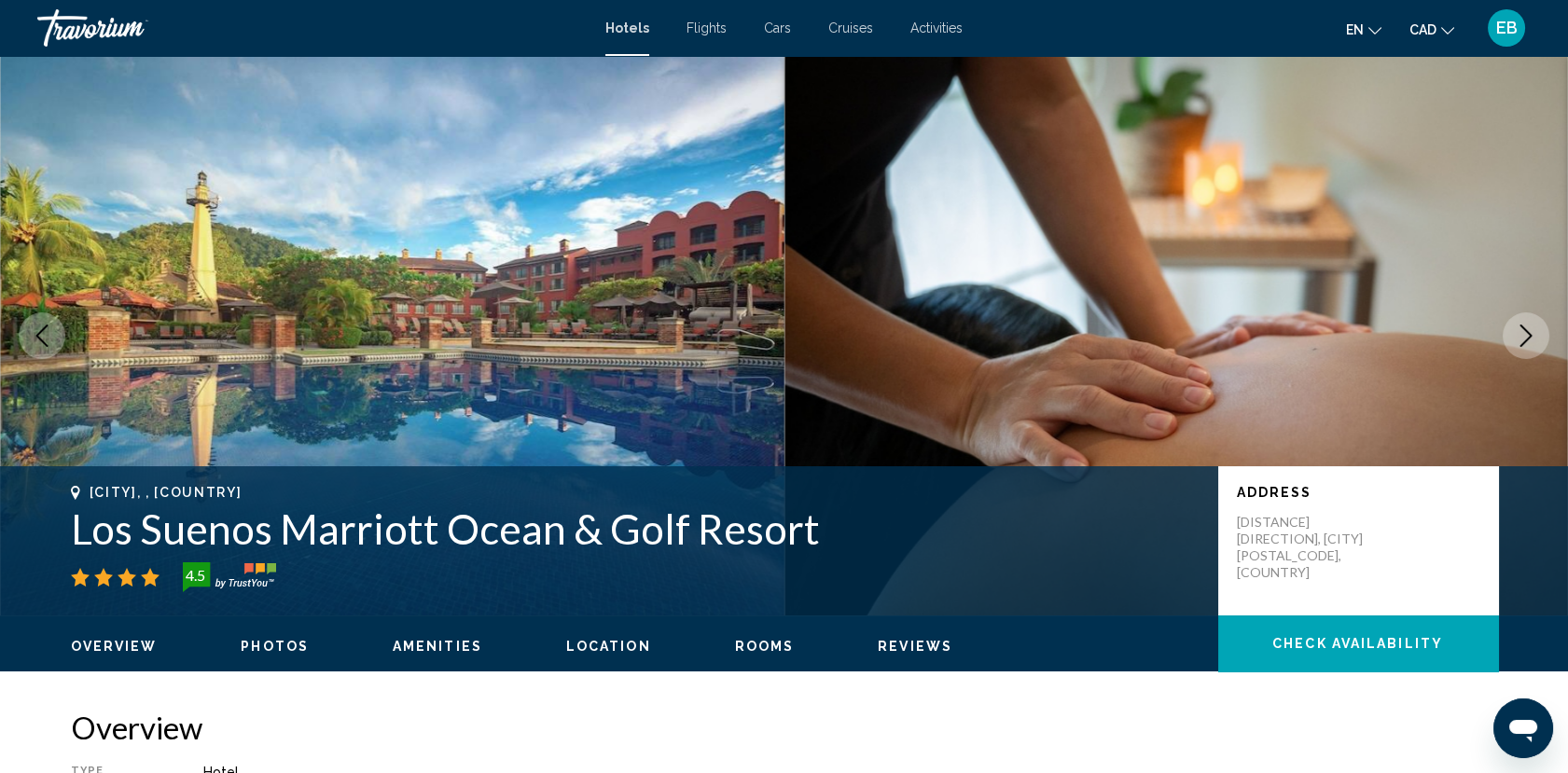 click 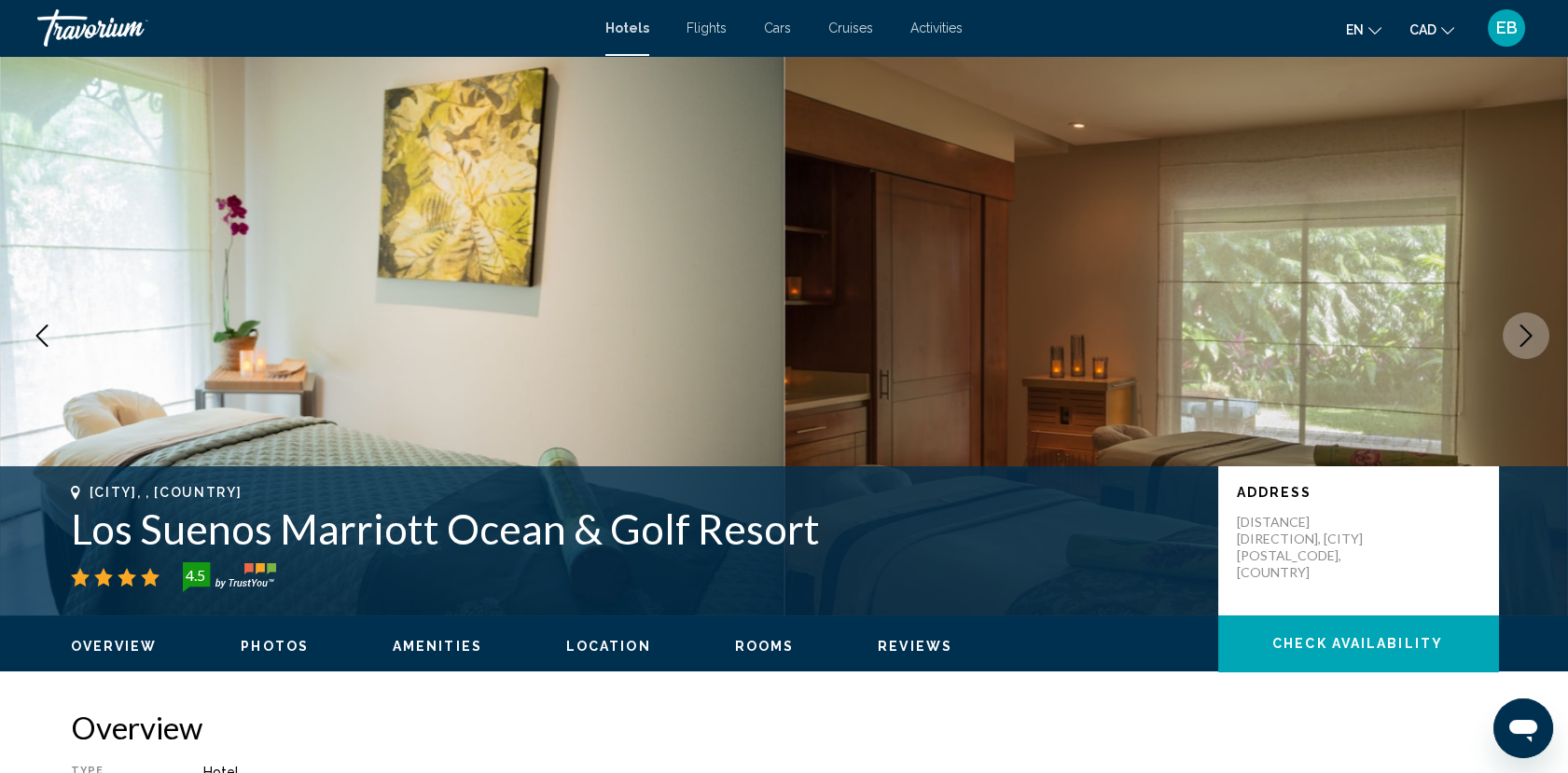 click 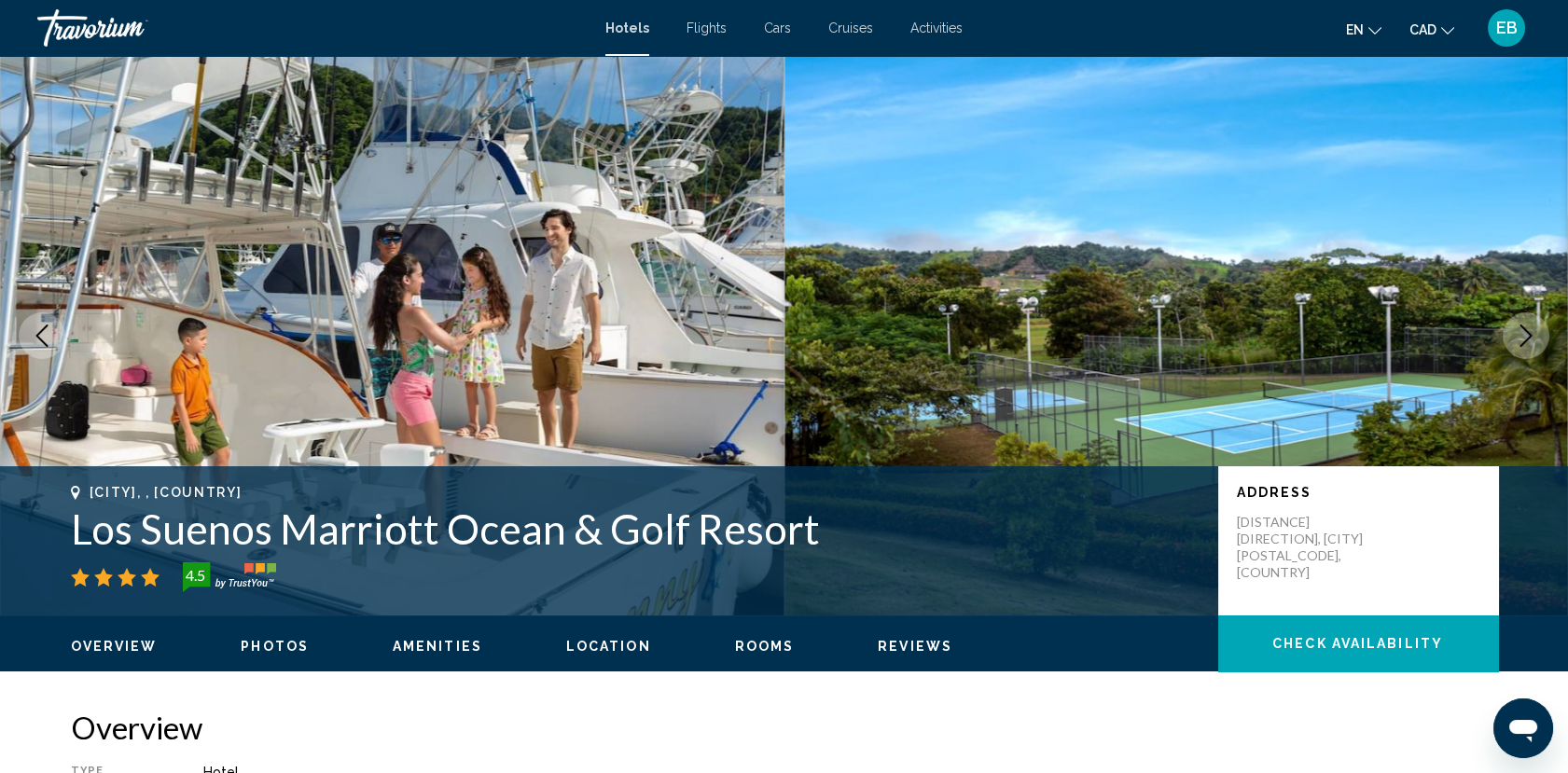 click 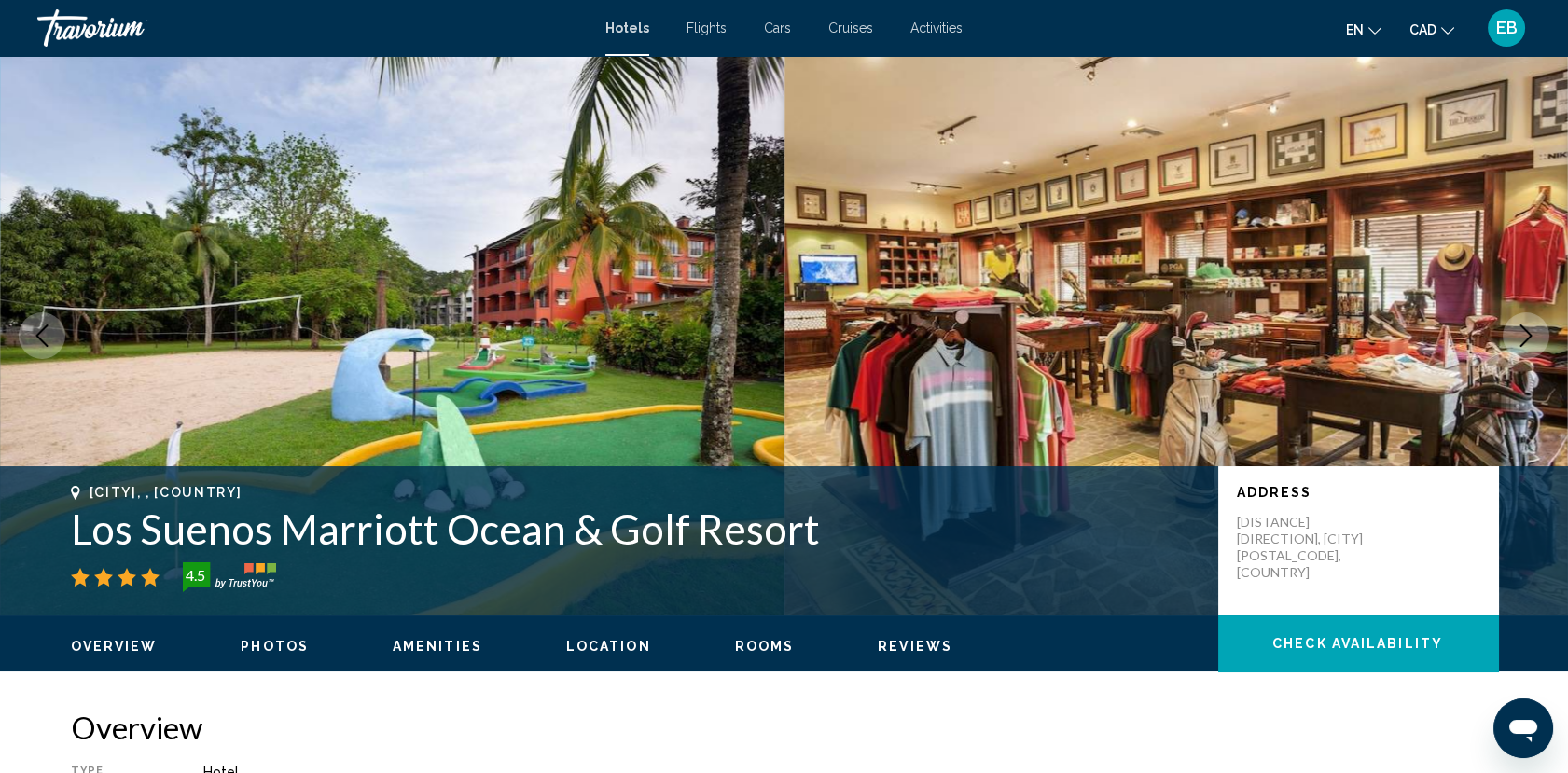 click 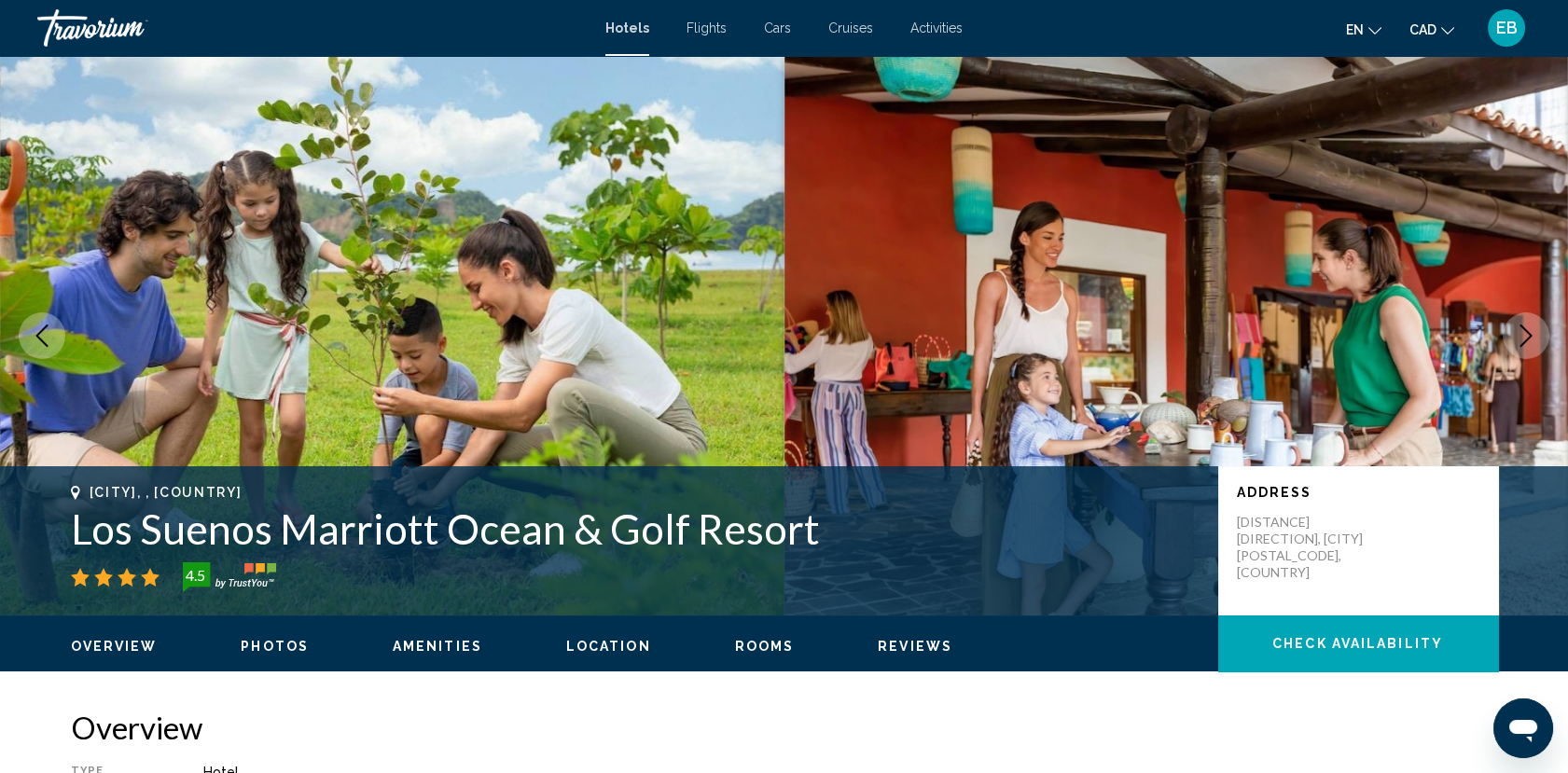 click 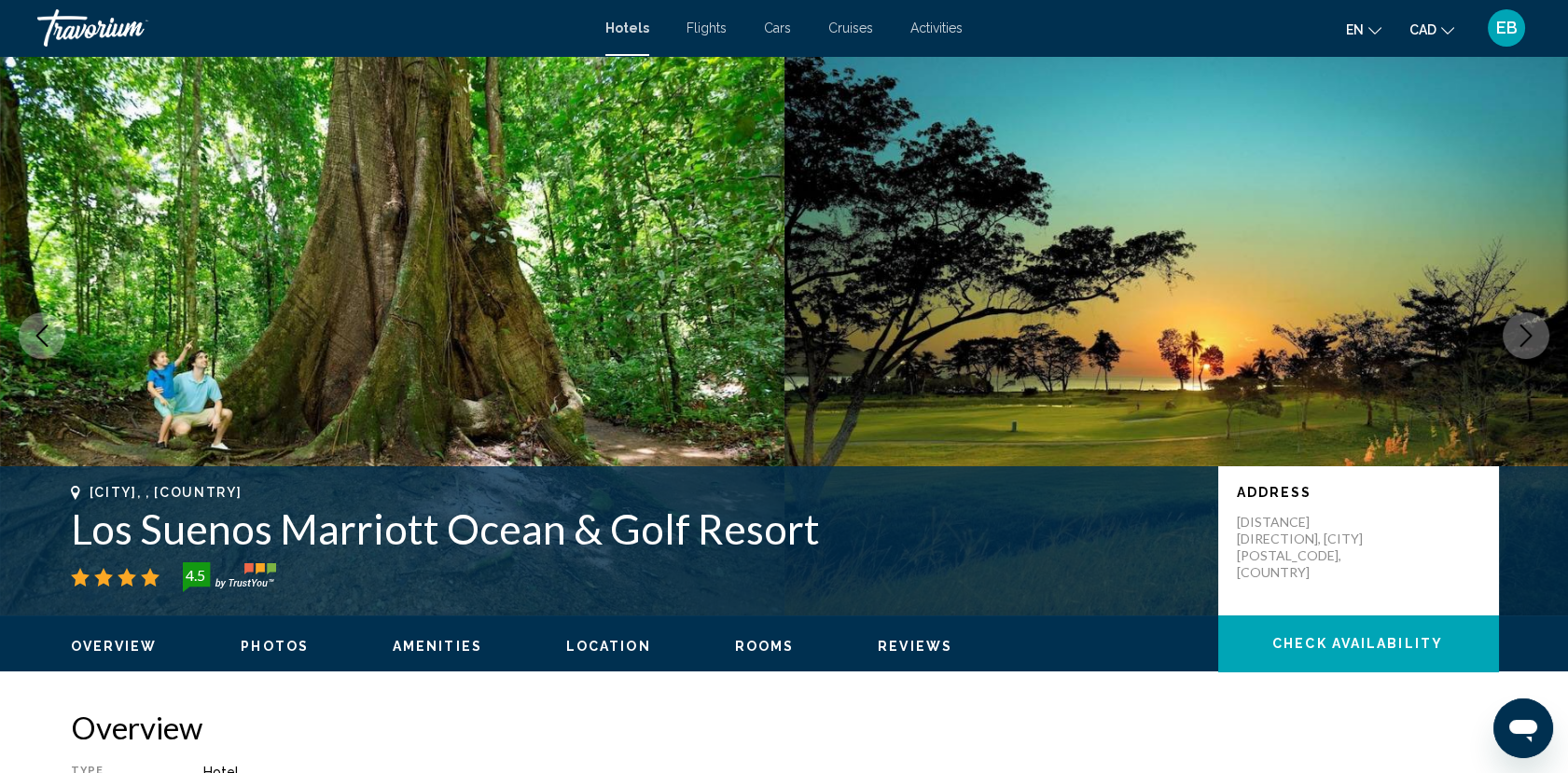 click 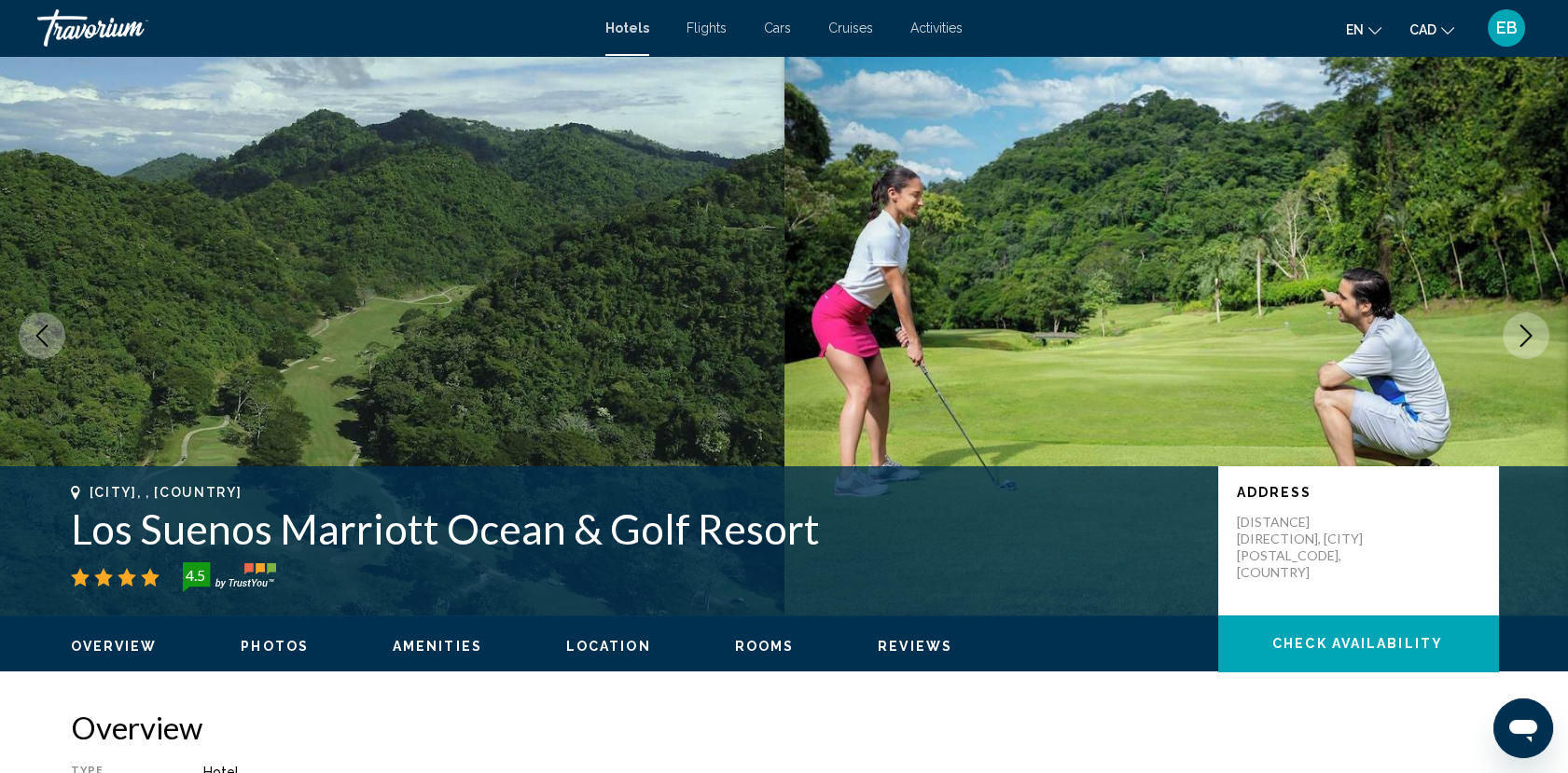 click 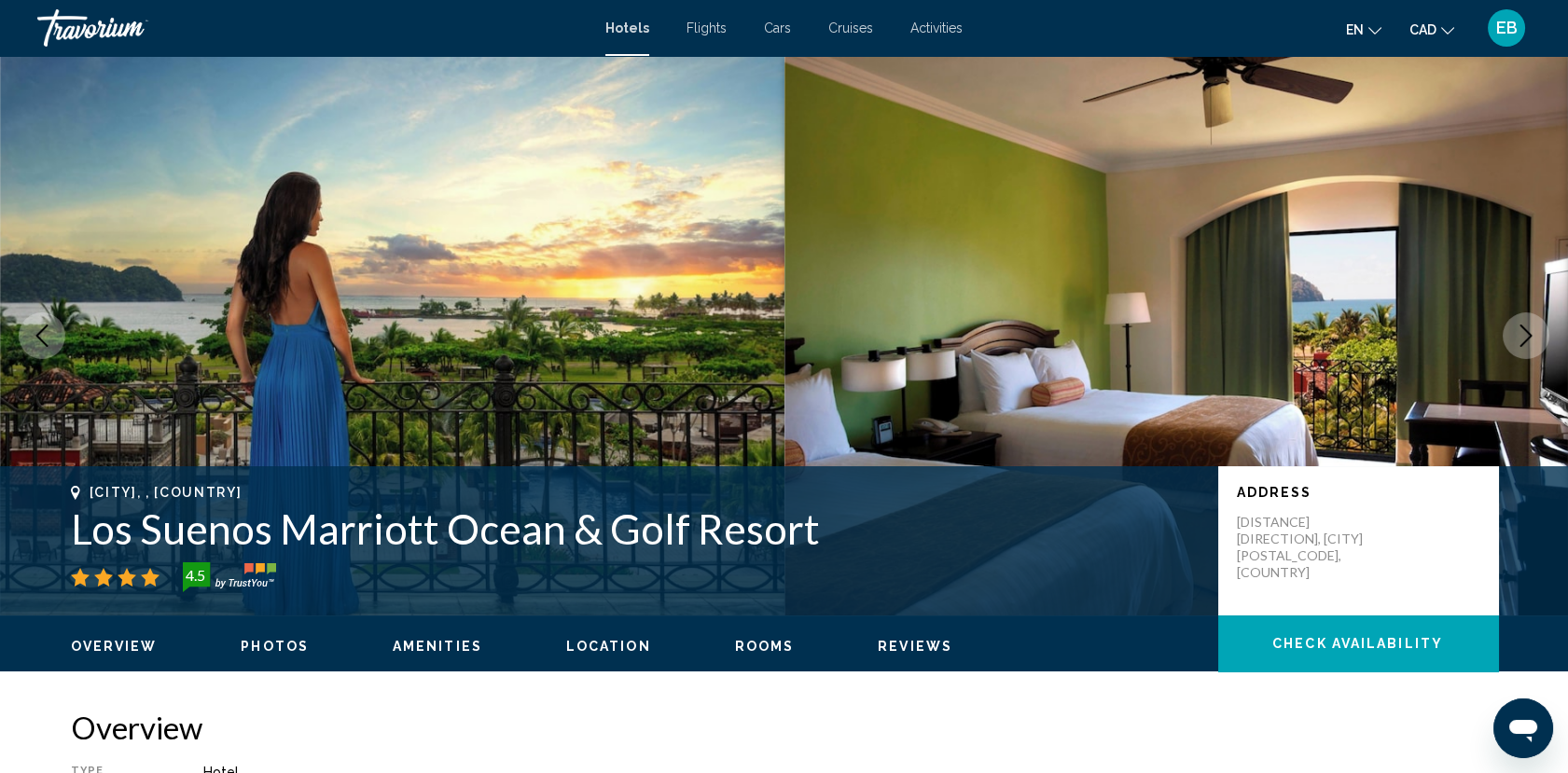 click 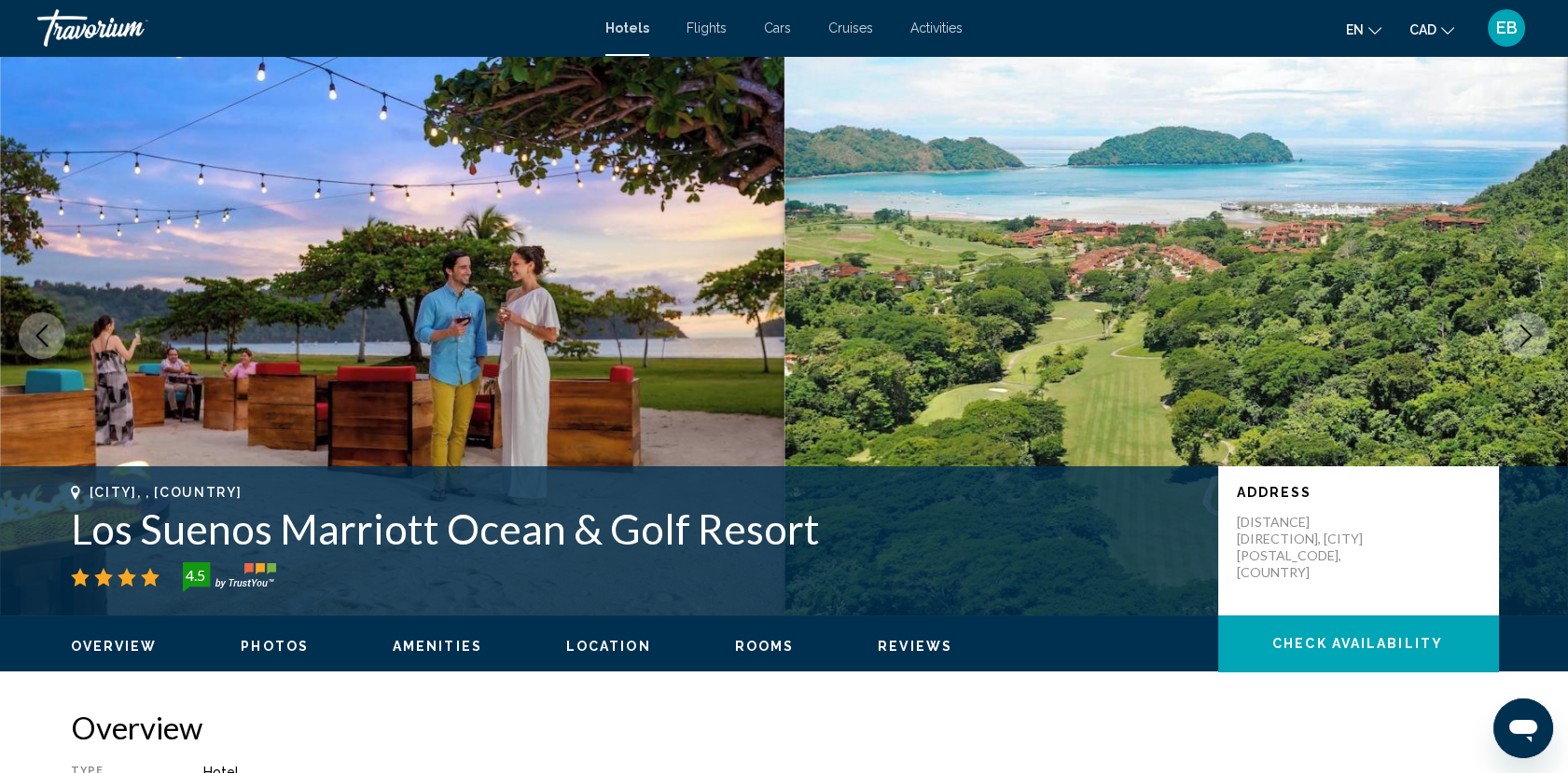 click 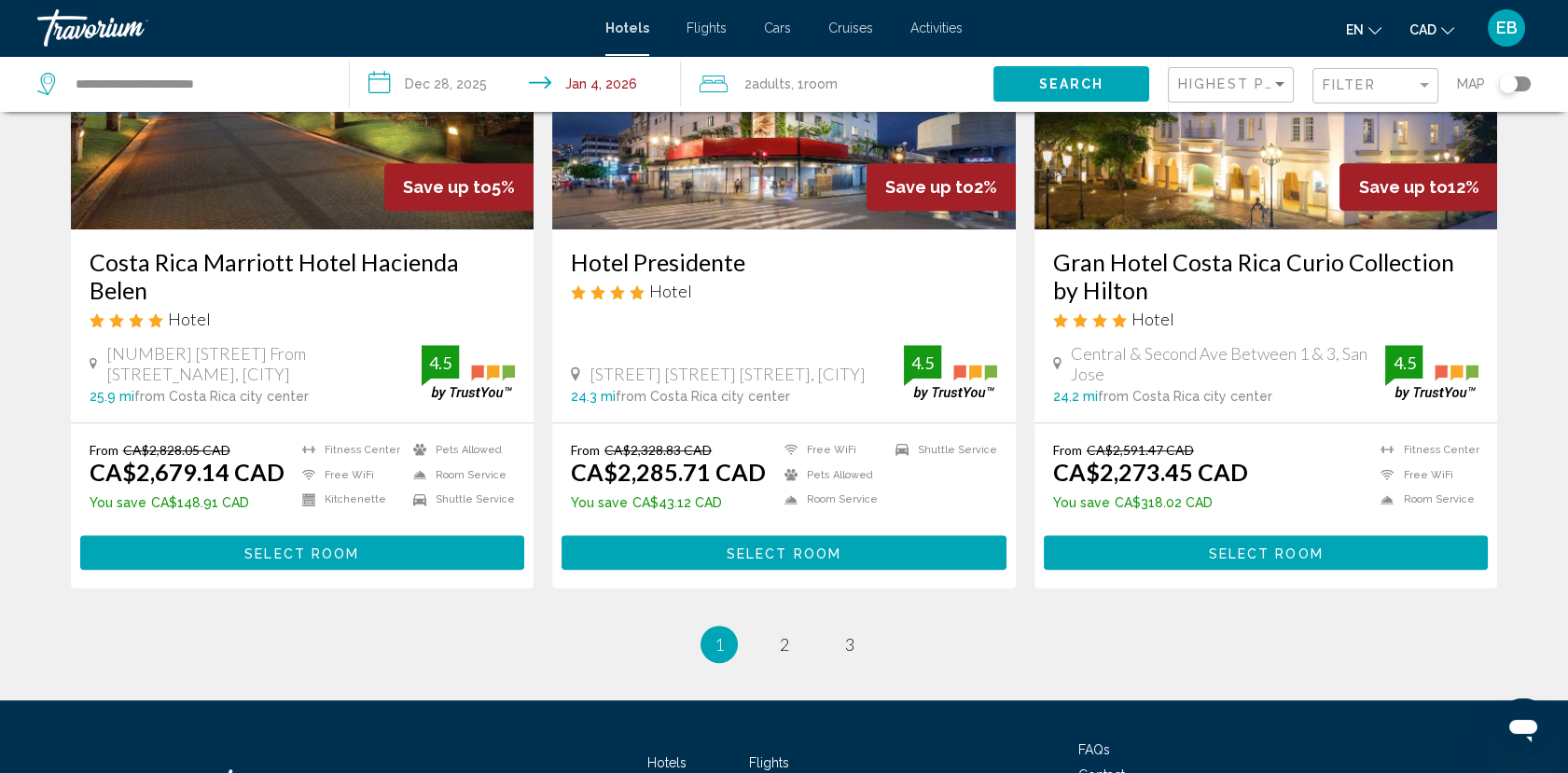 scroll, scrollTop: 2313, scrollLeft: 0, axis: vertical 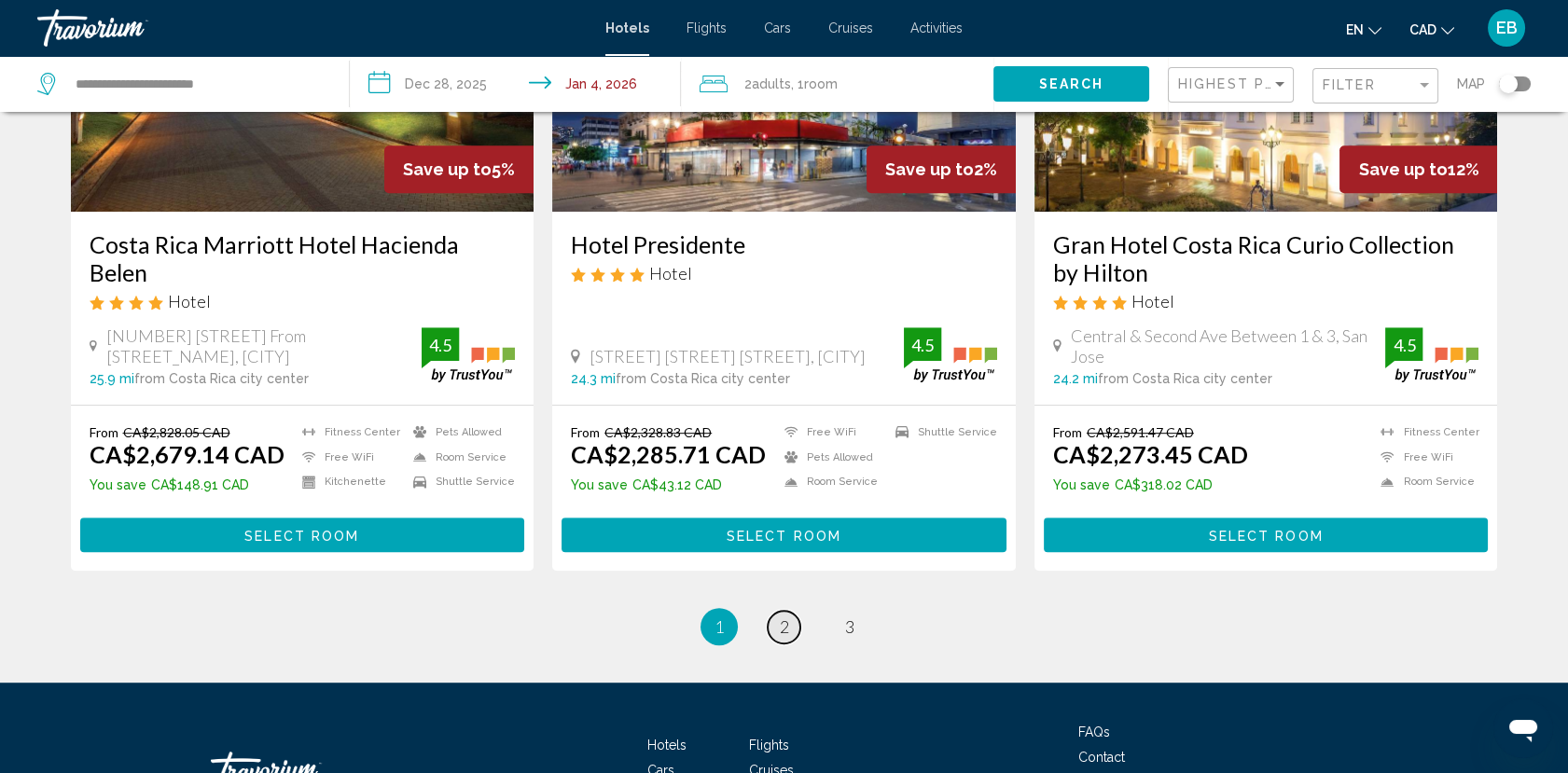 click on "page  2" at bounding box center [784, 627] 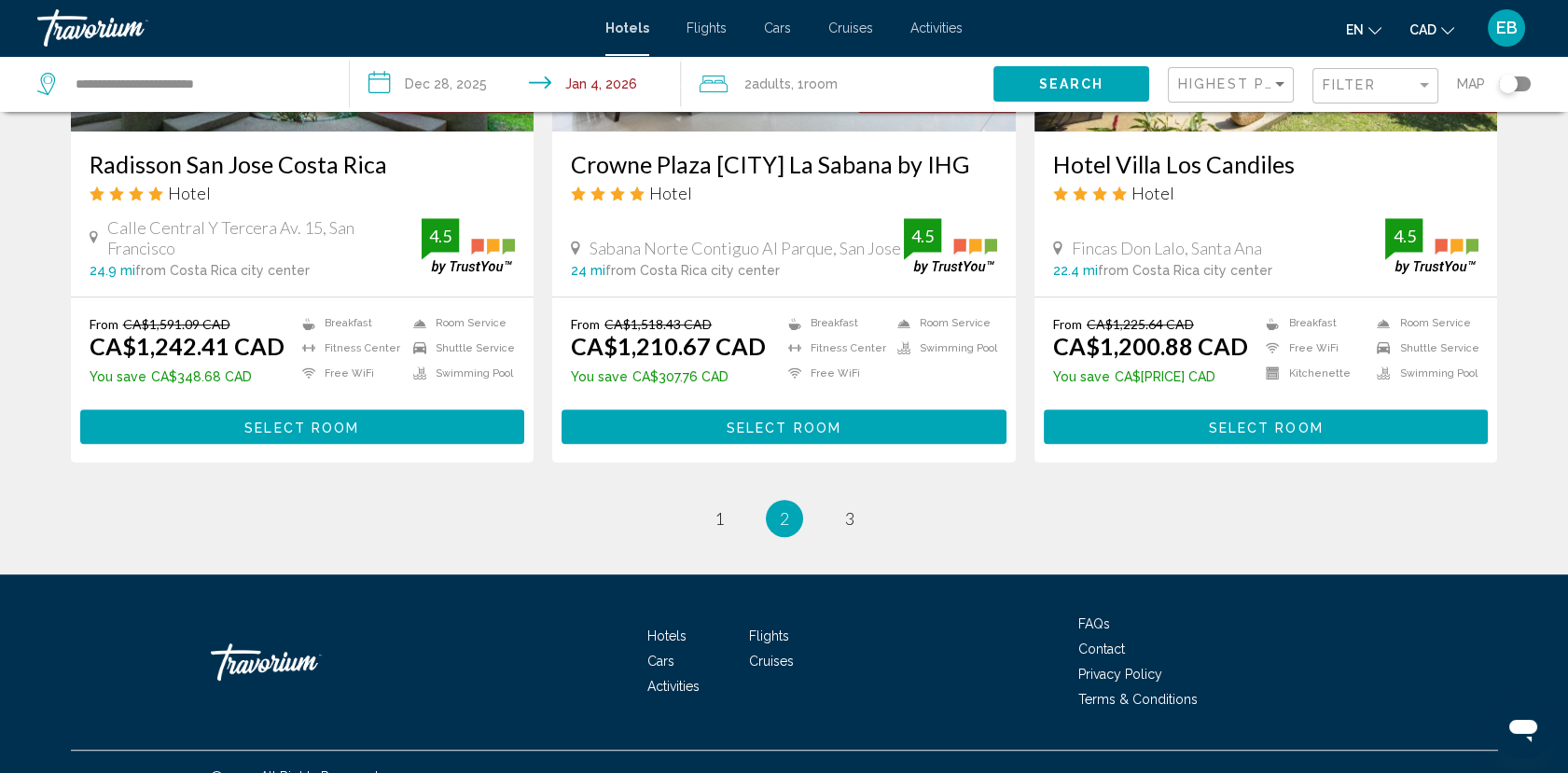 scroll, scrollTop: 2398, scrollLeft: 0, axis: vertical 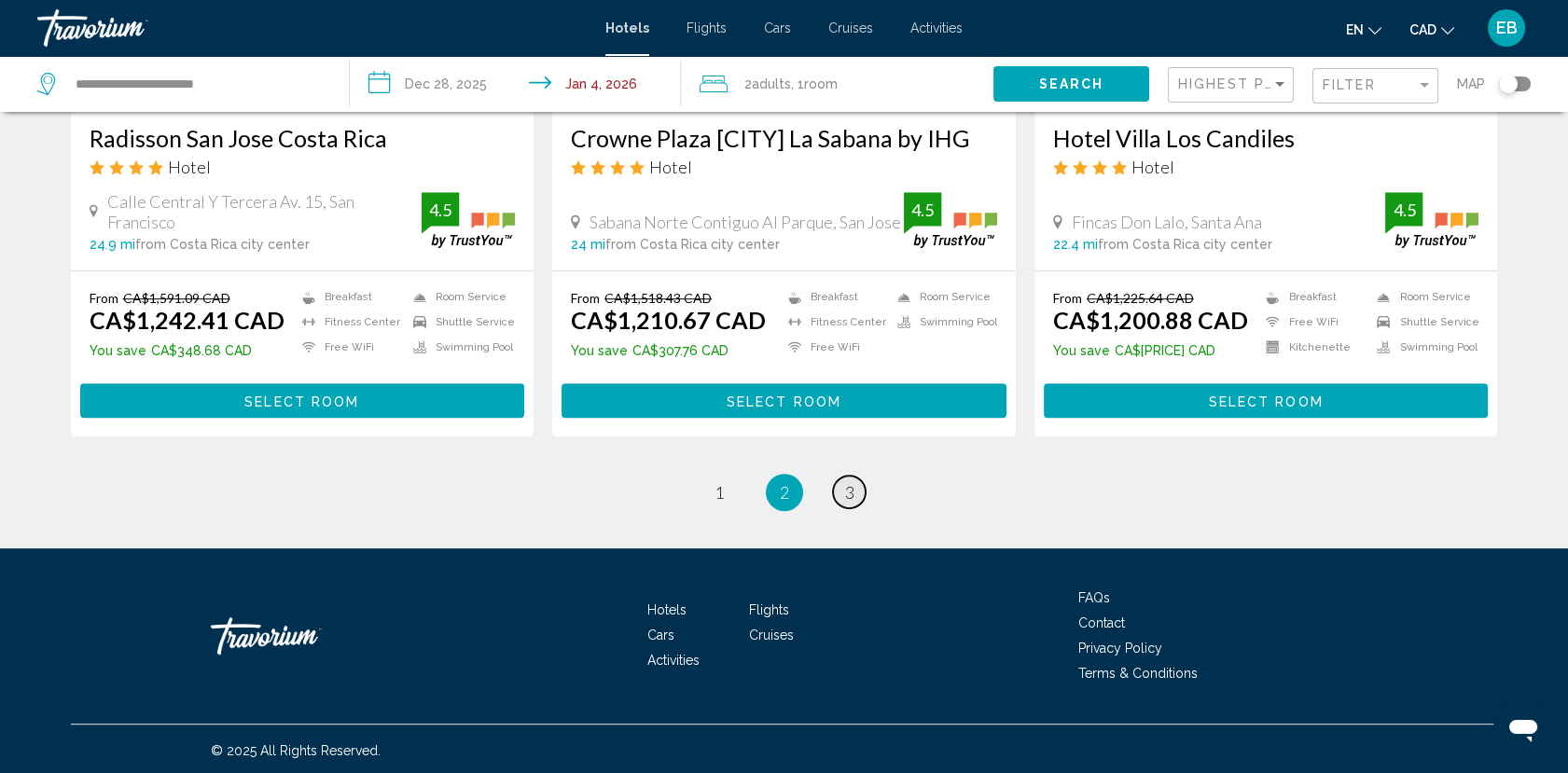 click on "3" at bounding box center [850, 492] 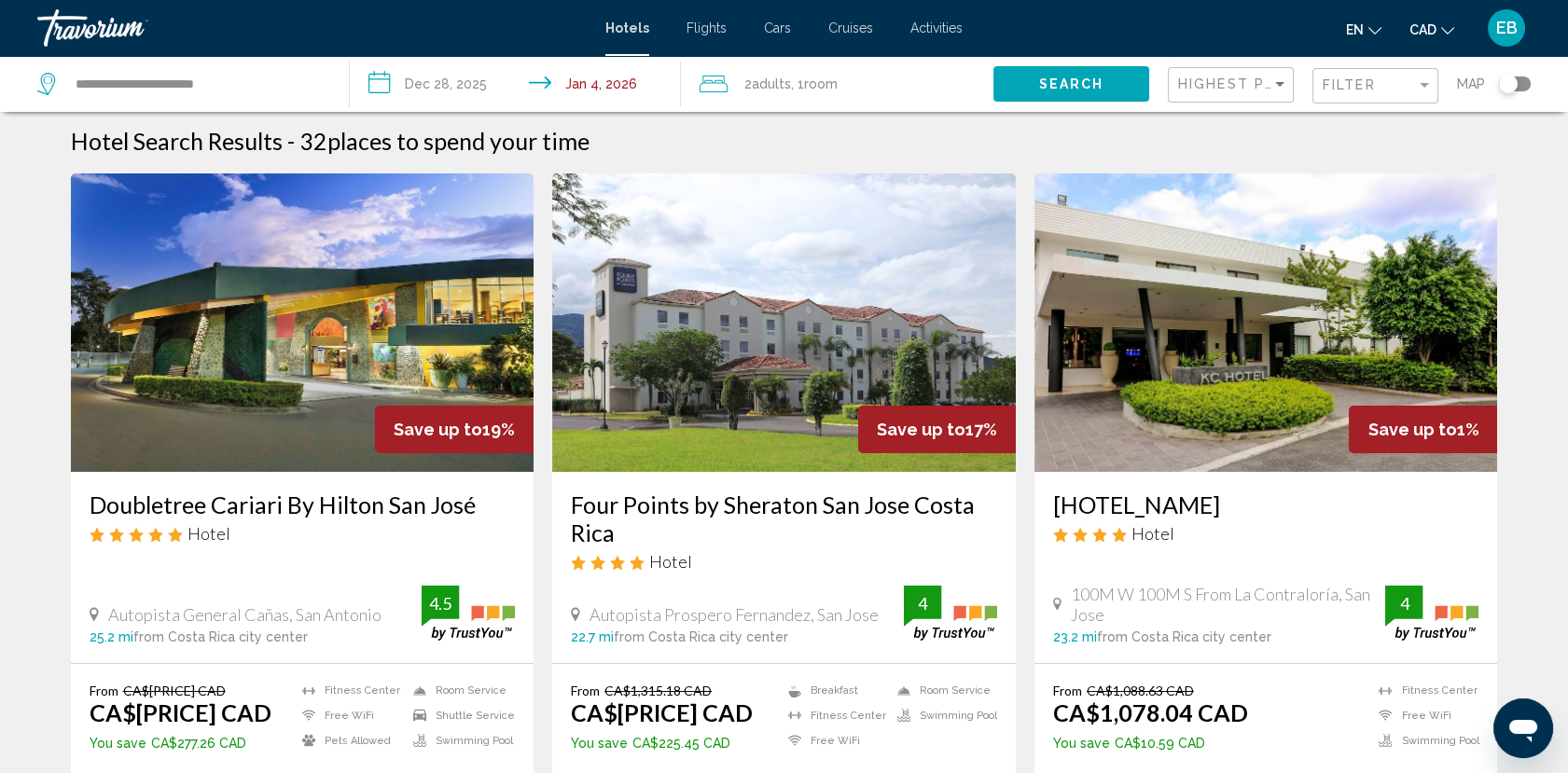 scroll, scrollTop: 0, scrollLeft: 0, axis: both 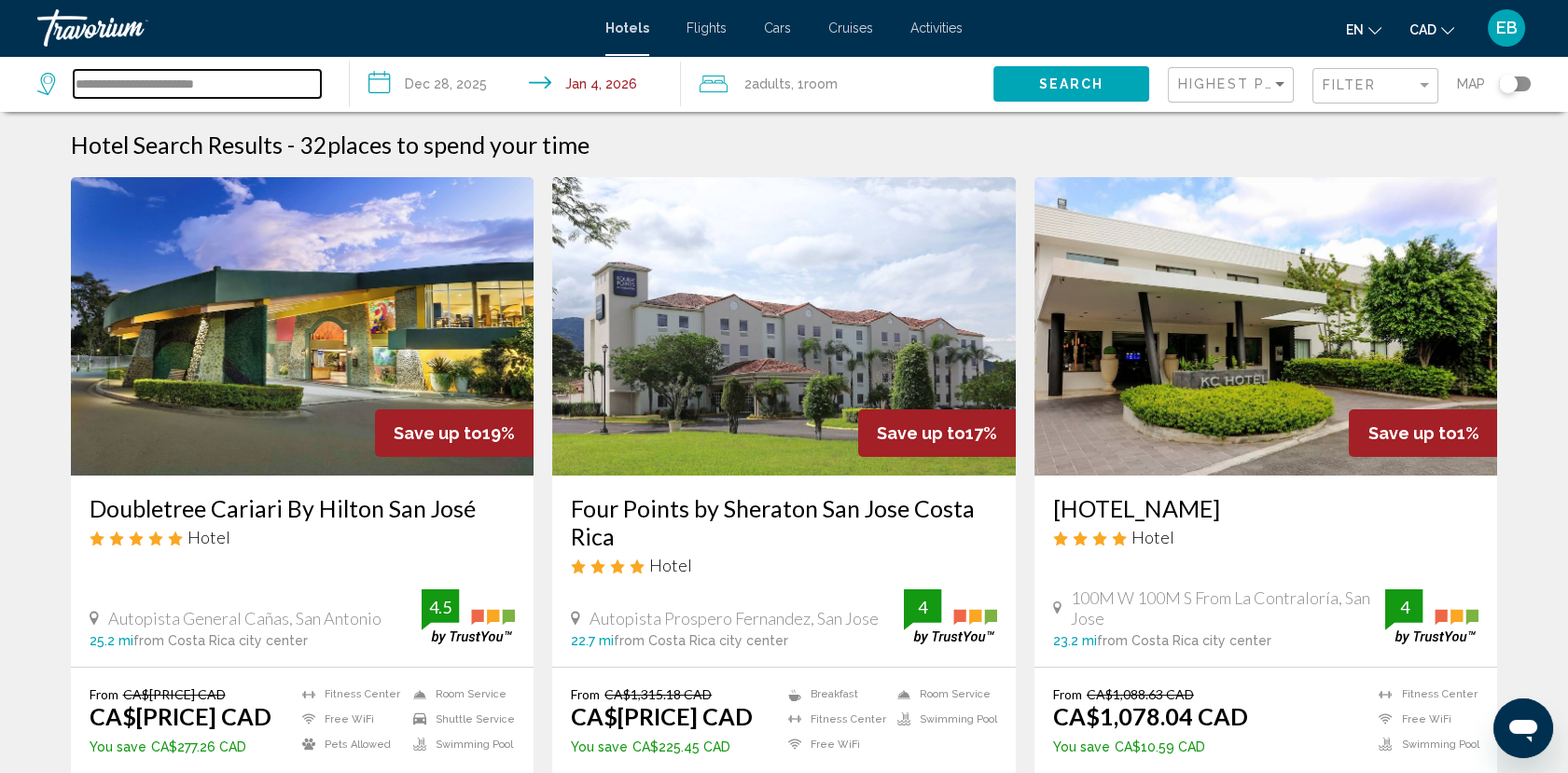 click on "**********" at bounding box center (197, 84) 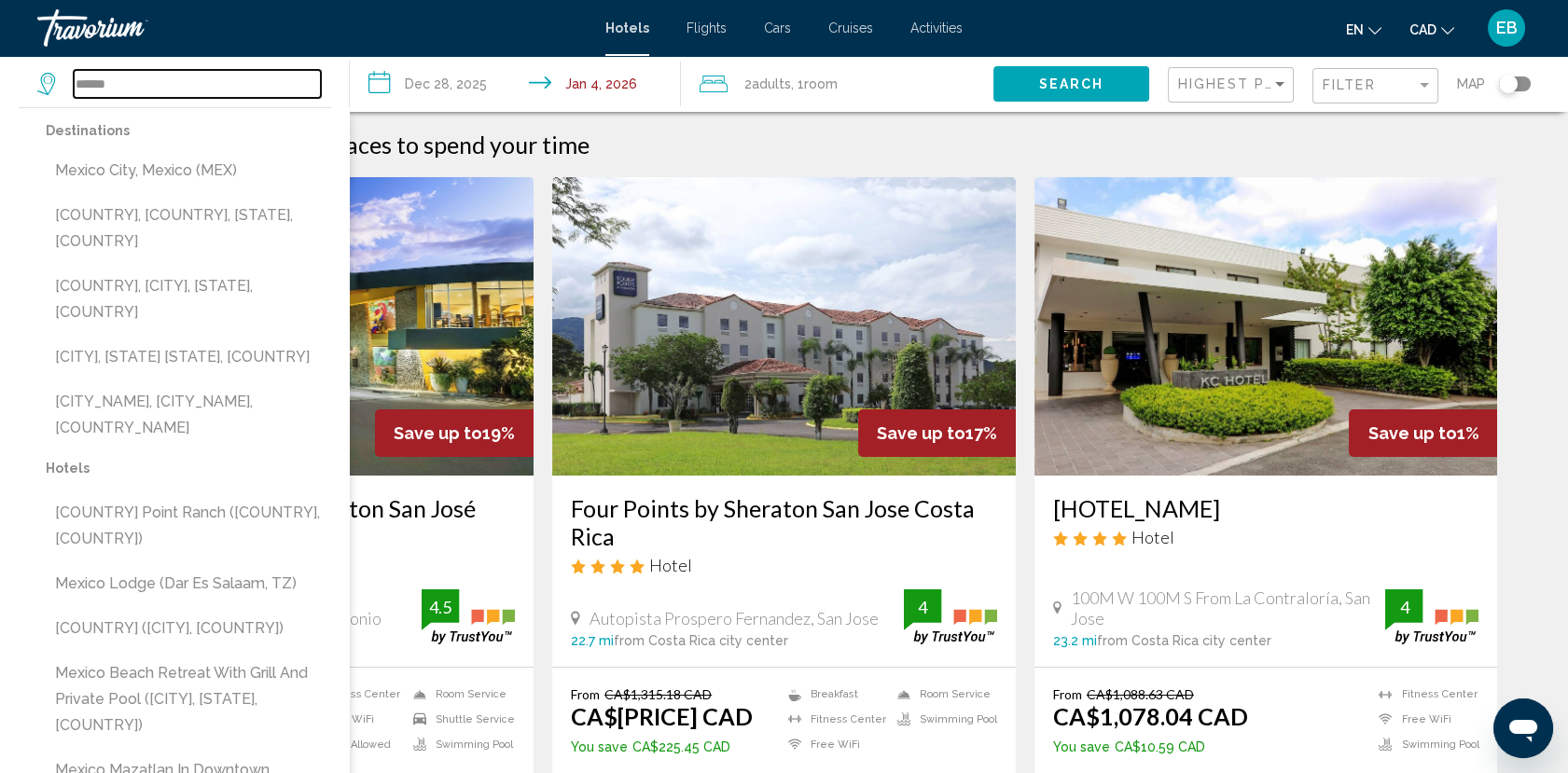 drag, startPoint x: 247, startPoint y: 92, endPoint x: -5, endPoint y: 63, distance: 253.6632 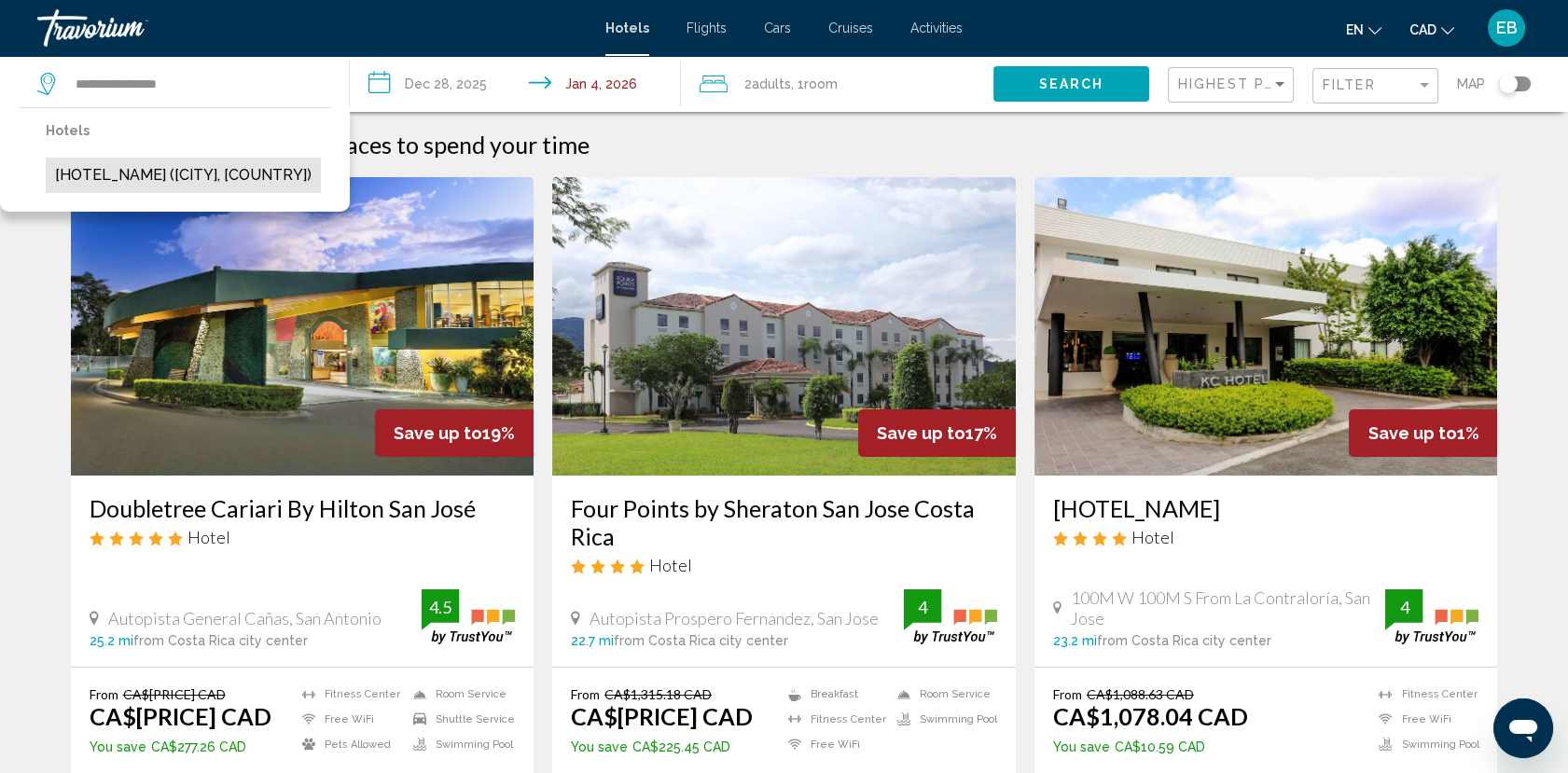 click on "[HOTEL_NAME] ([CITY], [COUNTRY])" at bounding box center (183, 175) 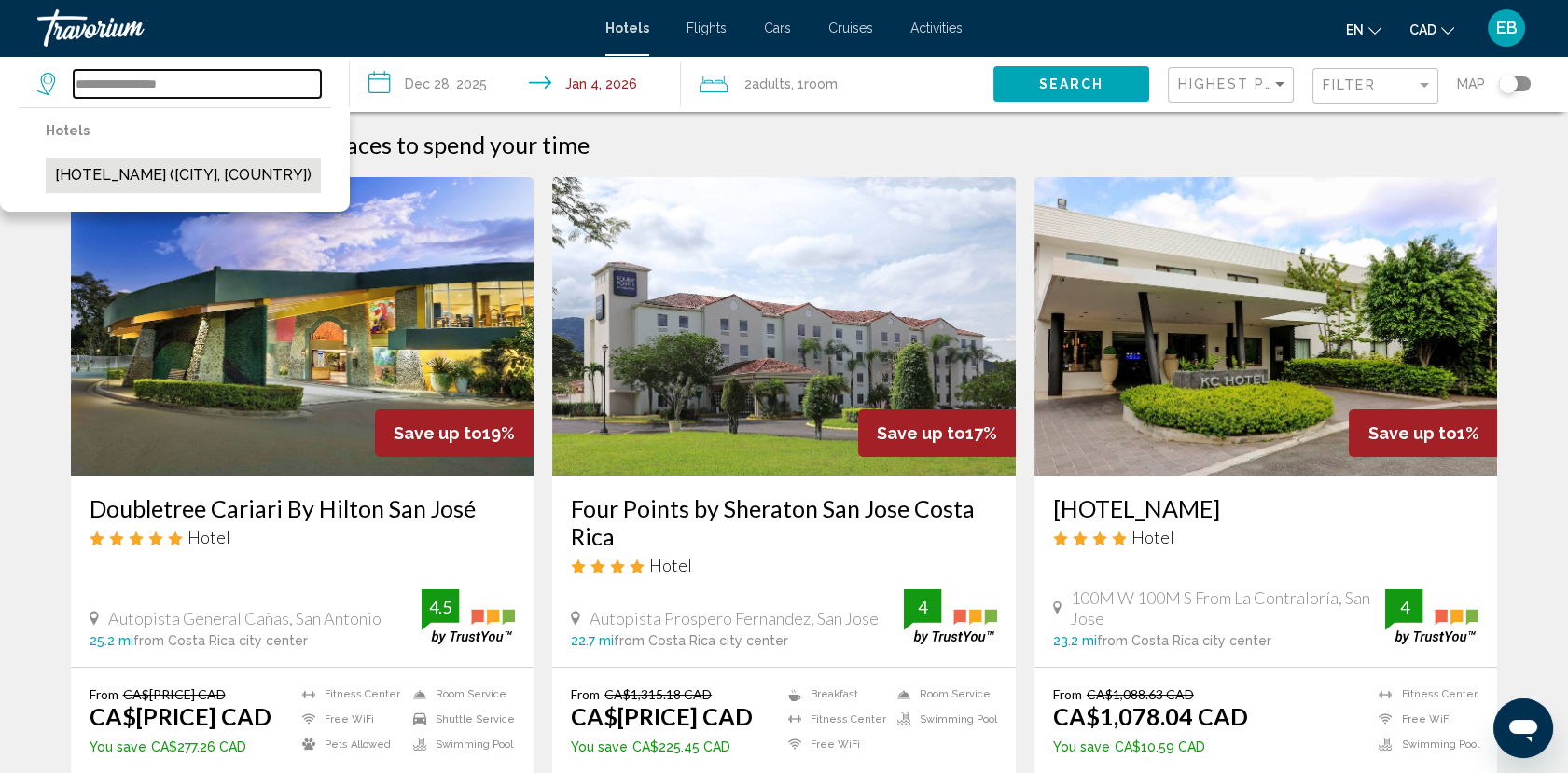 type on "**********" 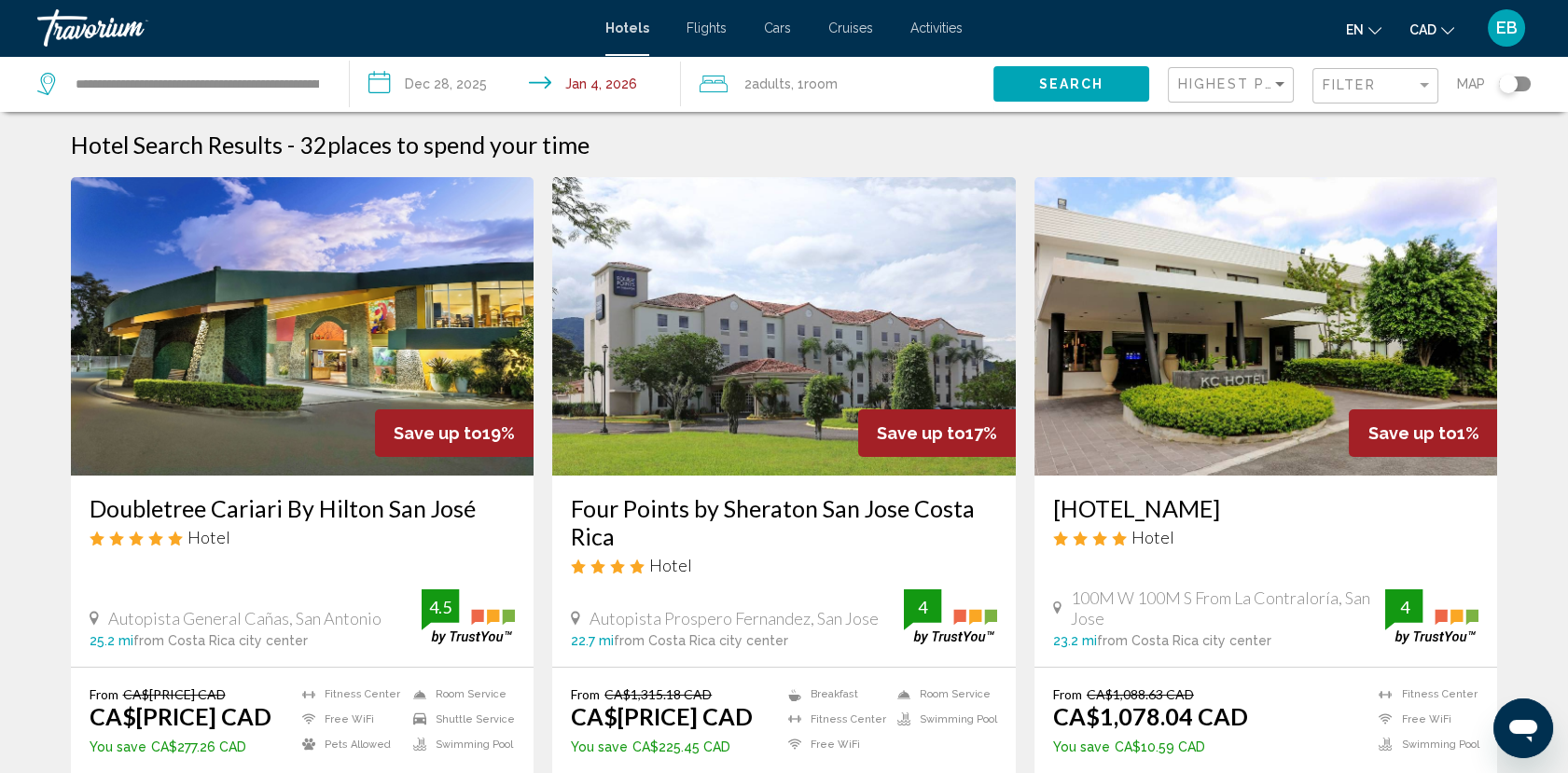 click on "Search" 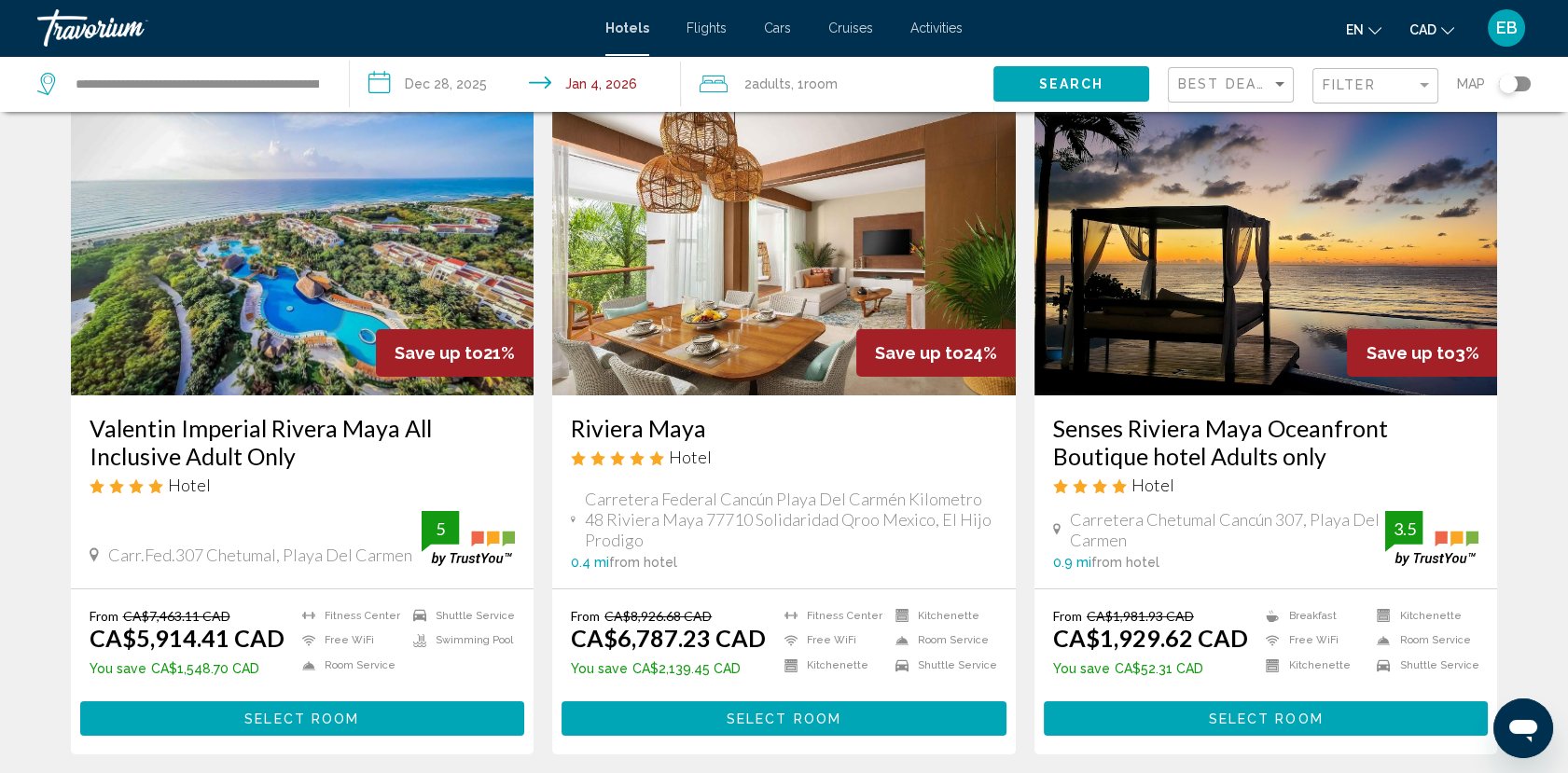 scroll, scrollTop: 86, scrollLeft: 0, axis: vertical 